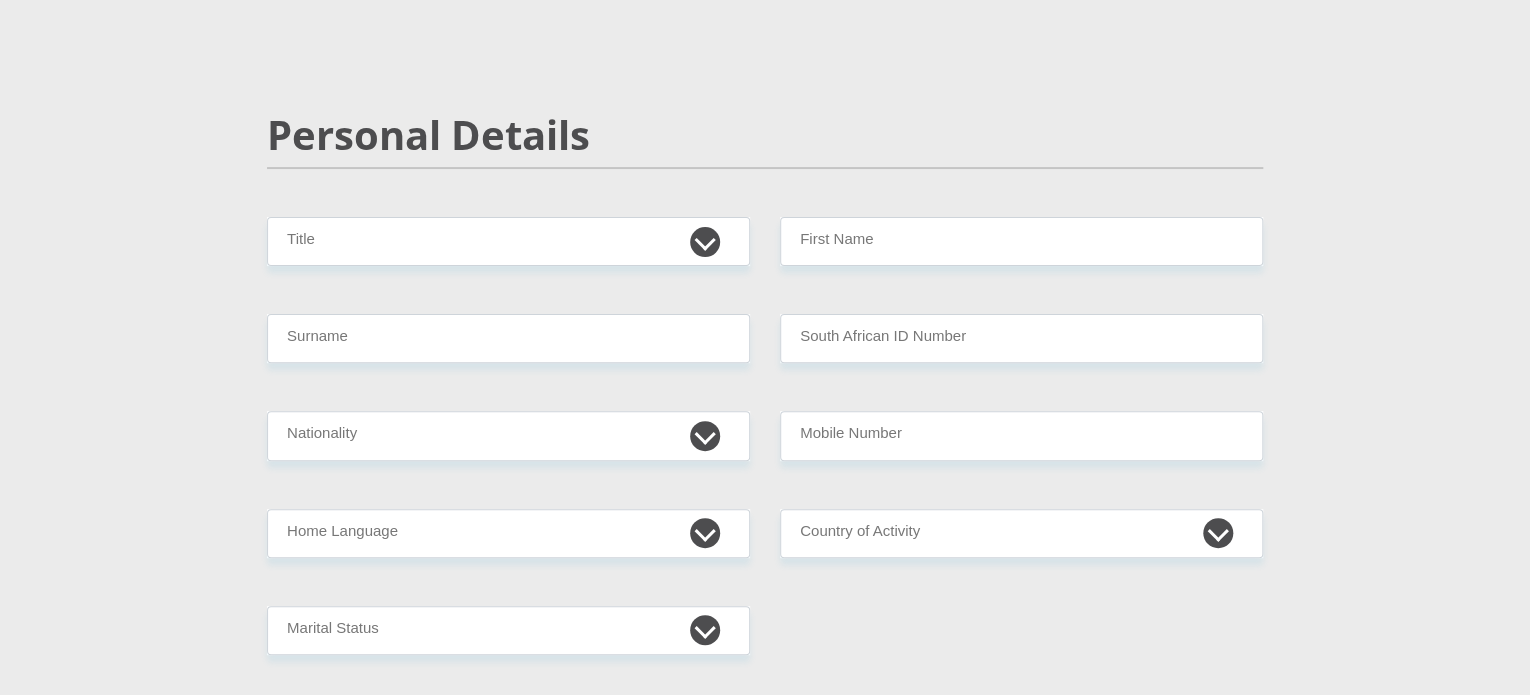 scroll, scrollTop: 100, scrollLeft: 0, axis: vertical 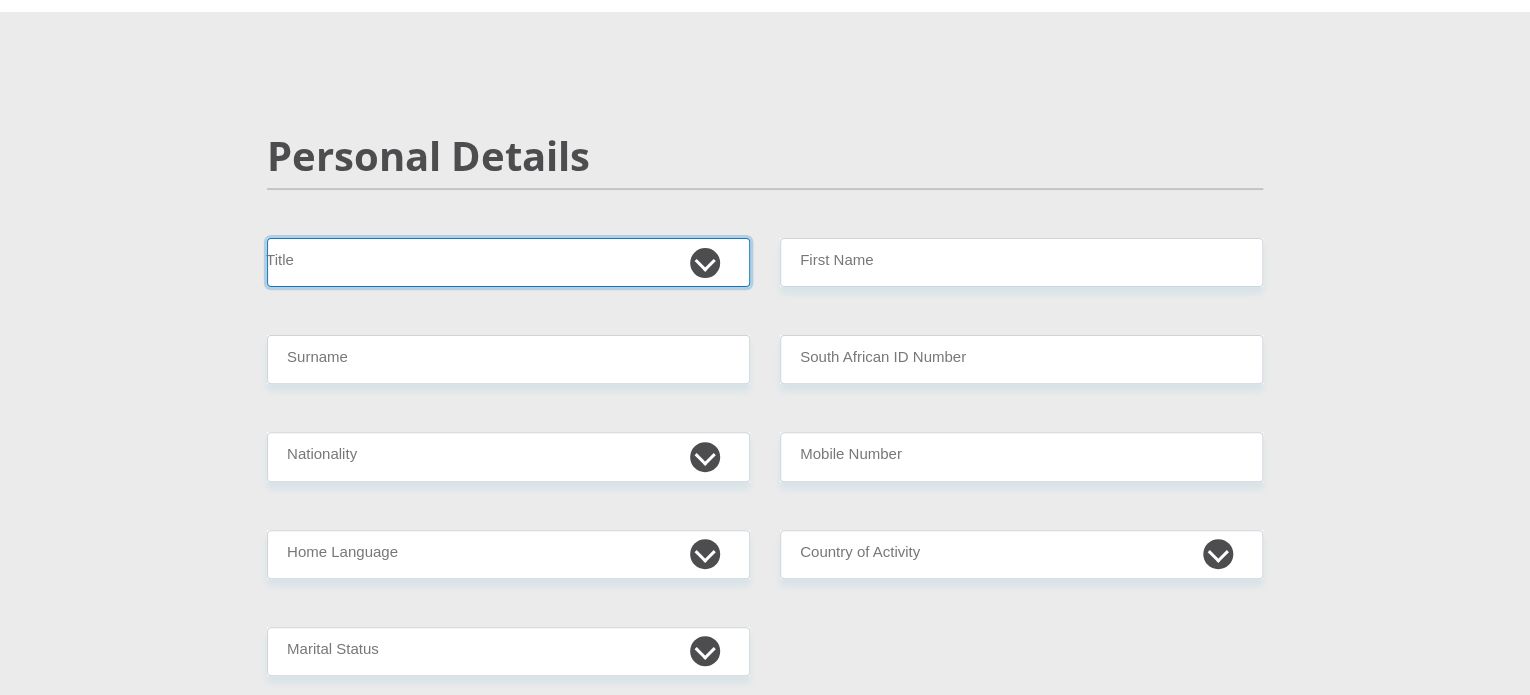 click on "Mr
Ms
Mrs
Dr
Other" at bounding box center [508, 262] 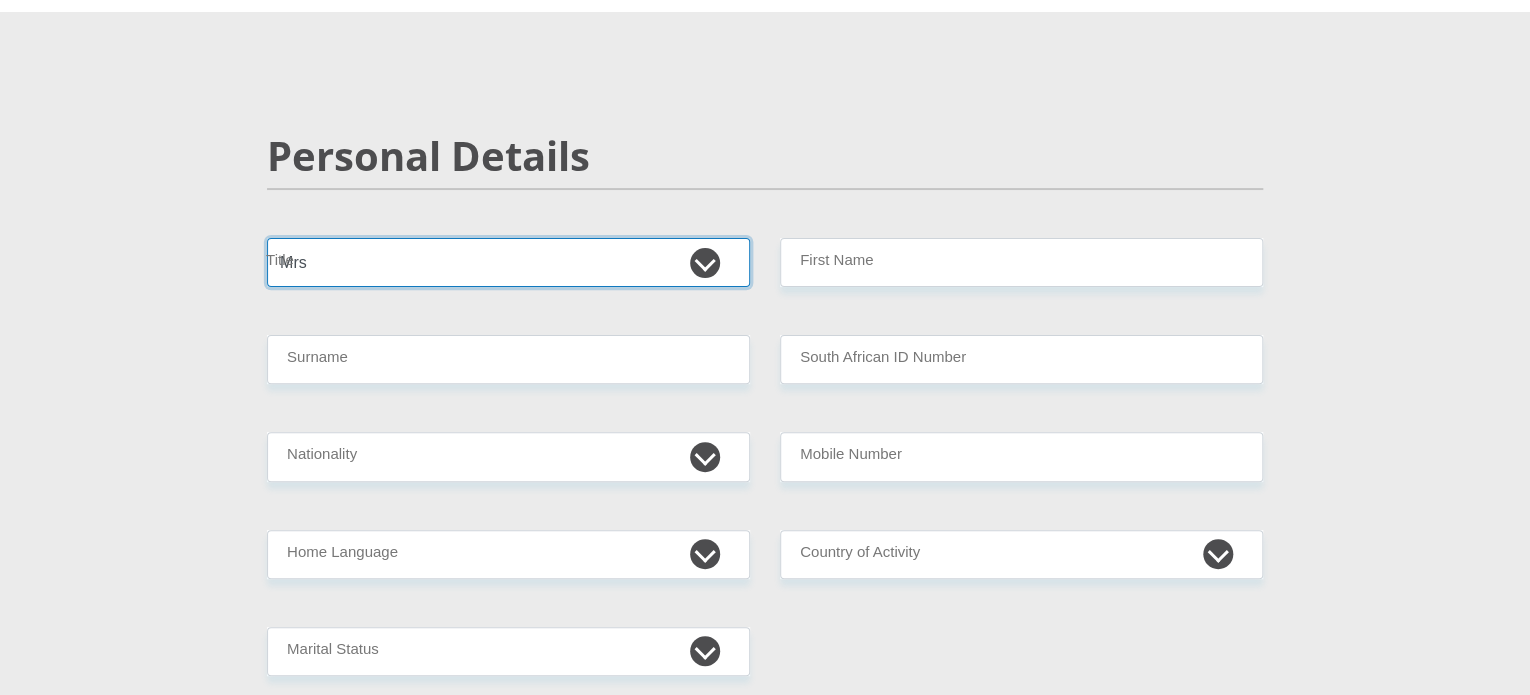 click on "Mr
Ms
Mrs
Dr
Other" at bounding box center (508, 262) 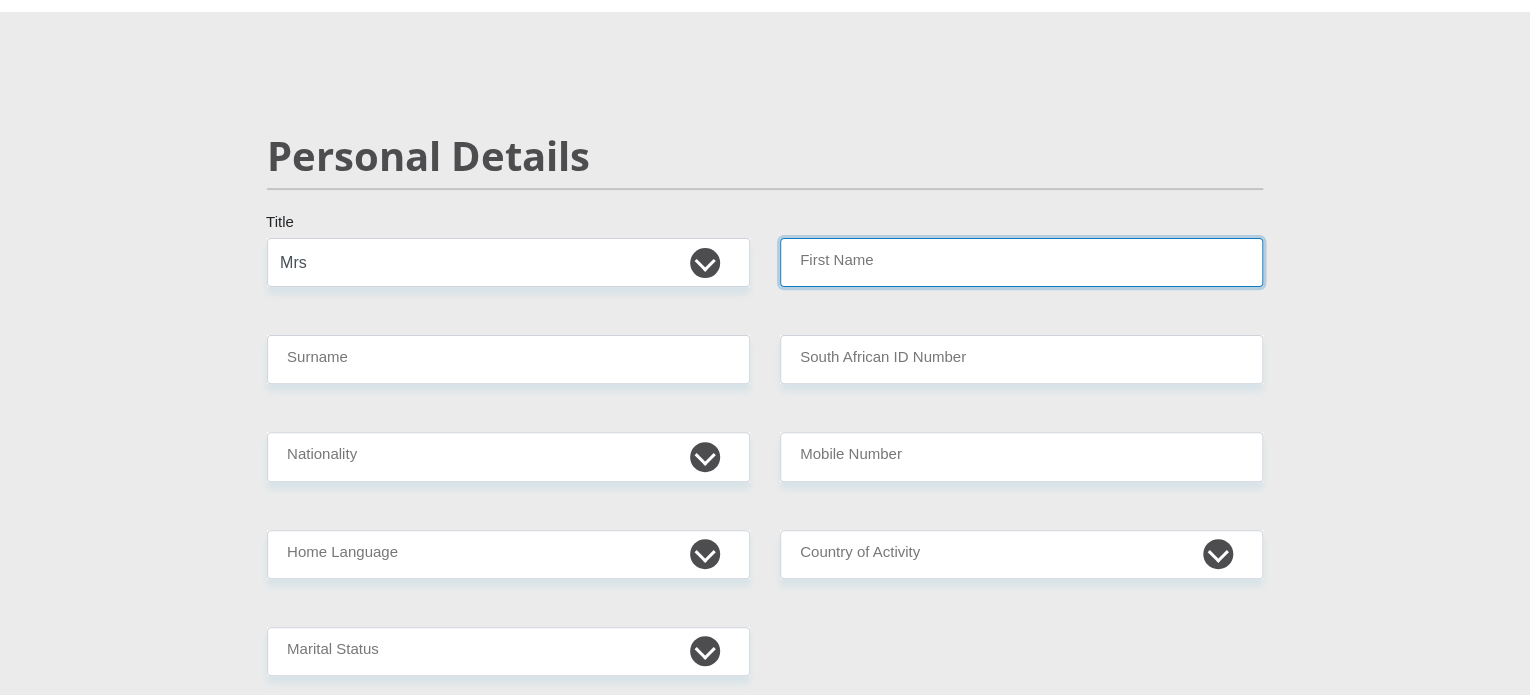 click on "First Name" at bounding box center (1021, 262) 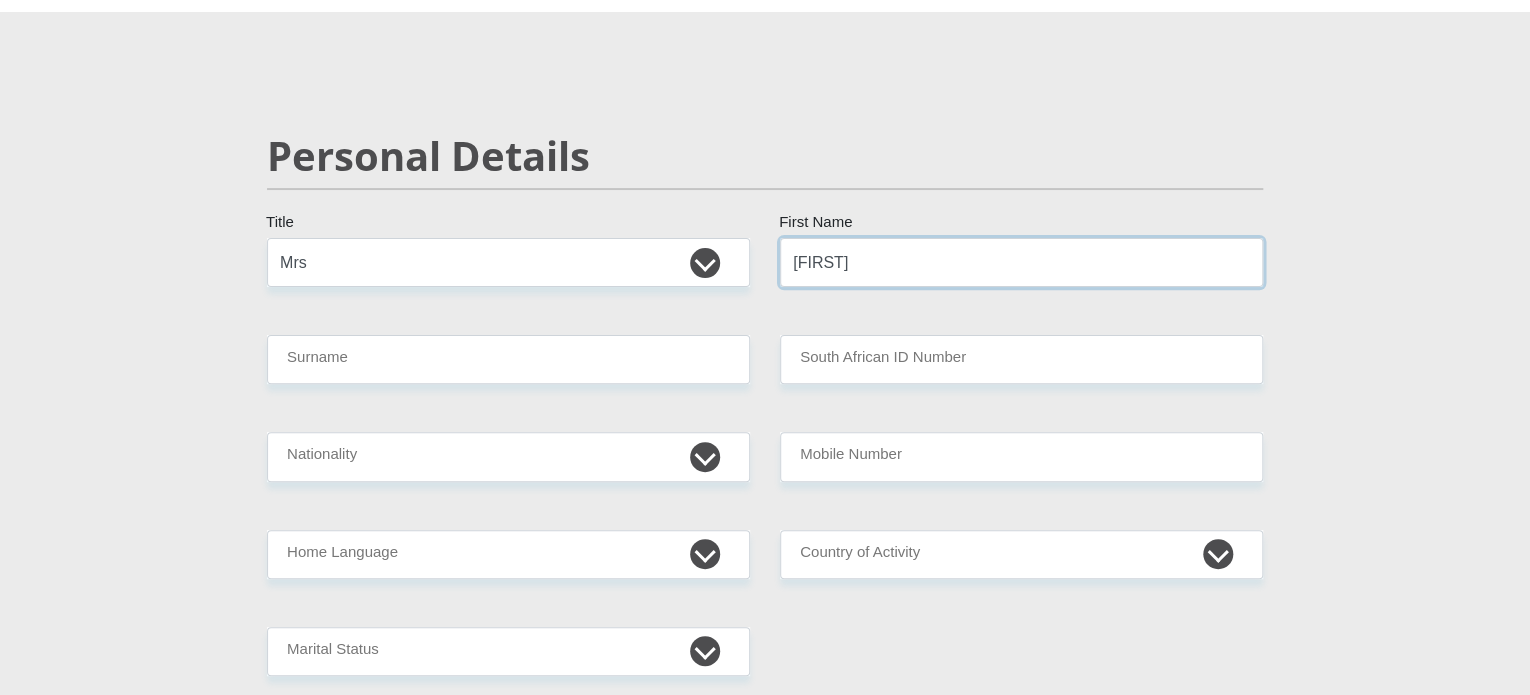 click on "[FIRST]" at bounding box center [1021, 262] 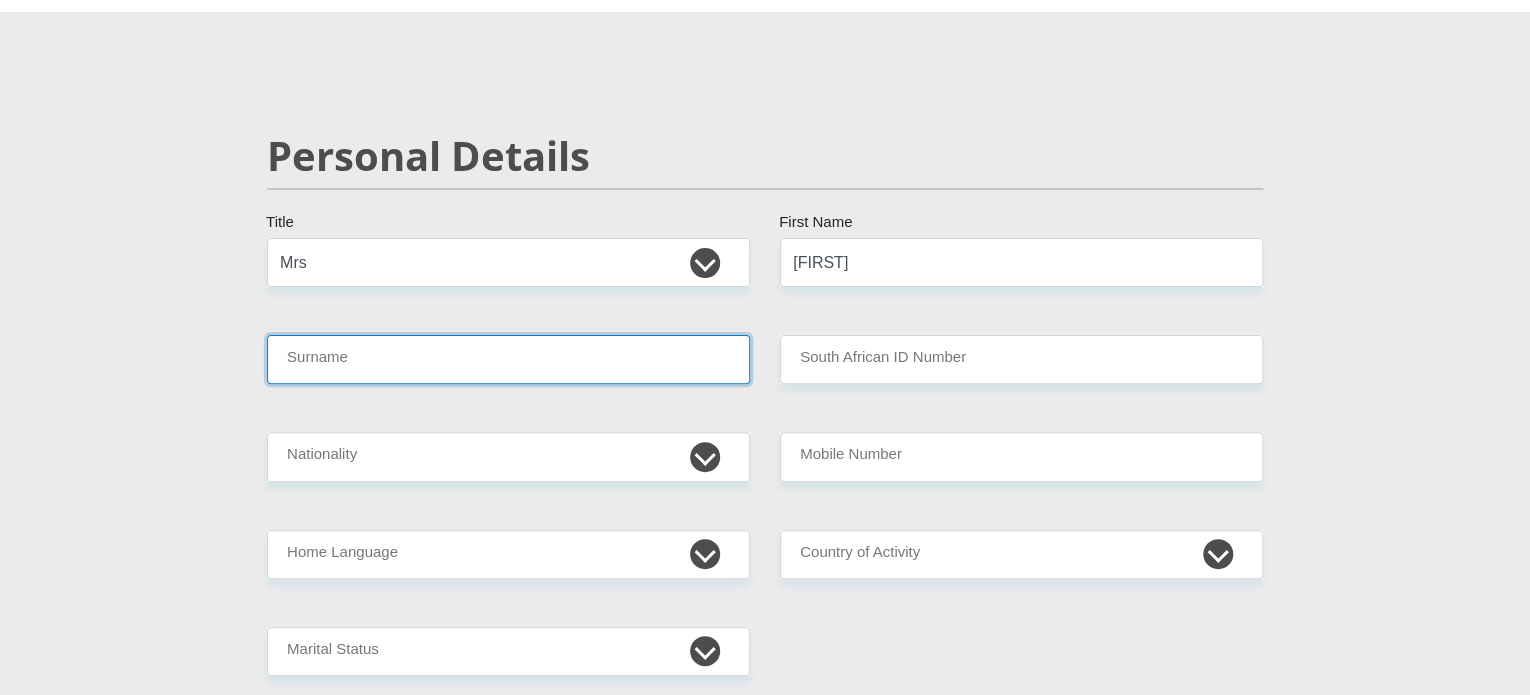 click on "Surname" at bounding box center [508, 359] 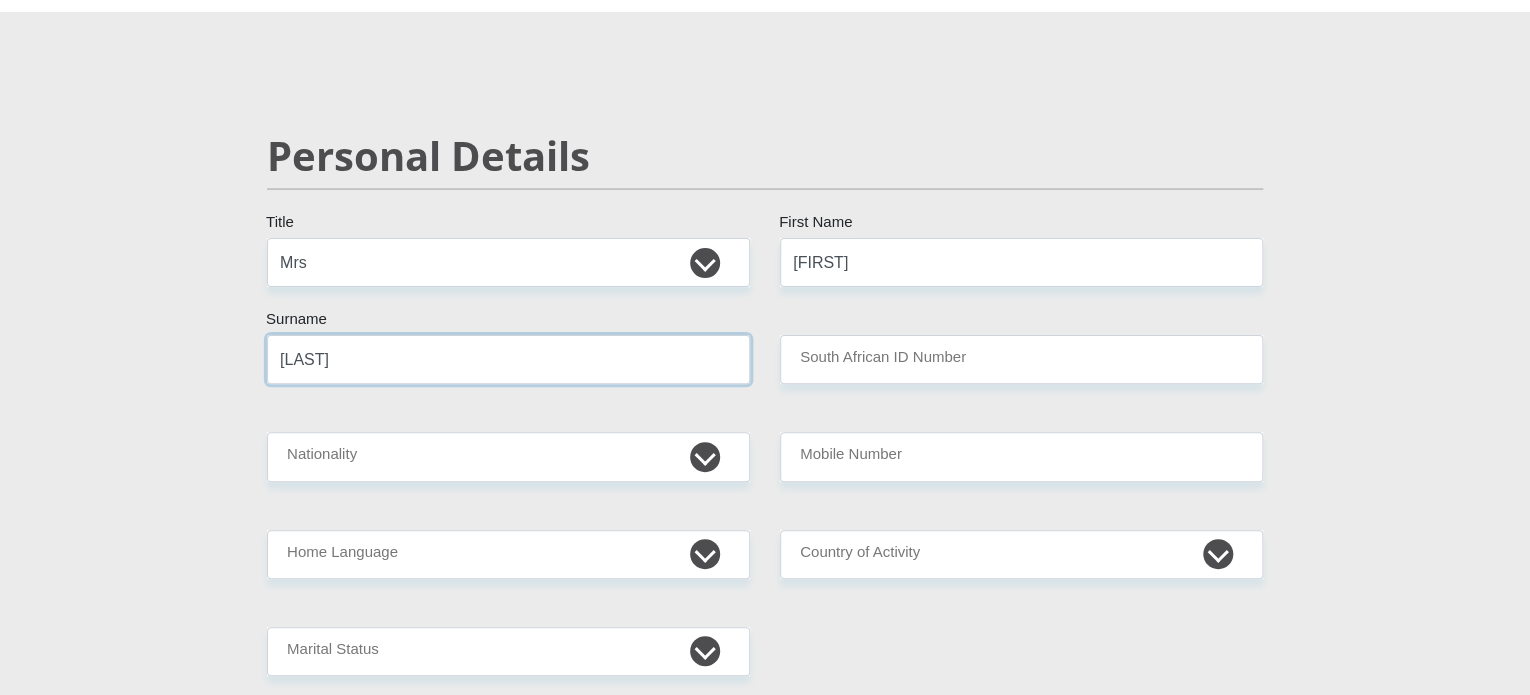 type on "[LAST]" 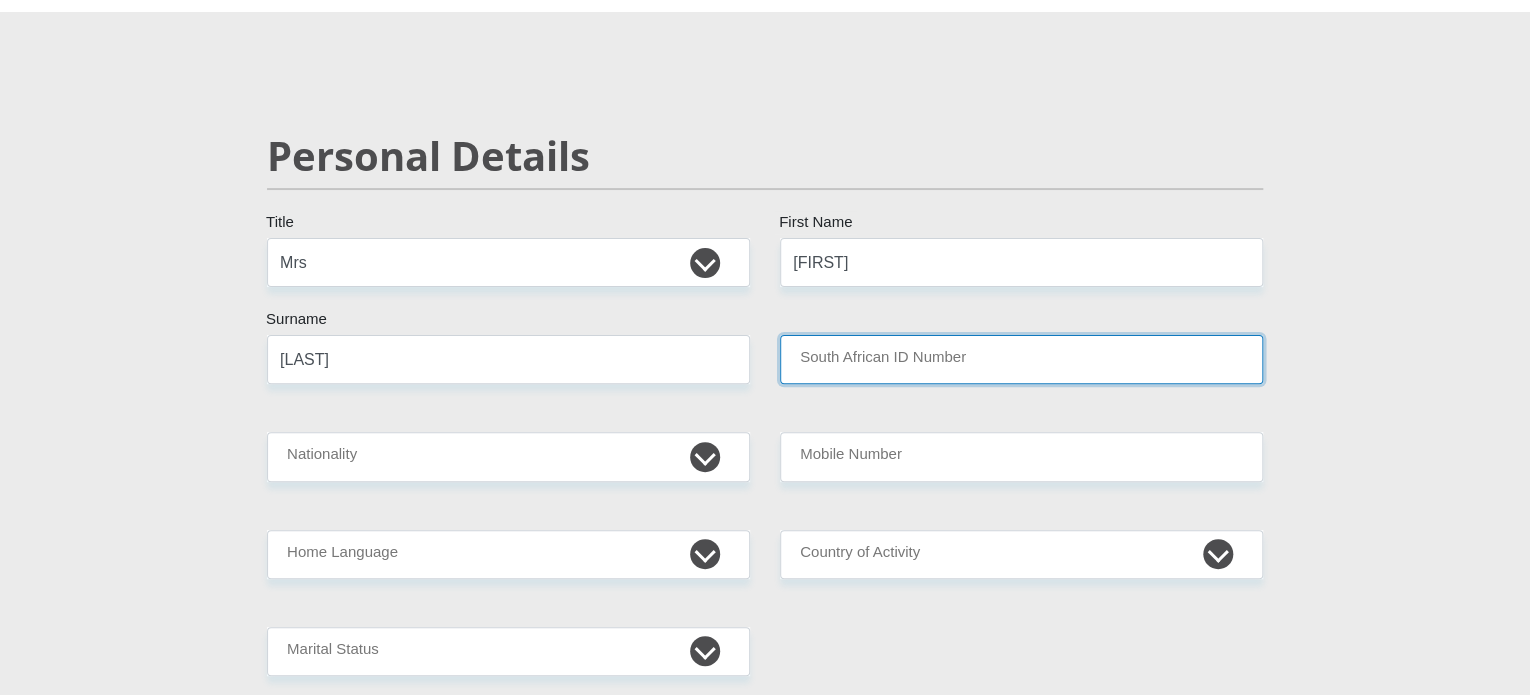 click on "South African ID Number" at bounding box center (1021, 359) 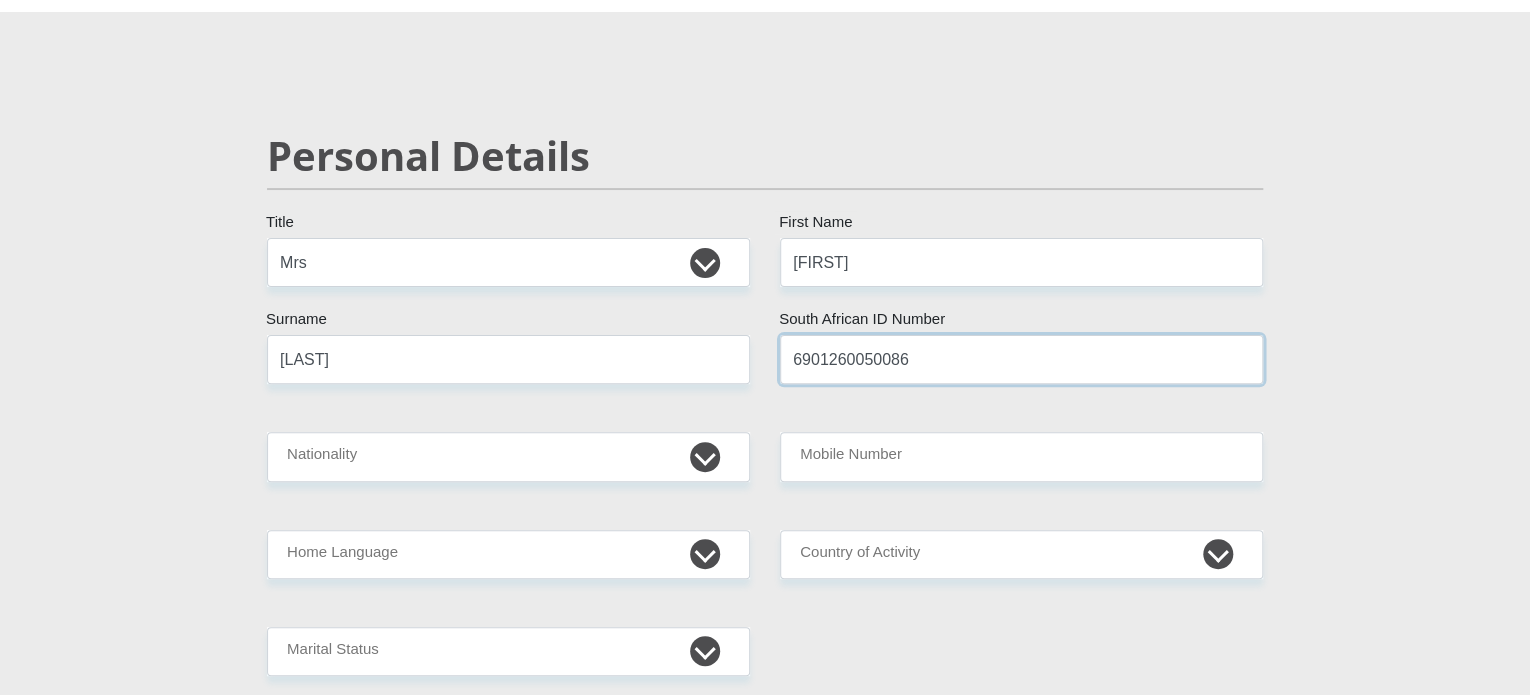 type on "6901260050086" 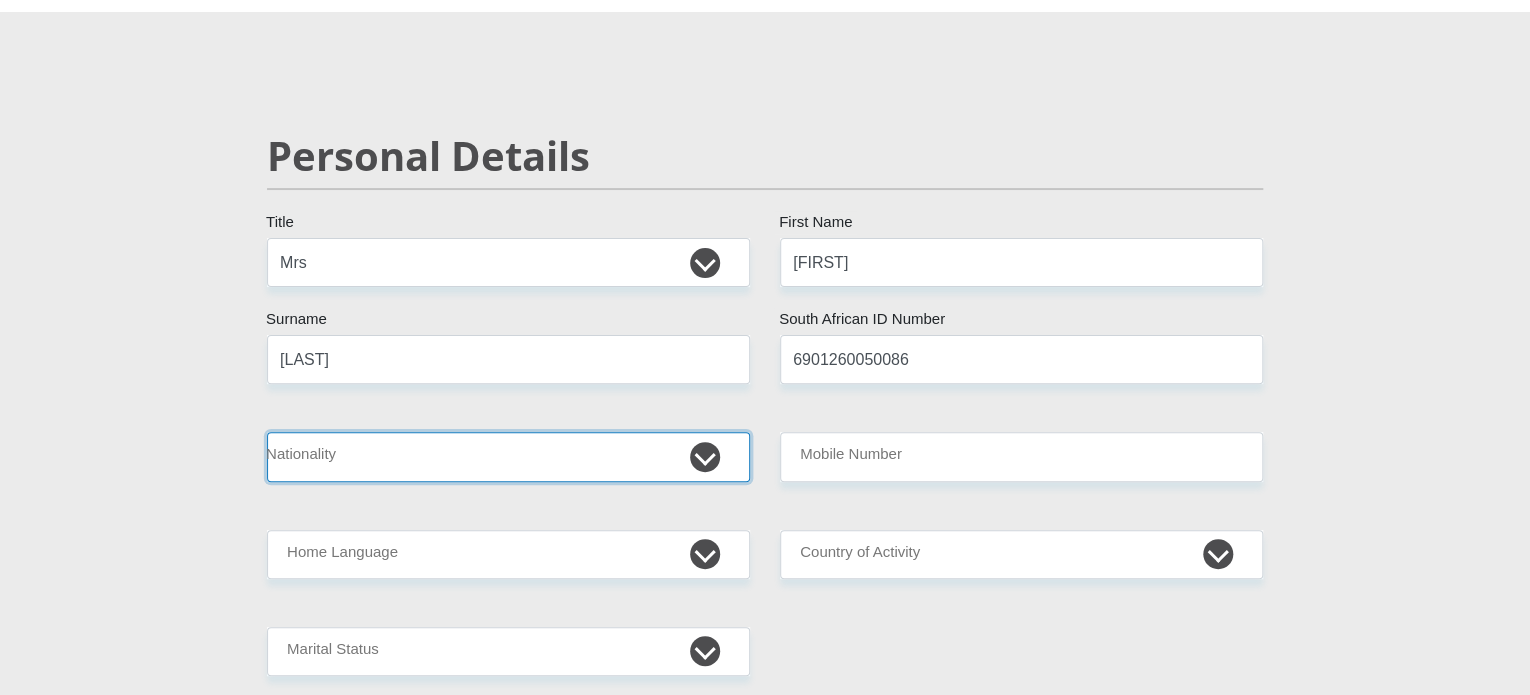 click on "South Africa
Afghanistan
Aland Islands
Albania
Algeria
America Samoa
American Virgin Islands
Andorra
Angola
Anguilla
Antarctica
Antigua and Barbuda
Argentina
Armenia
Aruba
Ascension Island
Australia
Austria
Azerbaijan
Bahamas
Bahrain
Bangladesh
Barbados
Chad" at bounding box center (508, 456) 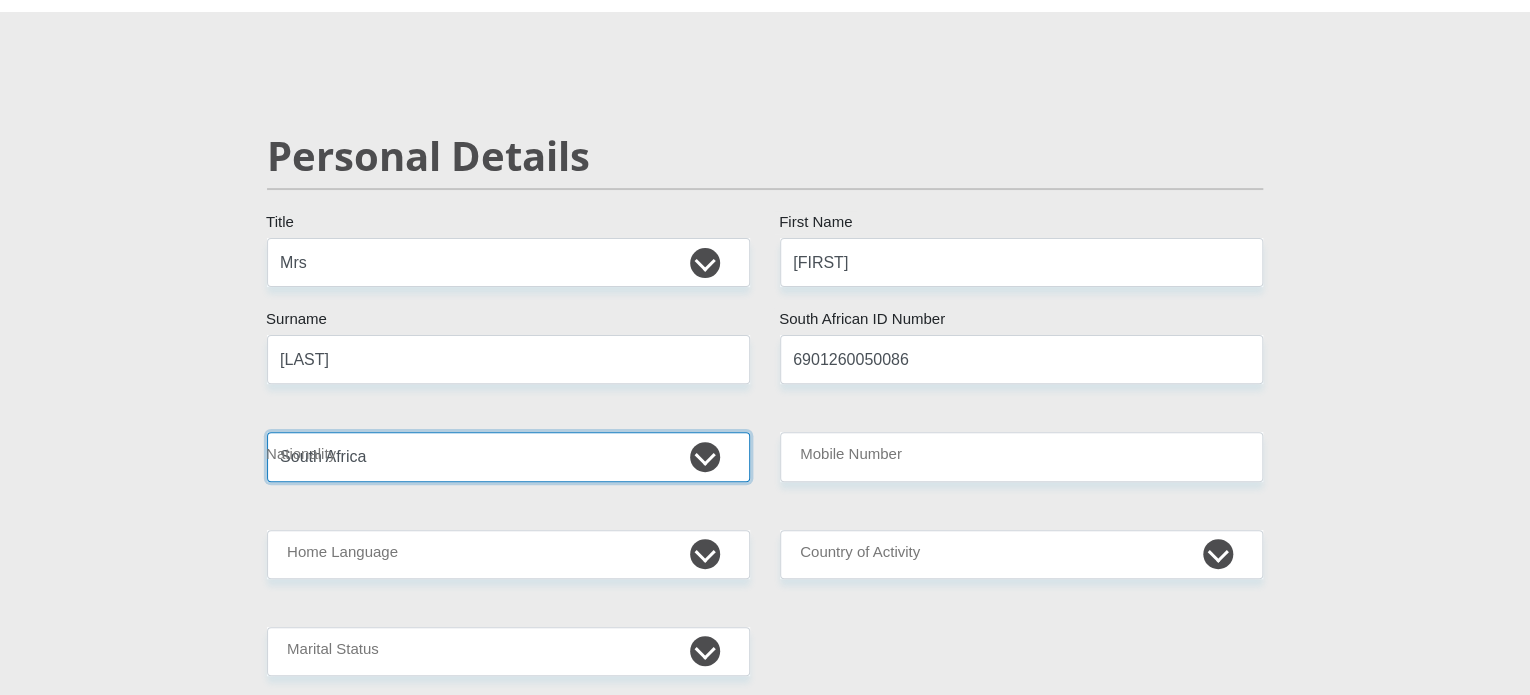click on "South Africa
Afghanistan
Aland Islands
Albania
Algeria
America Samoa
American Virgin Islands
Andorra
Angola
Anguilla
Antarctica
Antigua and Barbuda
Argentina
Armenia
Aruba
Ascension Island
Australia
Austria
Azerbaijan
Bahamas
Bahrain
Bangladesh
Barbados
Chad" at bounding box center [508, 456] 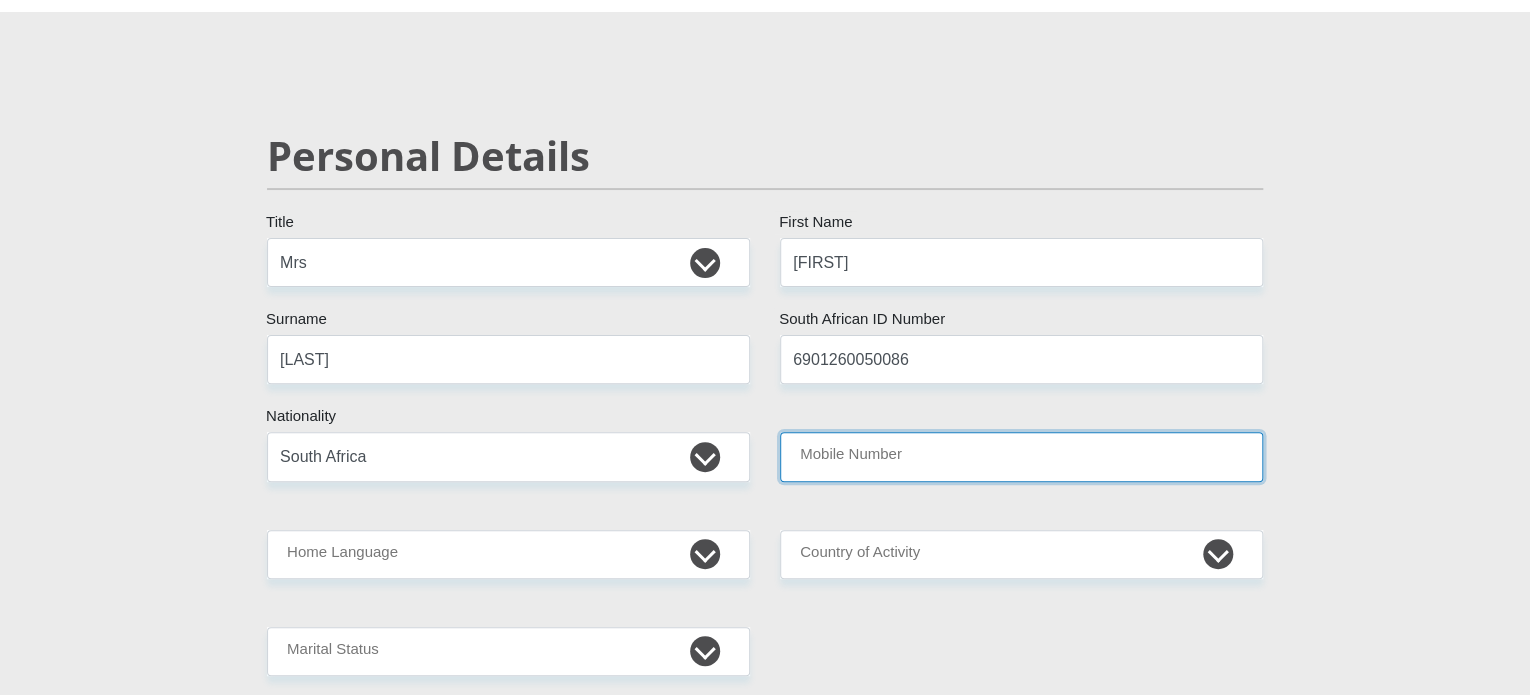 click on "Mobile Number" at bounding box center [1021, 456] 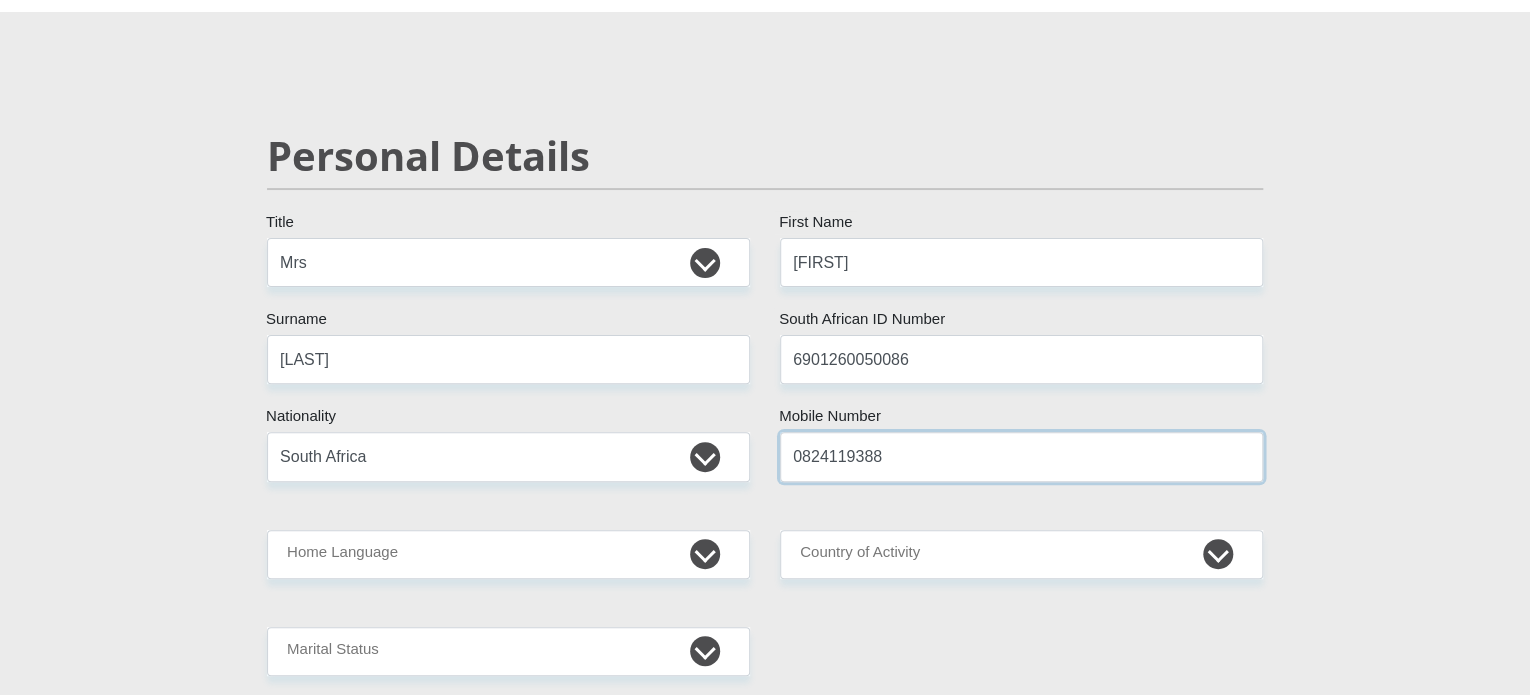 type on "0824119388" 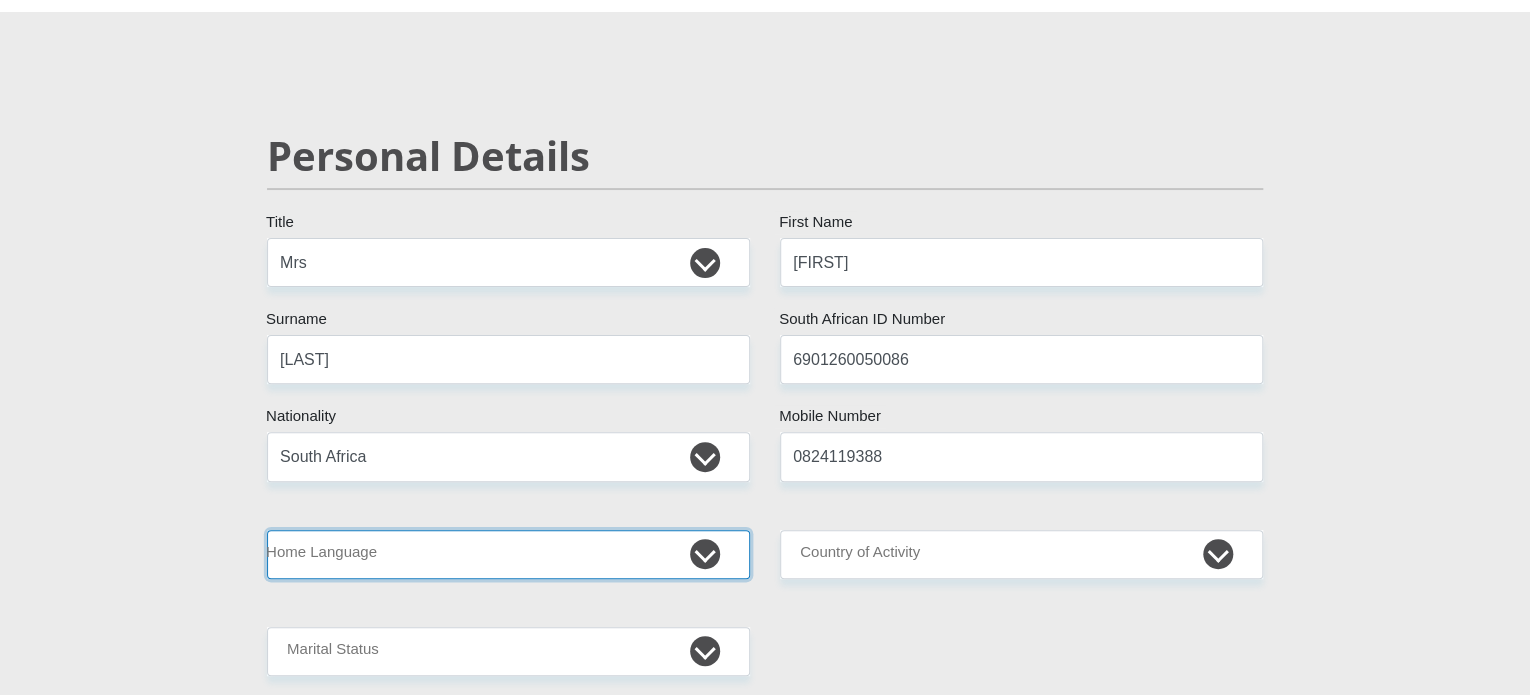 click on "Afrikaans
English
Sepedi
South Ndebele
Southern Sotho
Swati
Tsonga
Tswana
Venda
Xhosa
Zulu
Other" at bounding box center (508, 554) 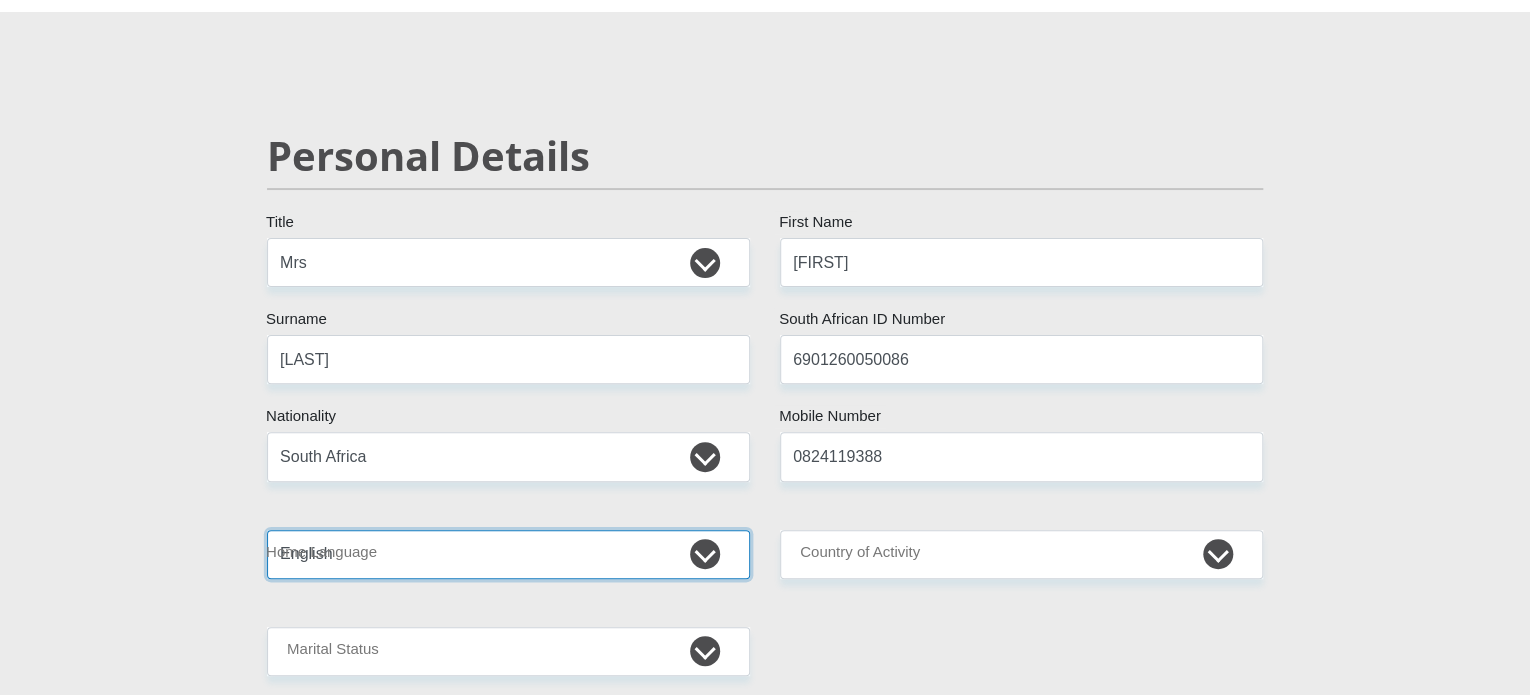 click on "Afrikaans
English
Sepedi
South Ndebele
Southern Sotho
Swati
Tsonga
Tswana
Venda
Xhosa
Zulu
Other" at bounding box center [508, 554] 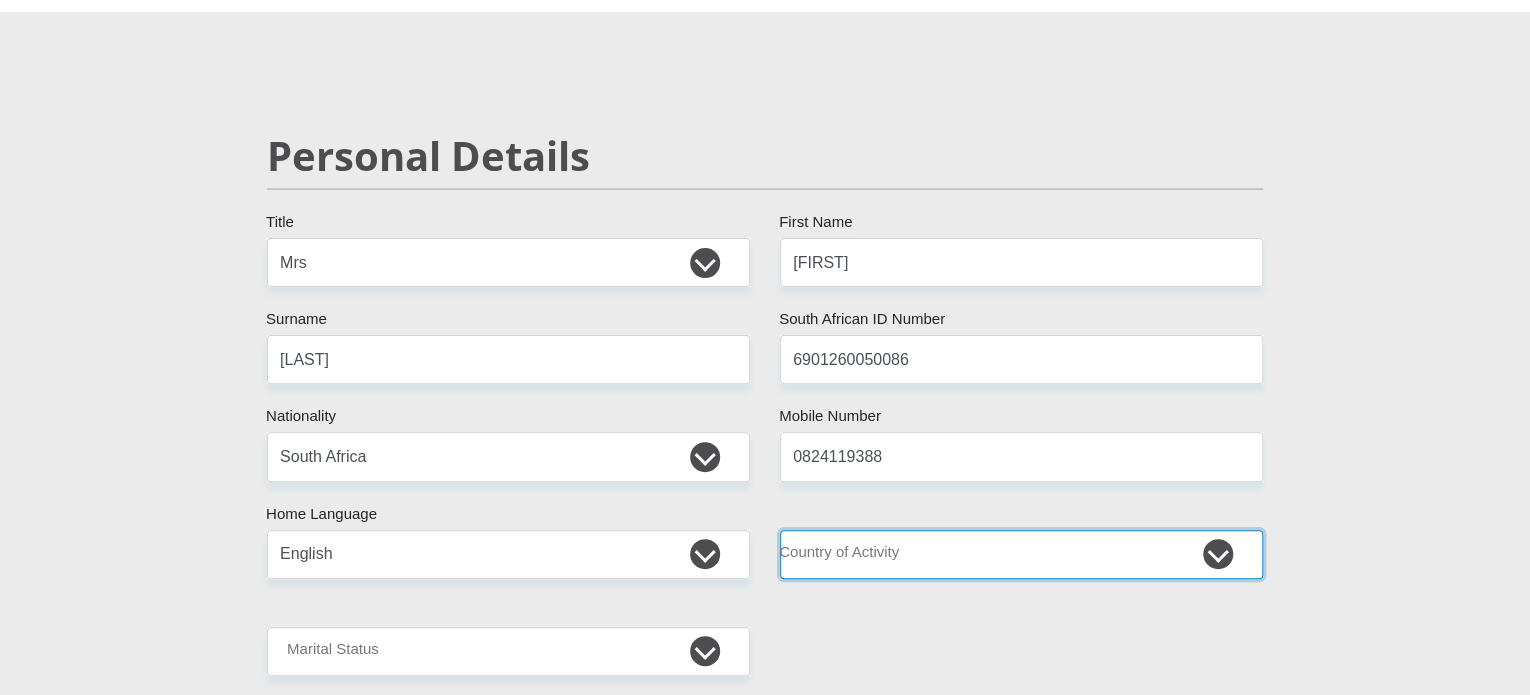 click on "South Africa
Afghanistan
Aland Islands
Albania
Algeria
America Samoa
American Virgin Islands
Andorra
Angola
Anguilla
Antarctica
Antigua and Barbuda
Argentina
Armenia
Aruba
Ascension Island
Australia
Austria
Azerbaijan
Chad" at bounding box center (1021, 554) 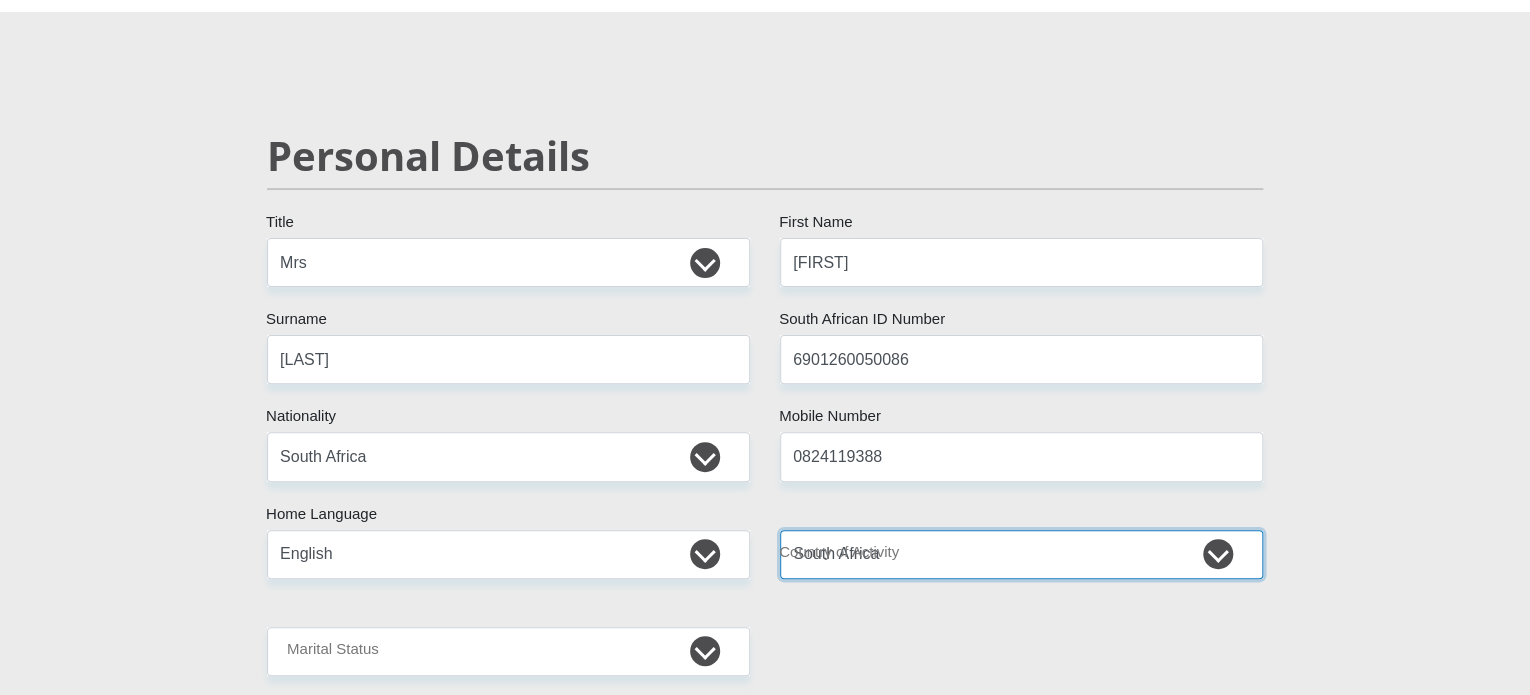 click on "South Africa
Afghanistan
Aland Islands
Albania
Algeria
America Samoa
American Virgin Islands
Andorra
Angola
Anguilla
Antarctica
Antigua and Barbuda
Argentina
Armenia
Aruba
Ascension Island
Australia
Austria
Azerbaijan
Chad" at bounding box center (1021, 554) 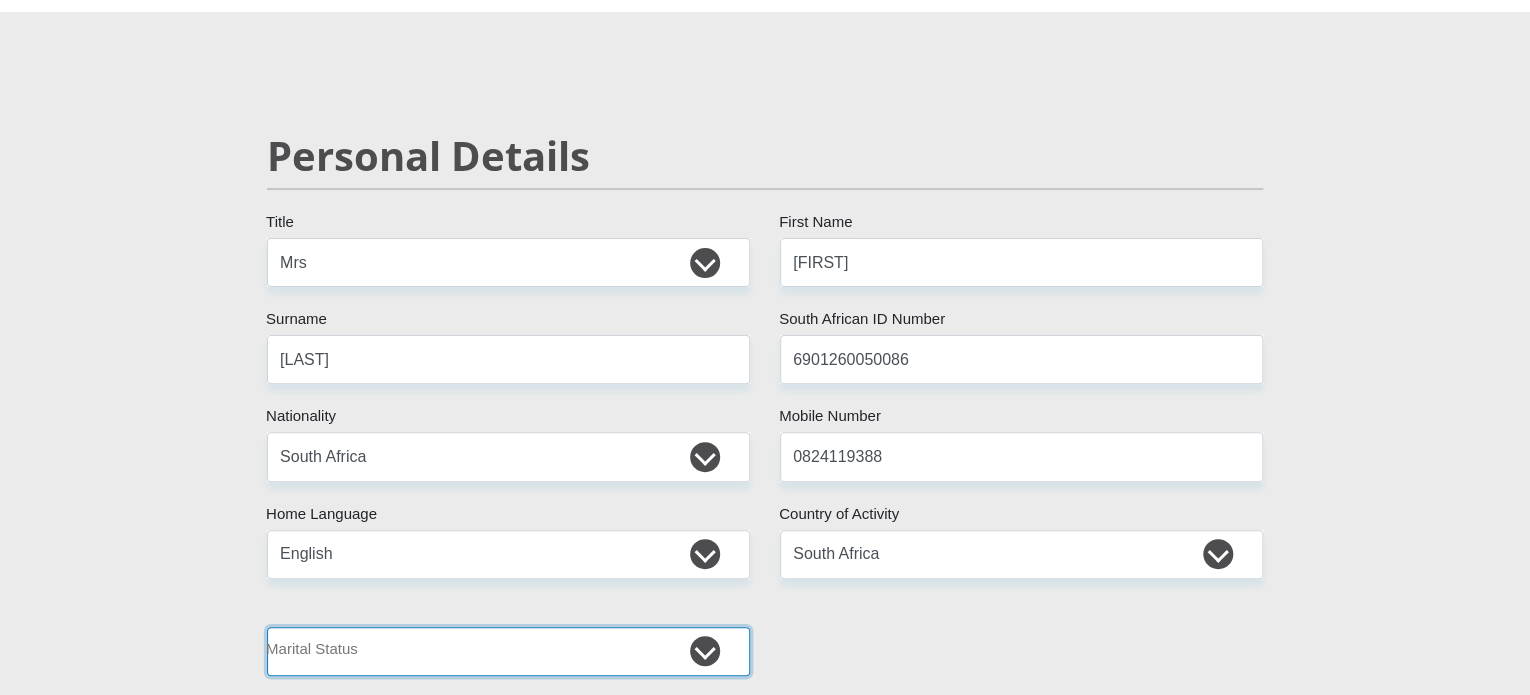 click on "Married ANC
Single
Divorced
Widowed
Married COP or Customary Law" at bounding box center (508, 651) 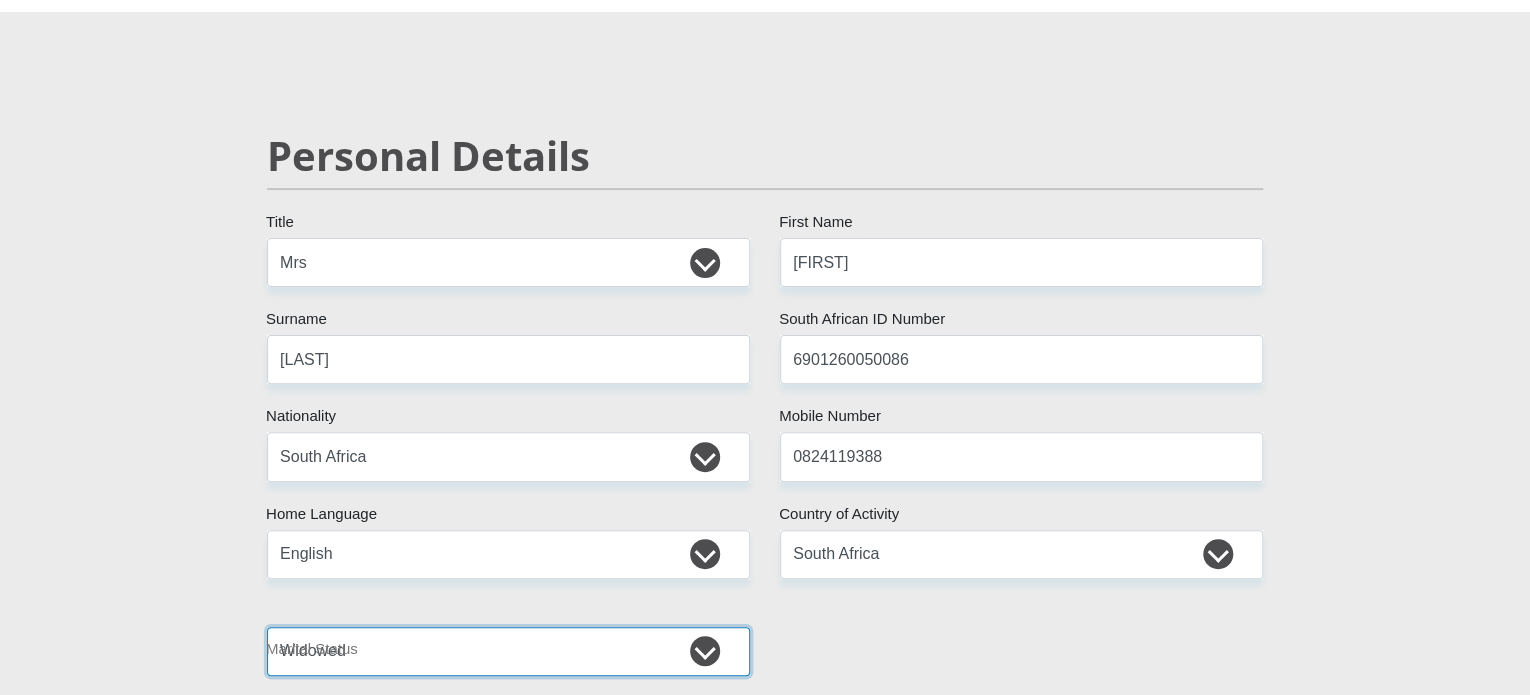 click on "Married ANC
Single
Divorced
Widowed
Married COP or Customary Law" at bounding box center (508, 651) 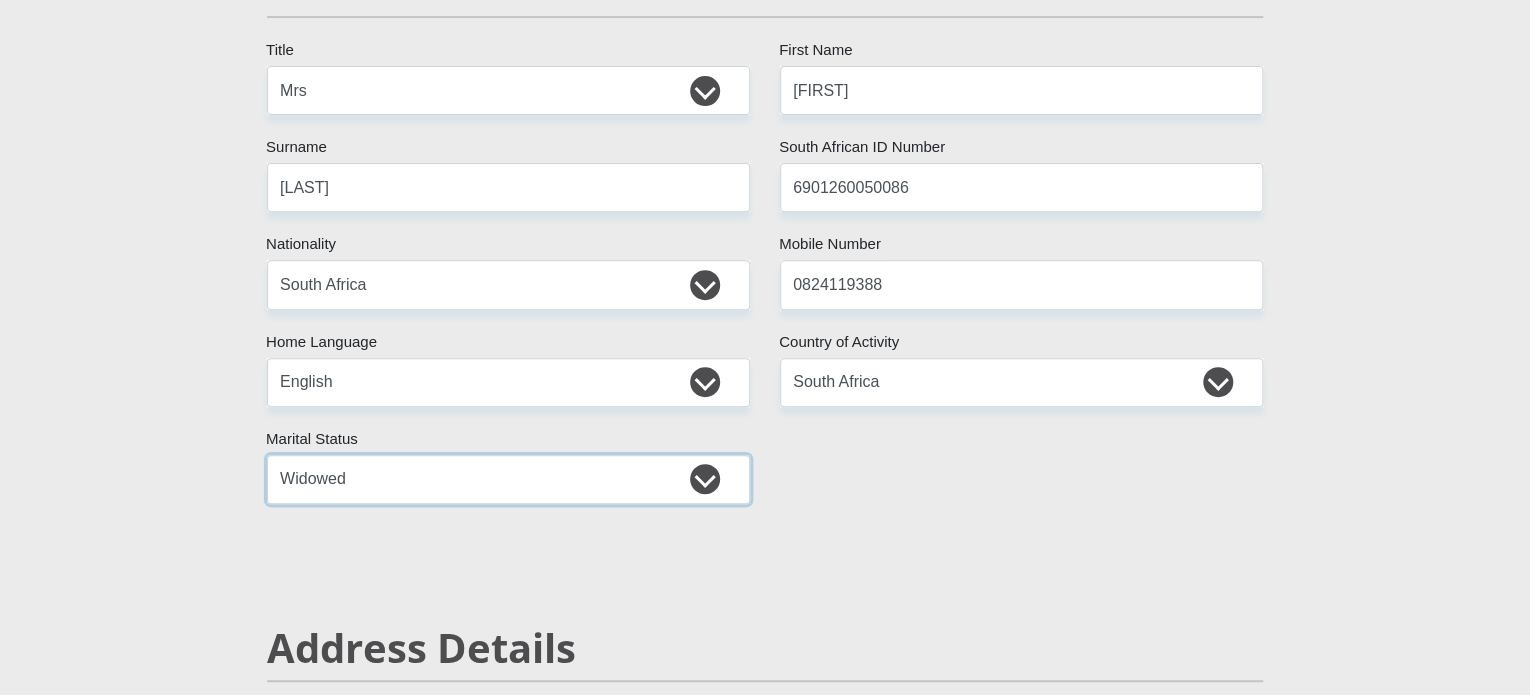 scroll, scrollTop: 400, scrollLeft: 0, axis: vertical 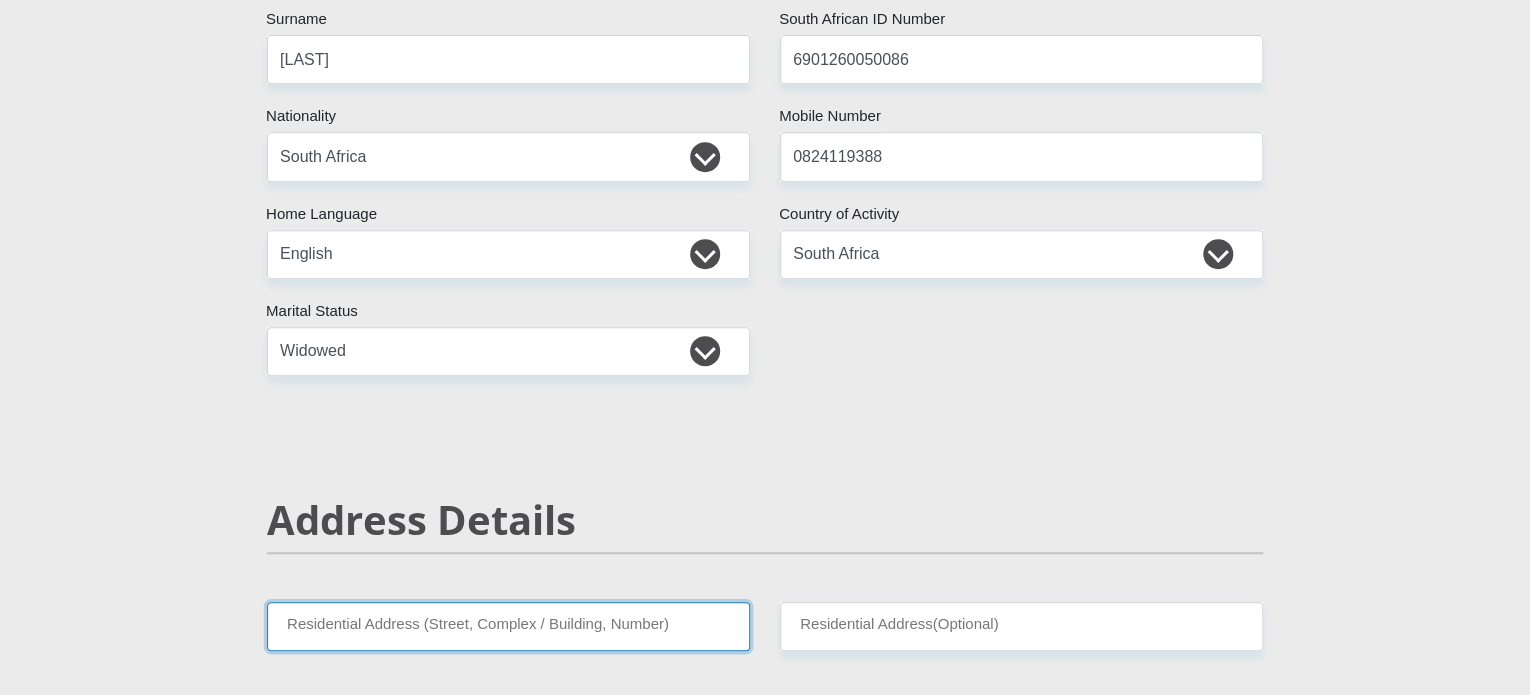 click on "Residential Address (Street, Complex / Building, Number)" at bounding box center (508, 626) 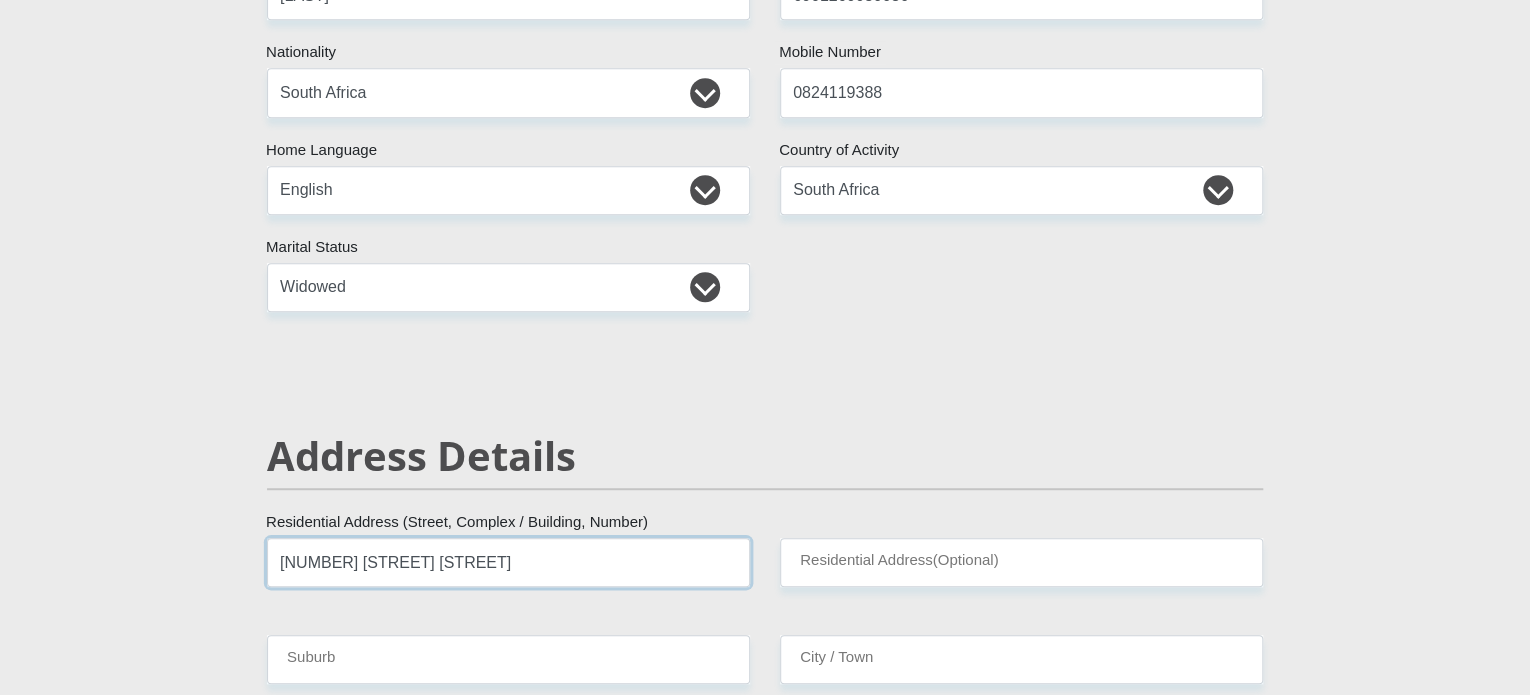 scroll, scrollTop: 500, scrollLeft: 0, axis: vertical 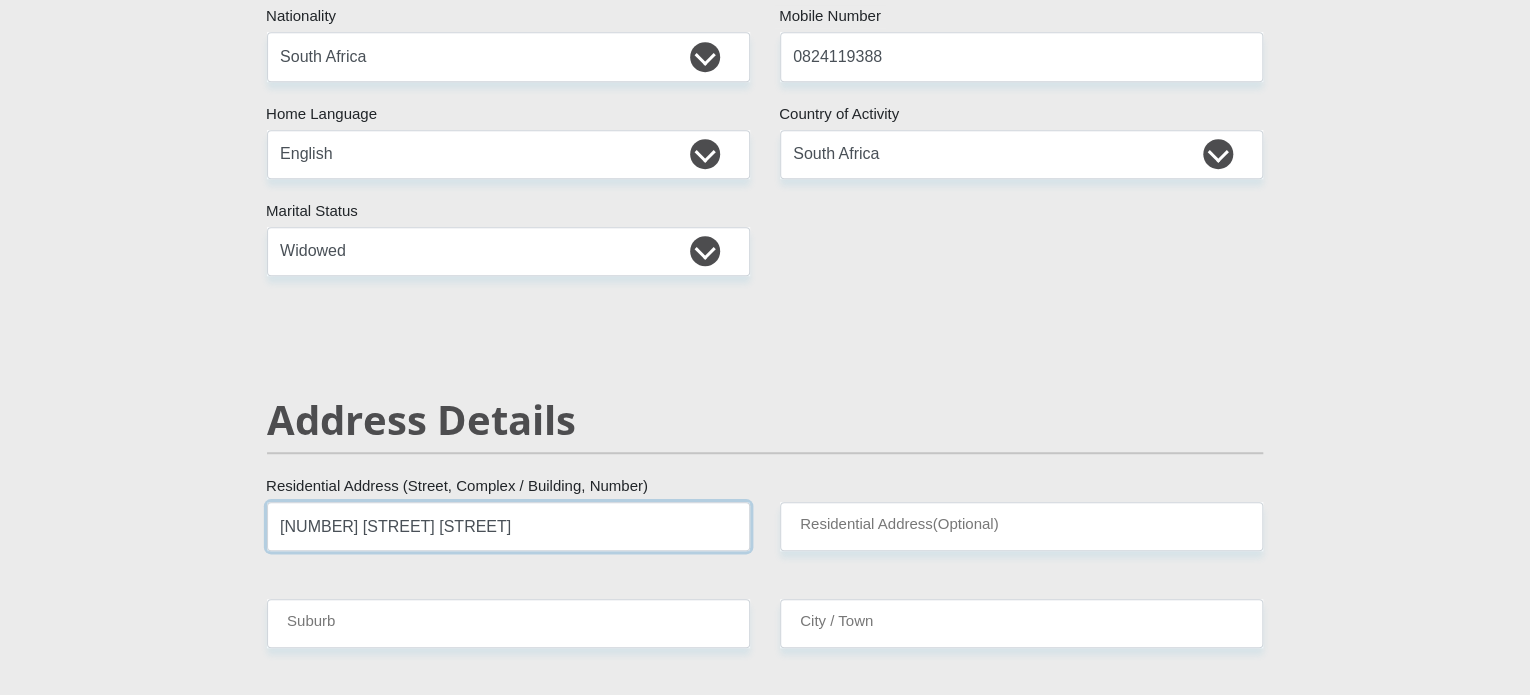 type on "[NUMBER] [STREET] [STREET]" 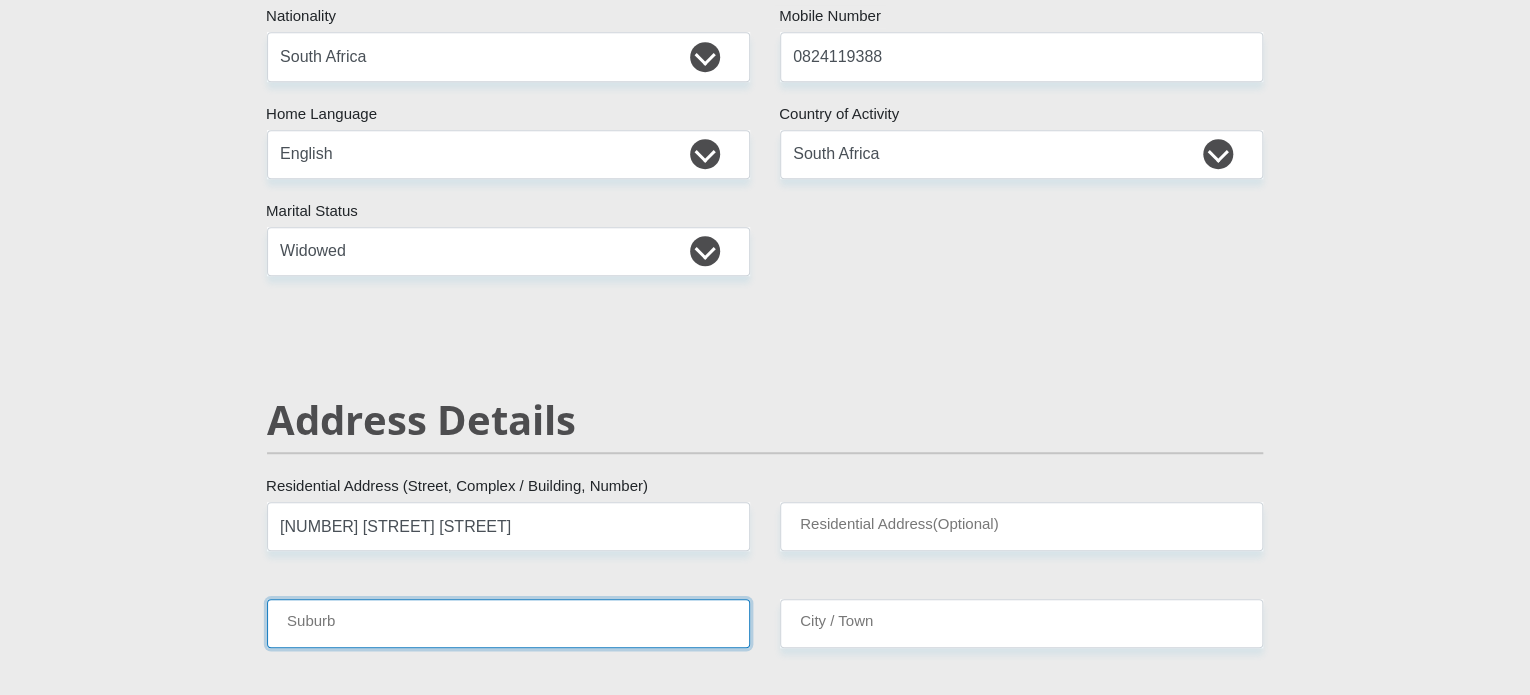 click on "Suburb" at bounding box center (508, 623) 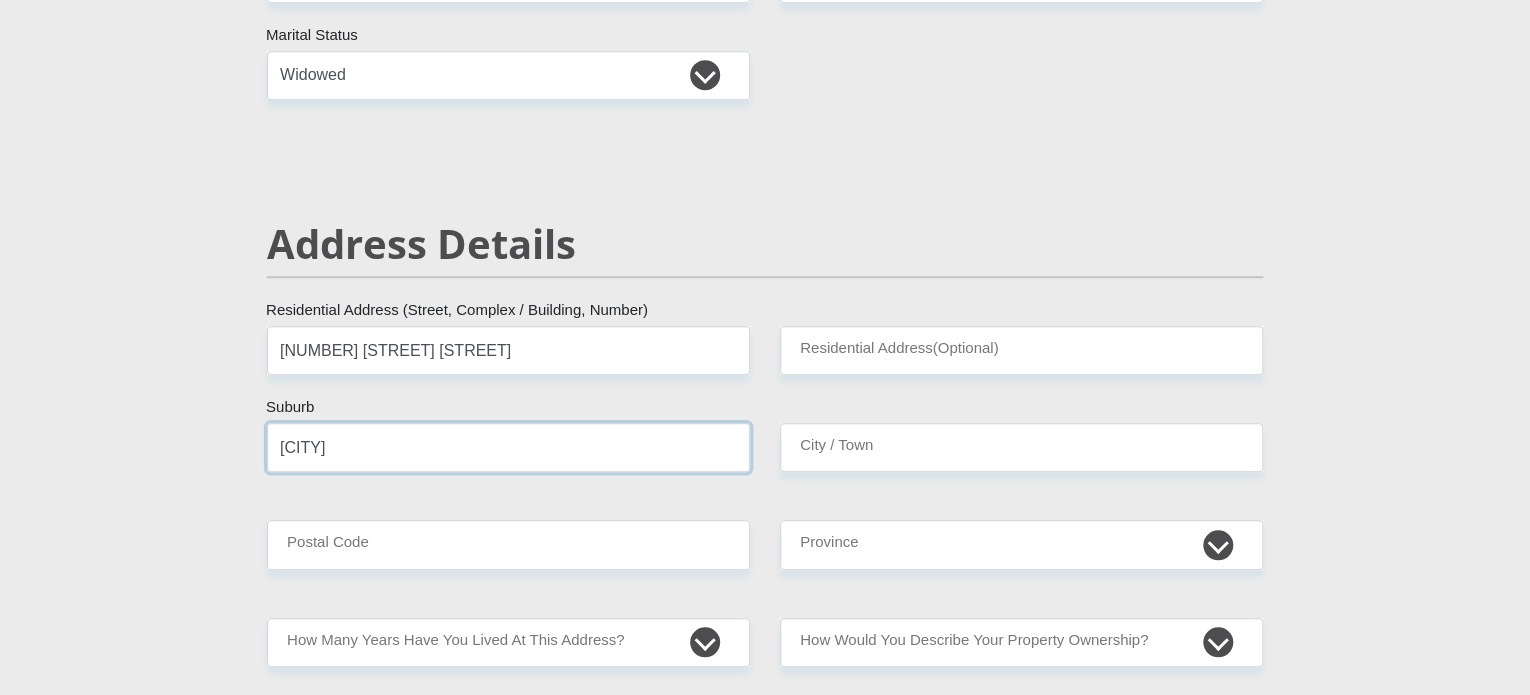 scroll, scrollTop: 700, scrollLeft: 0, axis: vertical 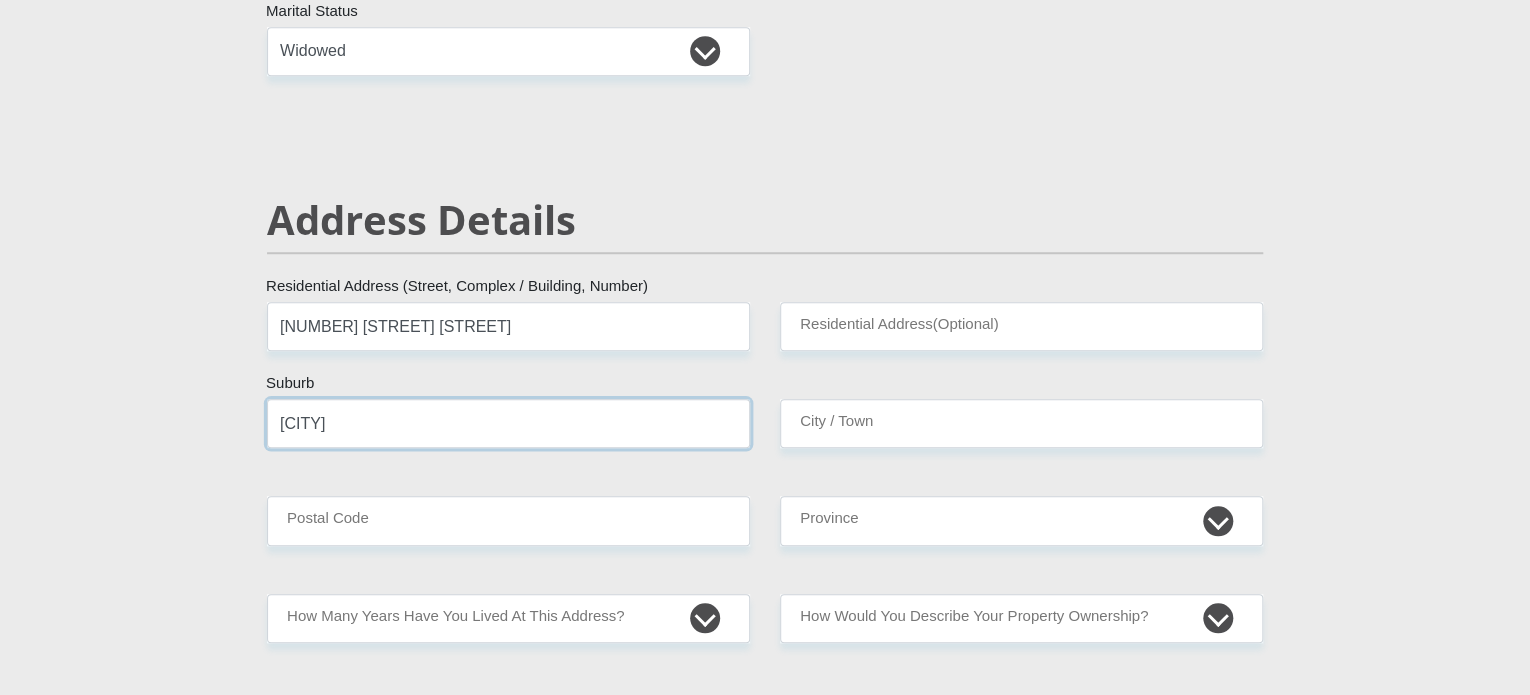 type on "[CITY]" 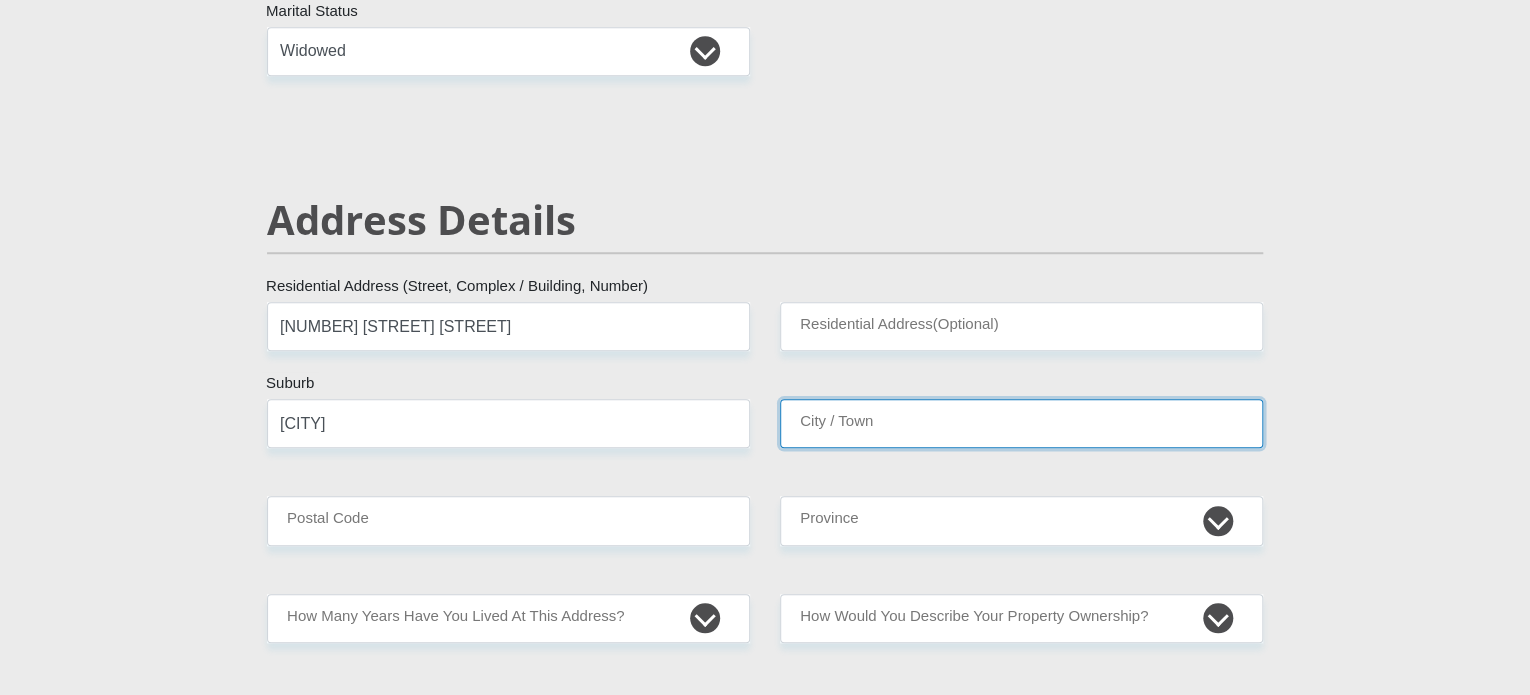 click on "City / Town" at bounding box center [1021, 423] 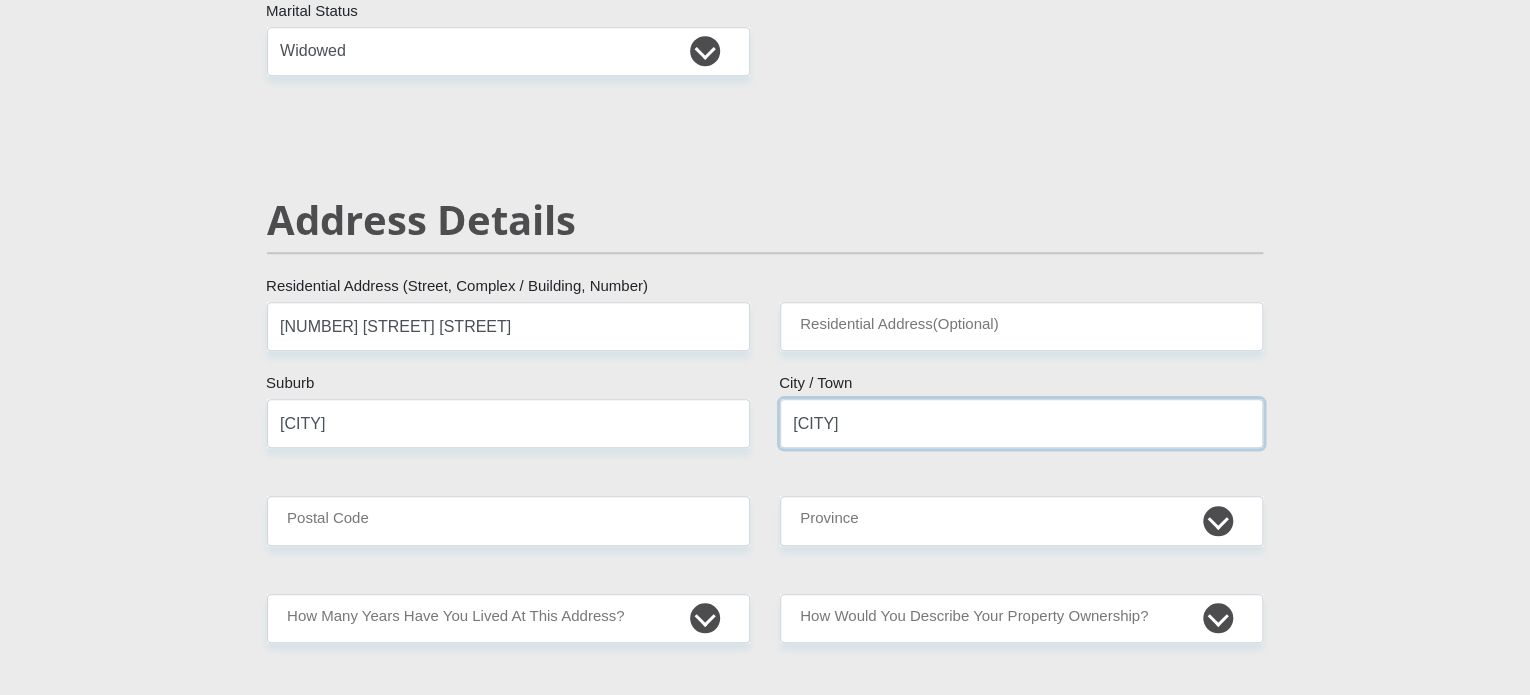 type on "[CITY]" 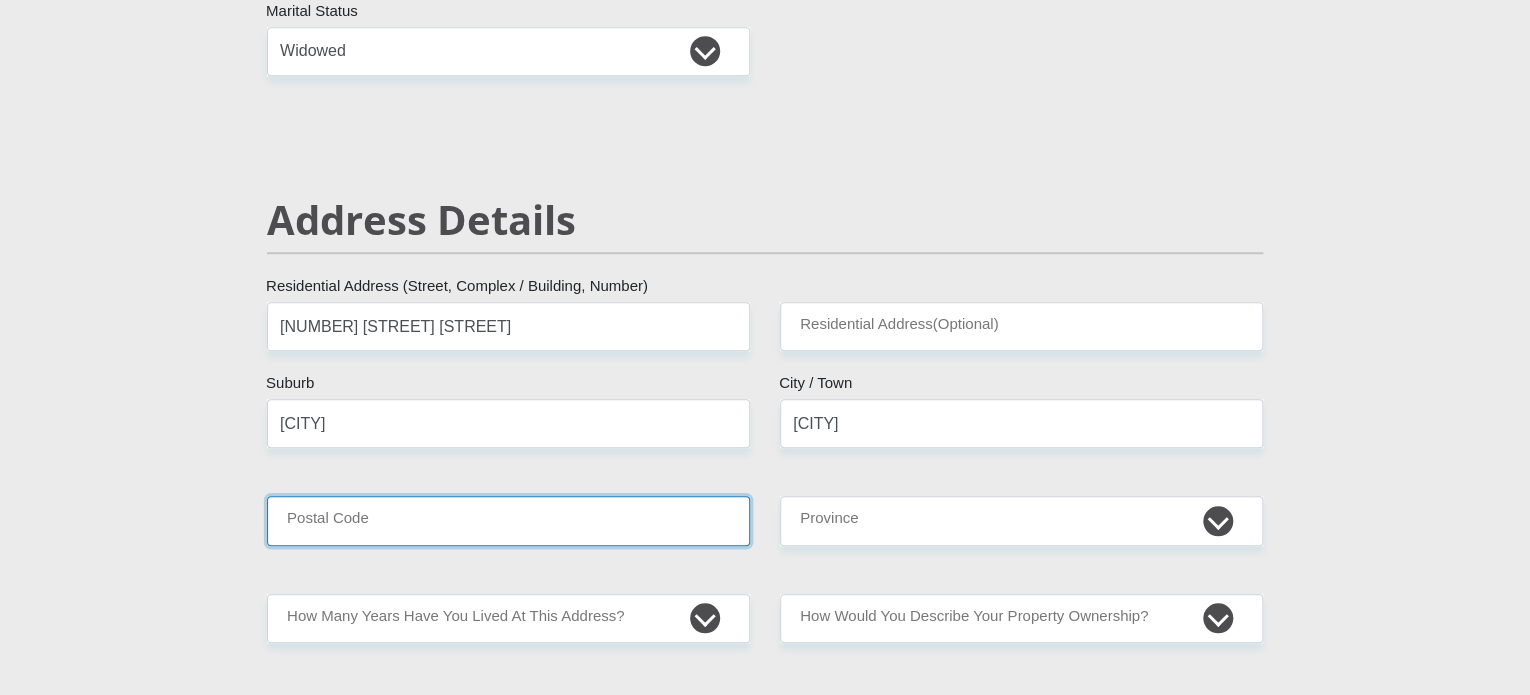 click on "Postal Code" at bounding box center [508, 520] 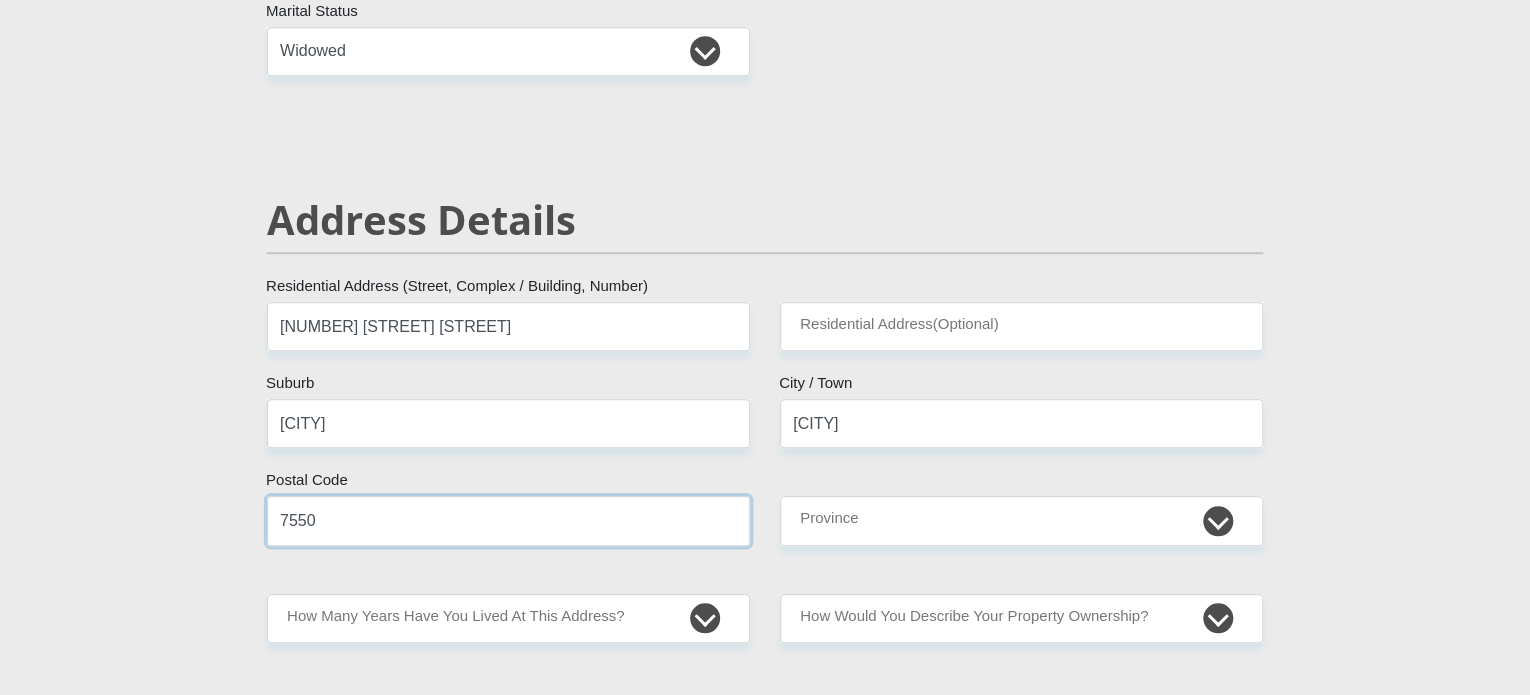 type on "7550" 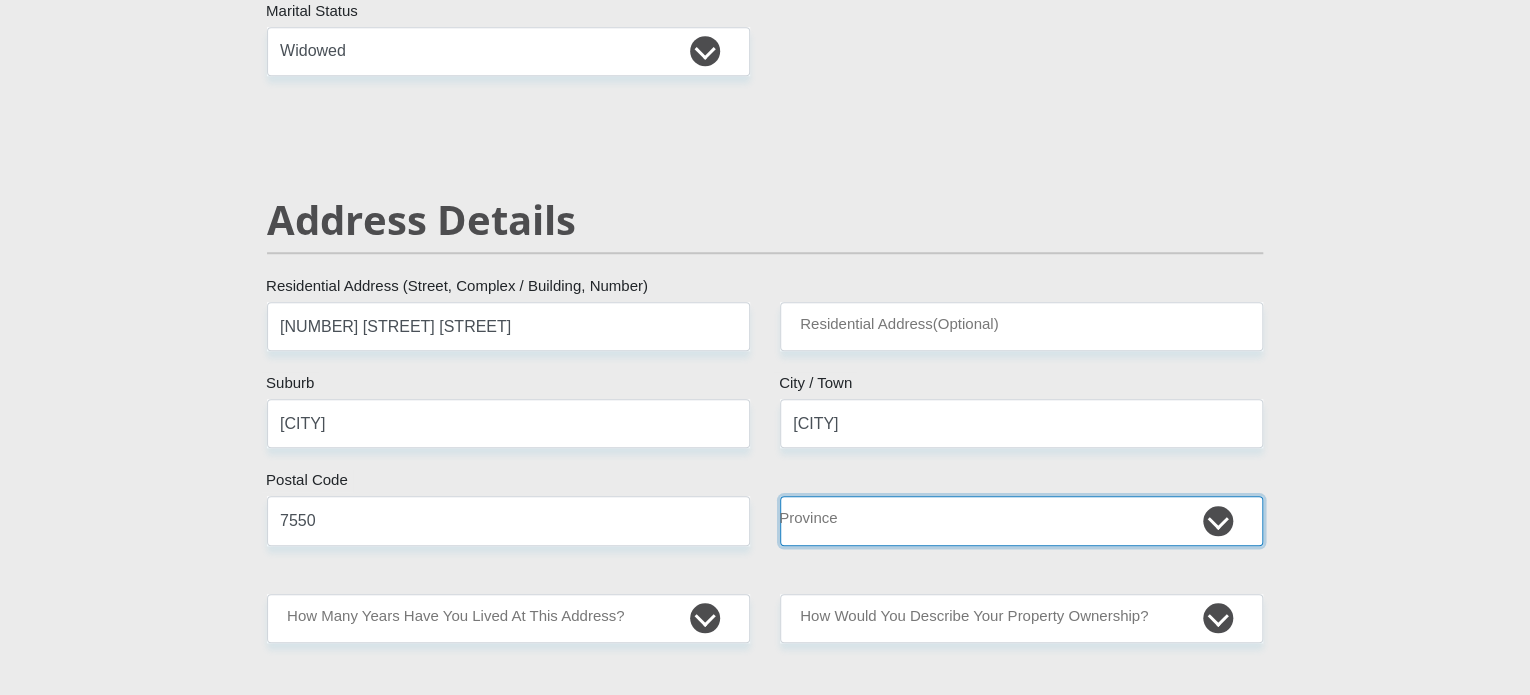 click on "Eastern Cape
Free State
Gauteng
KwaZulu-Natal
Limpopo
Mpumalanga
Northern Cape
North West
Western Cape" at bounding box center [1021, 520] 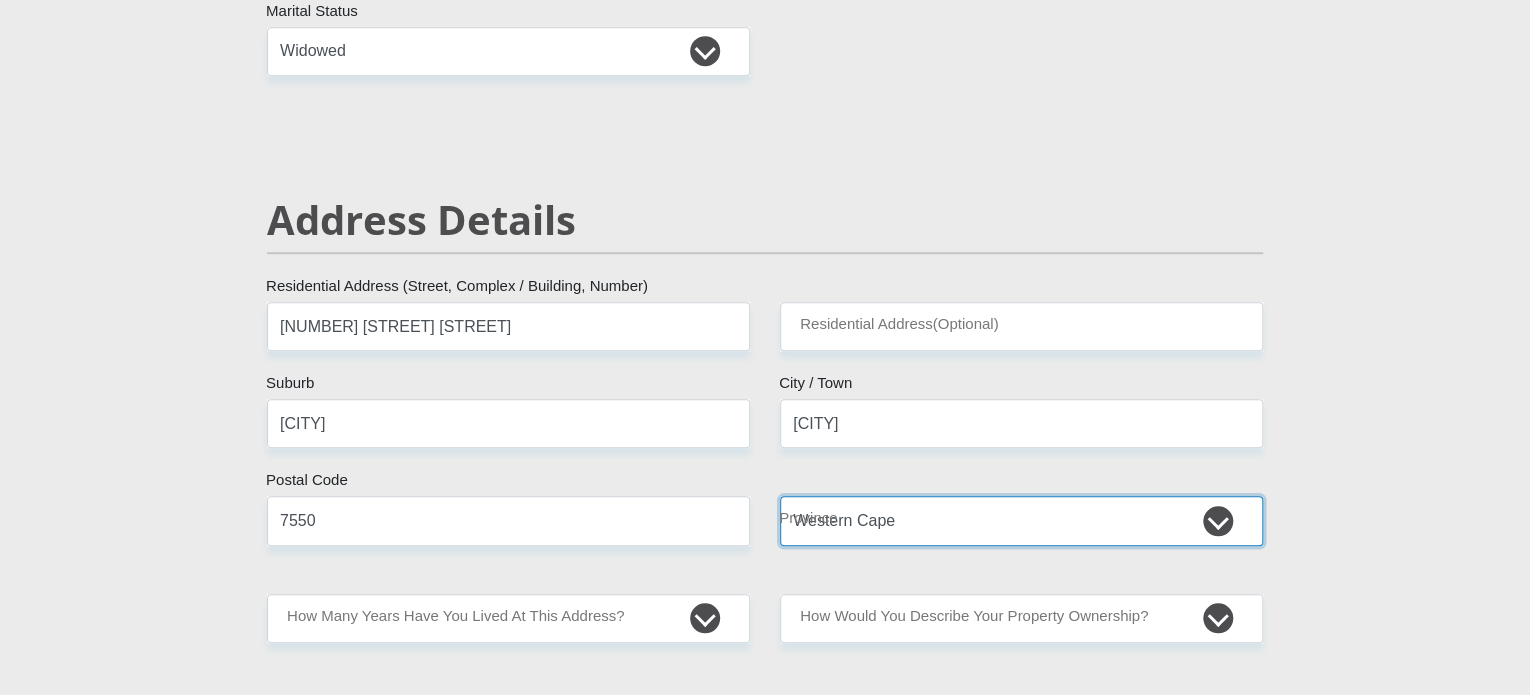 click on "Eastern Cape
Free State
Gauteng
KwaZulu-Natal
Limpopo
Mpumalanga
Northern Cape
North West
Western Cape" at bounding box center [1021, 520] 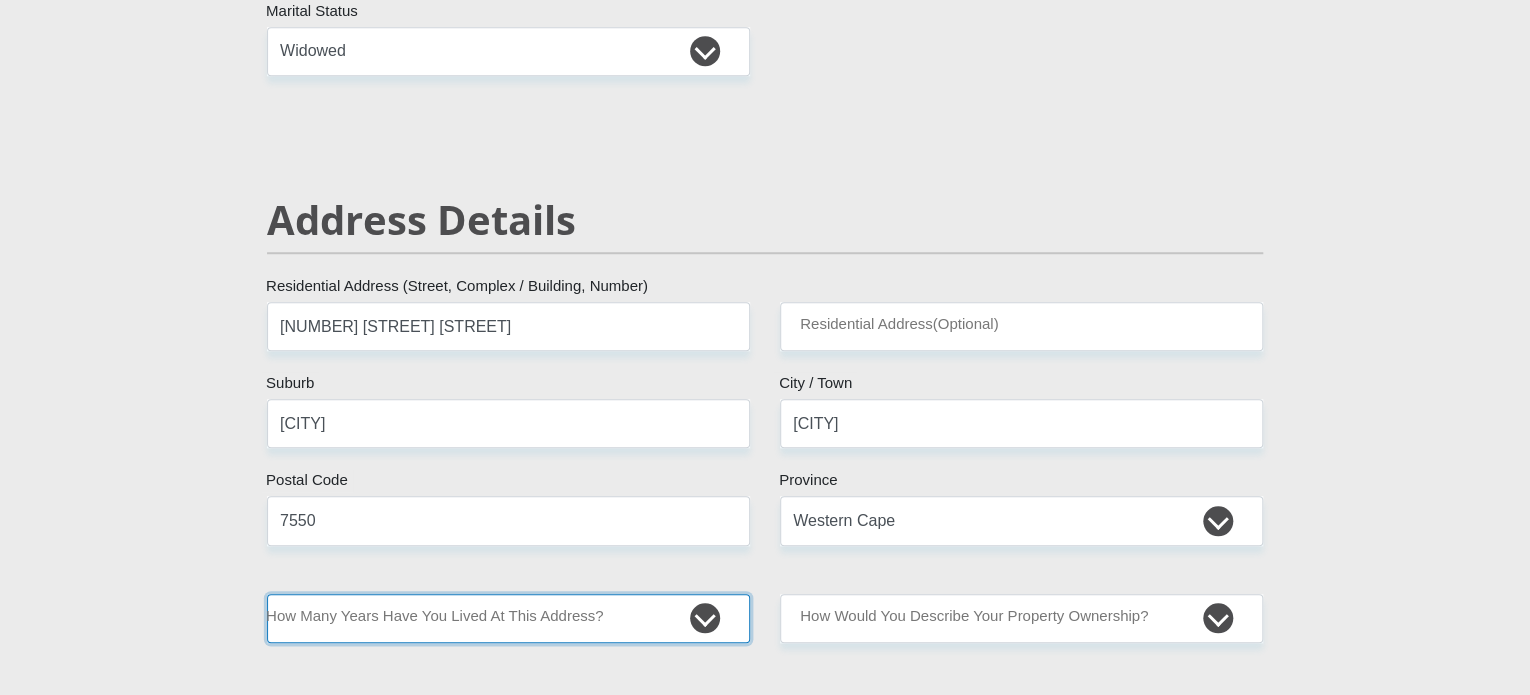 click on "less than 1 year
1-3 years
3-5 years
5+ years" at bounding box center (508, 618) 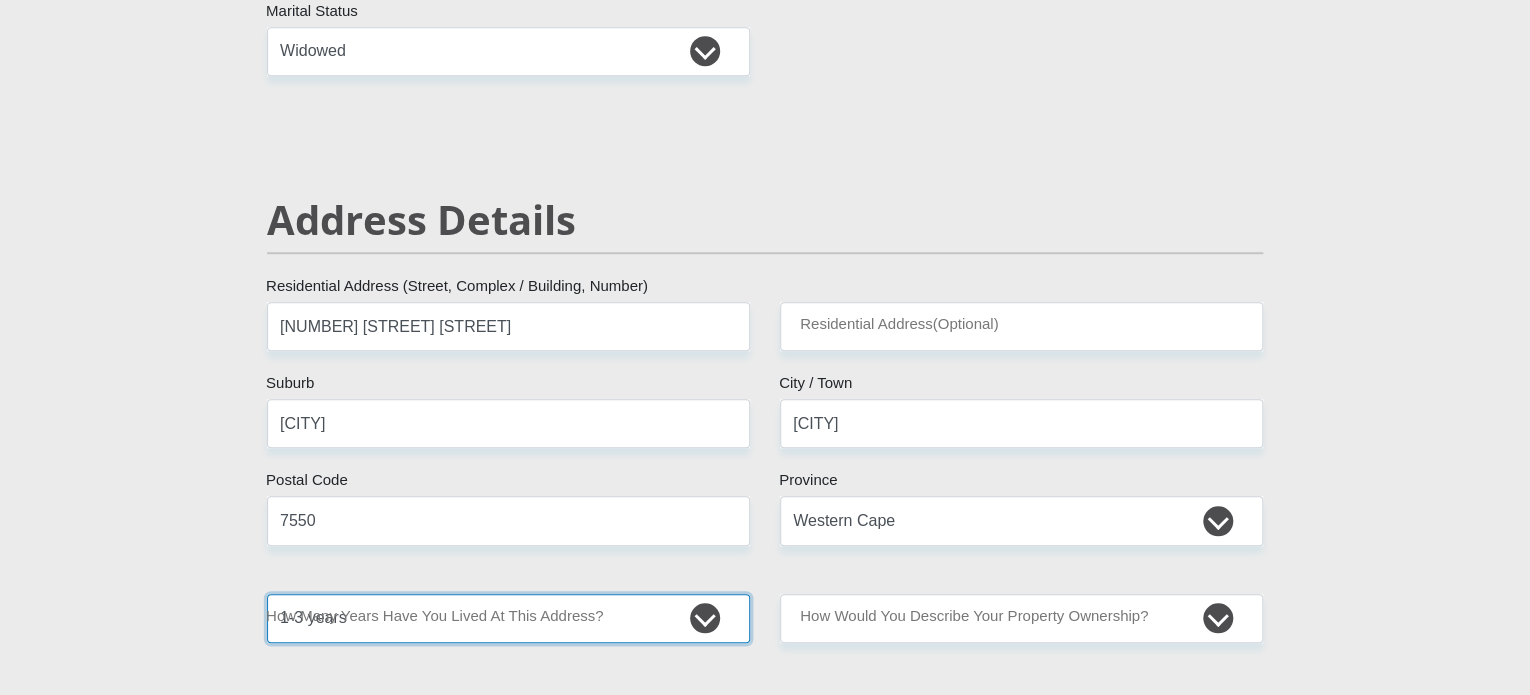 click on "less than 1 year
1-3 years
3-5 years
5+ years" at bounding box center [508, 618] 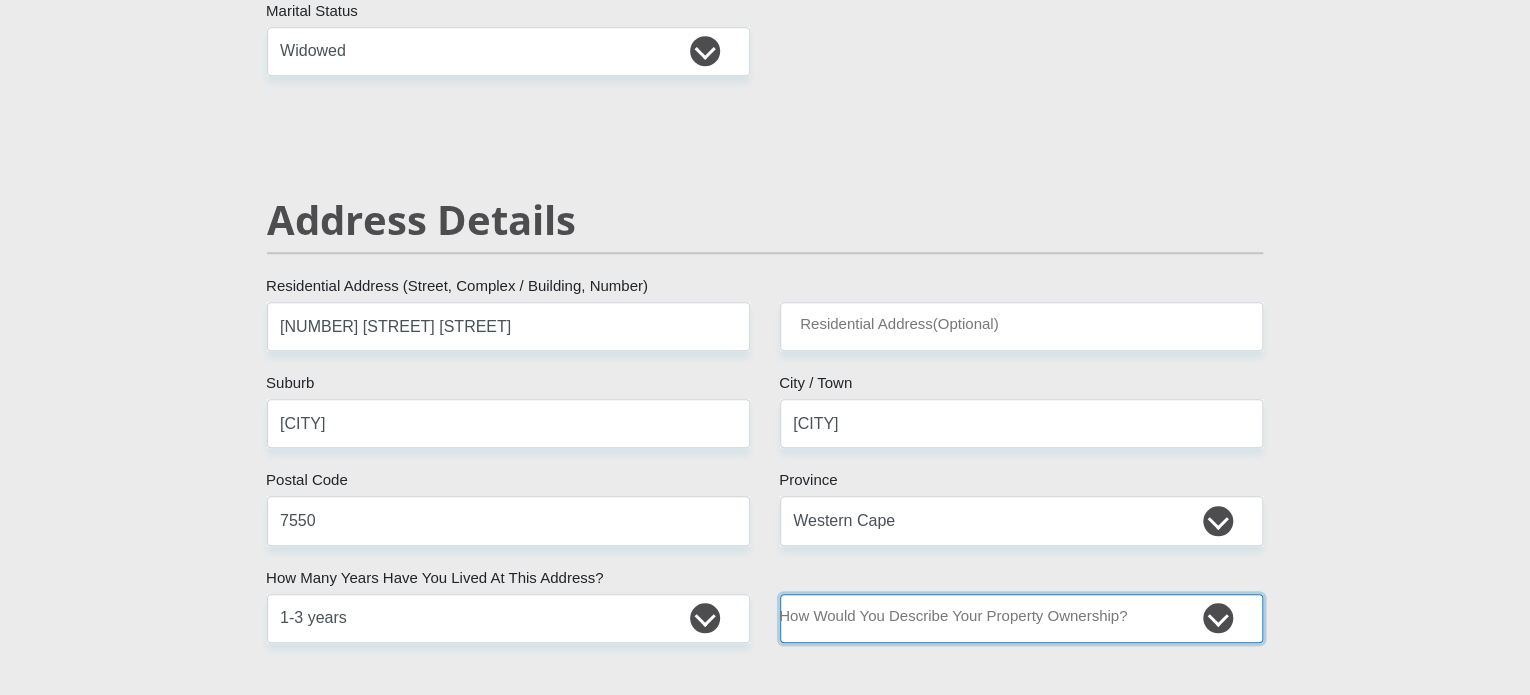click on "Owned
Rented
Family Owned
Company Dwelling" at bounding box center [1021, 618] 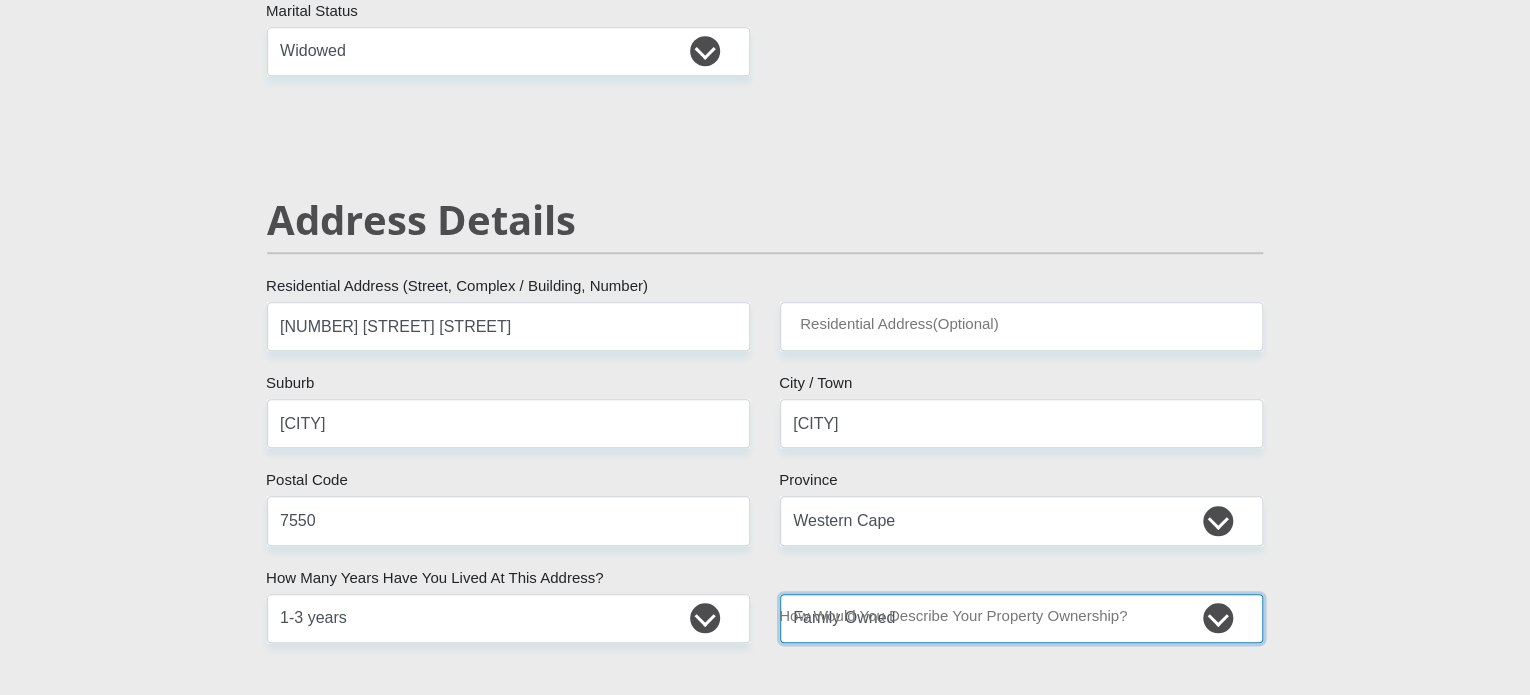 click on "Owned
Rented
Family Owned
Company Dwelling" at bounding box center [1021, 618] 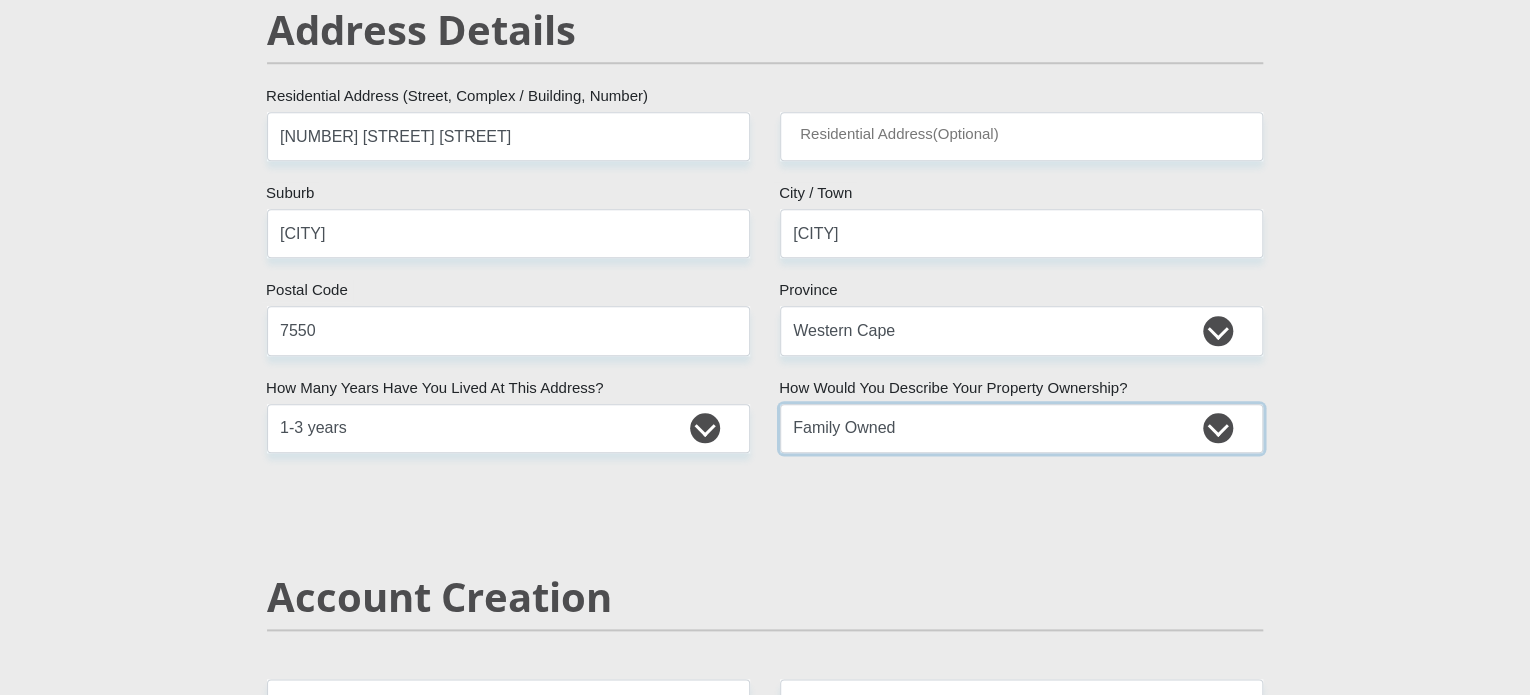 scroll, scrollTop: 1100, scrollLeft: 0, axis: vertical 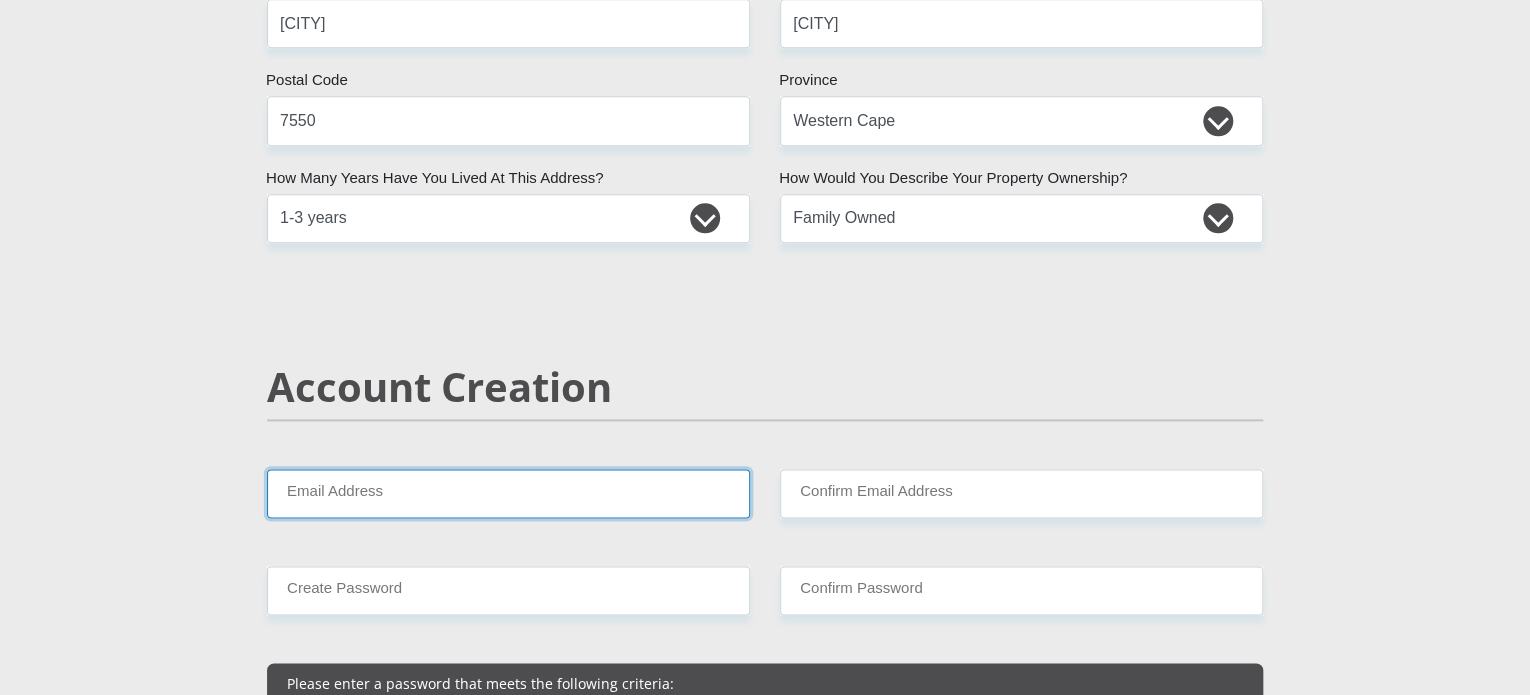 click on "Email Address" at bounding box center (508, 493) 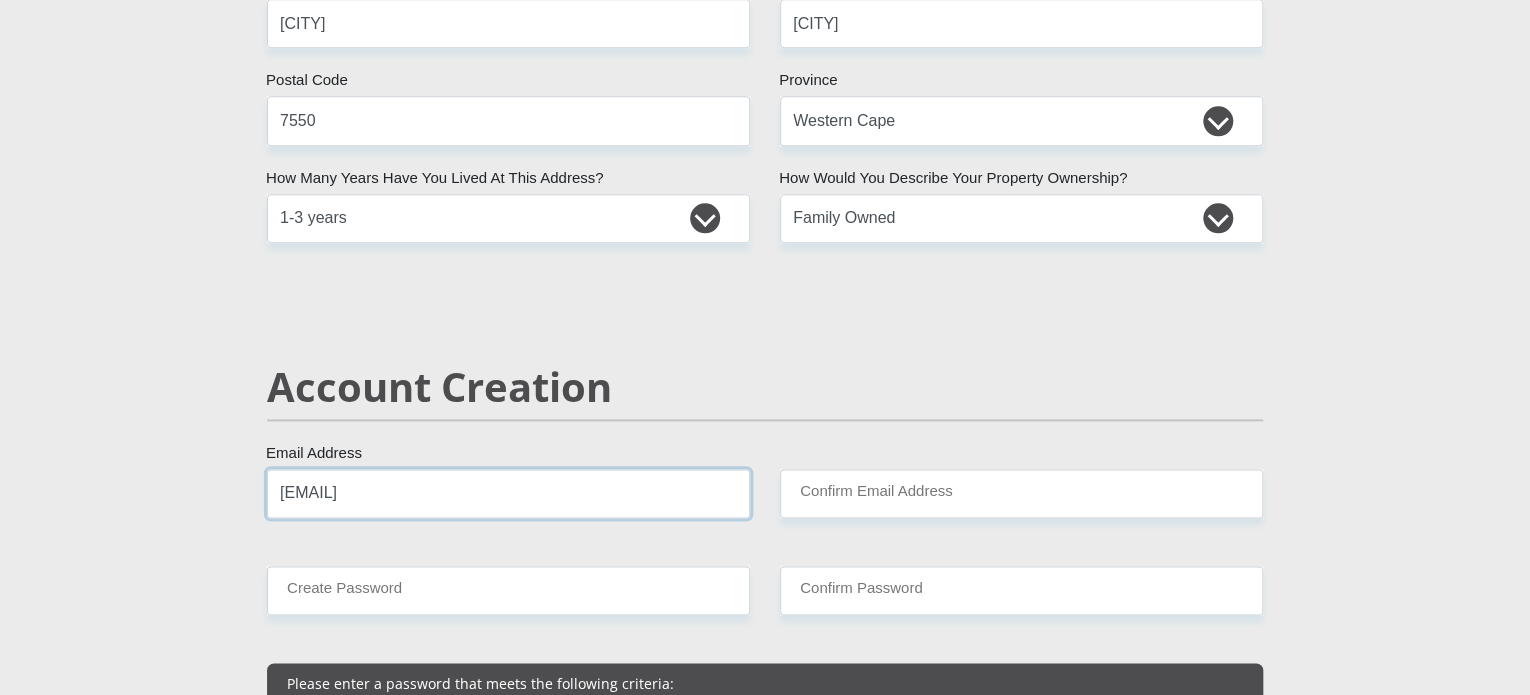 type on "[EMAIL]" 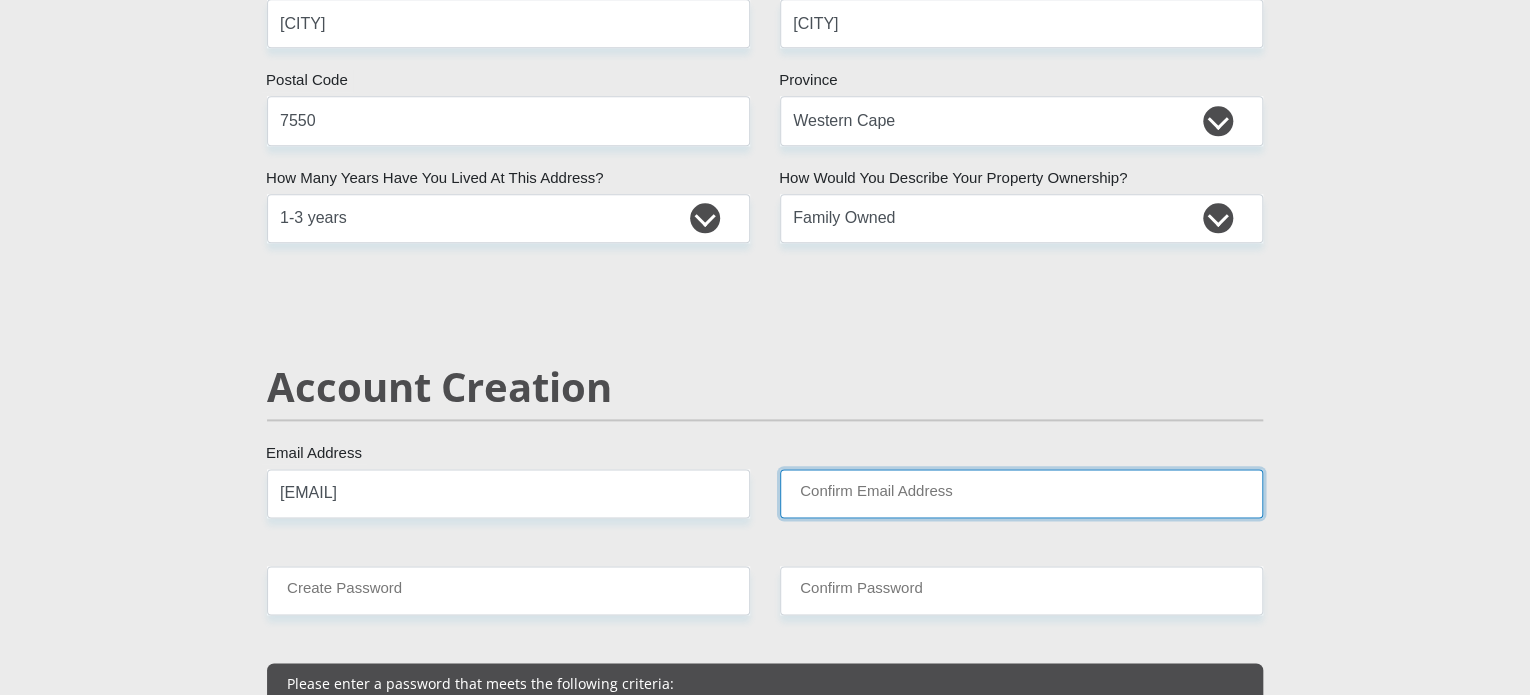 click on "Confirm Email Address" at bounding box center (1021, 493) 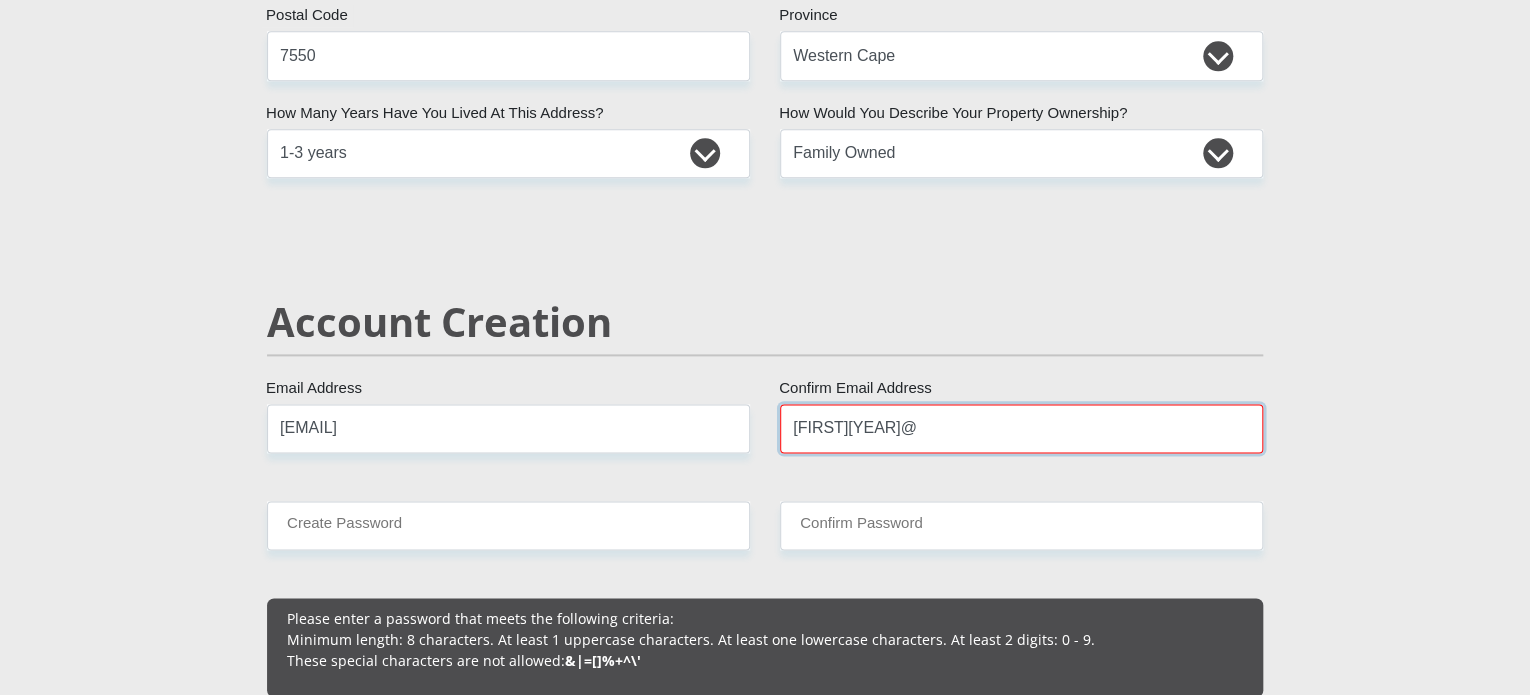 scroll, scrollTop: 1300, scrollLeft: 0, axis: vertical 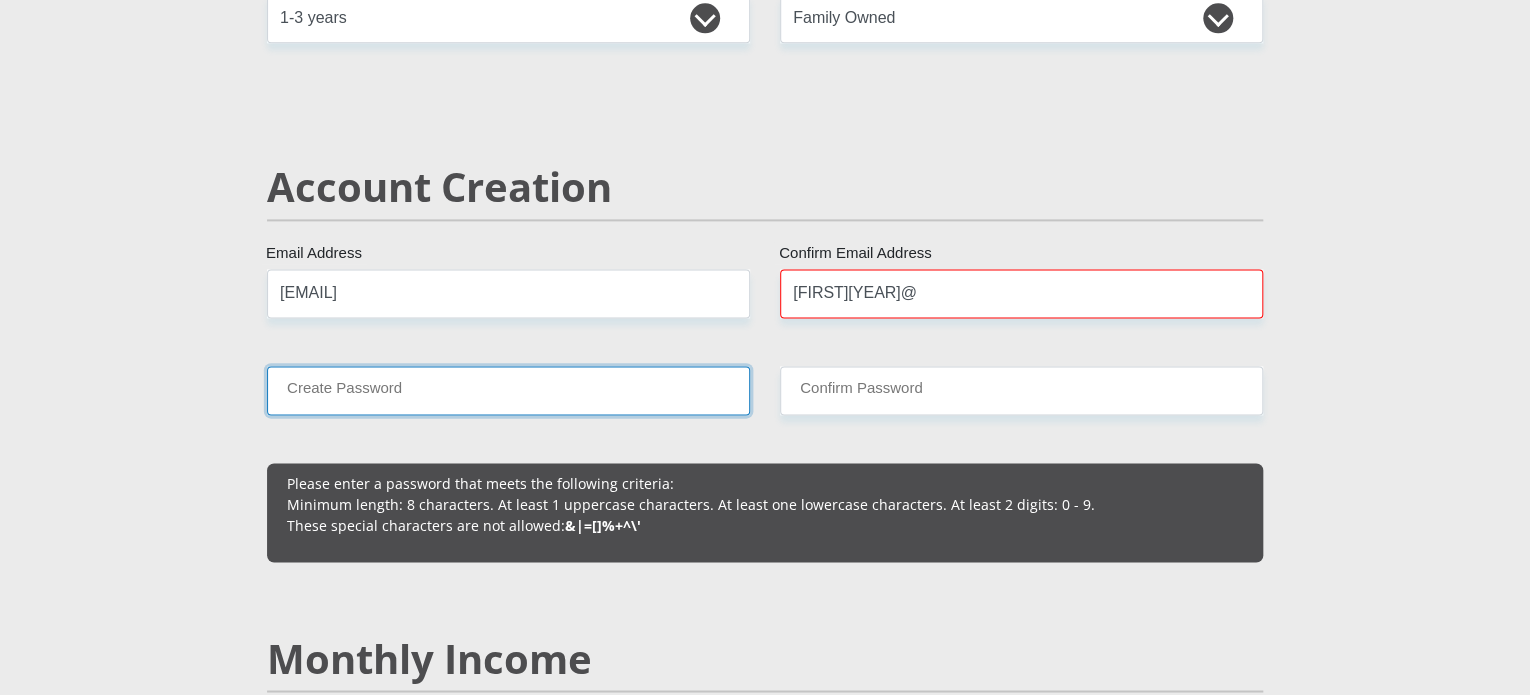 click on "Create Password" at bounding box center (508, 390) 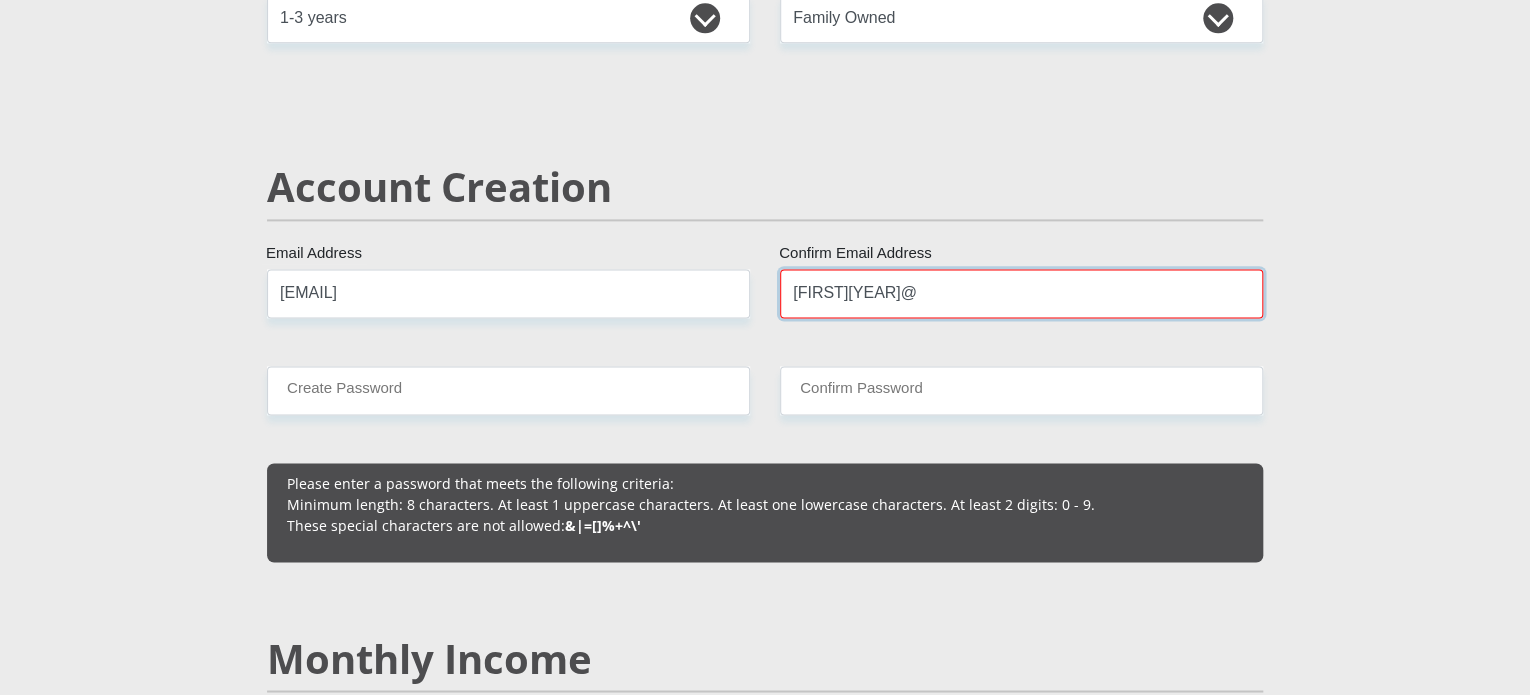 drag, startPoint x: 886, startPoint y: 298, endPoint x: 737, endPoint y: 313, distance: 149.75313 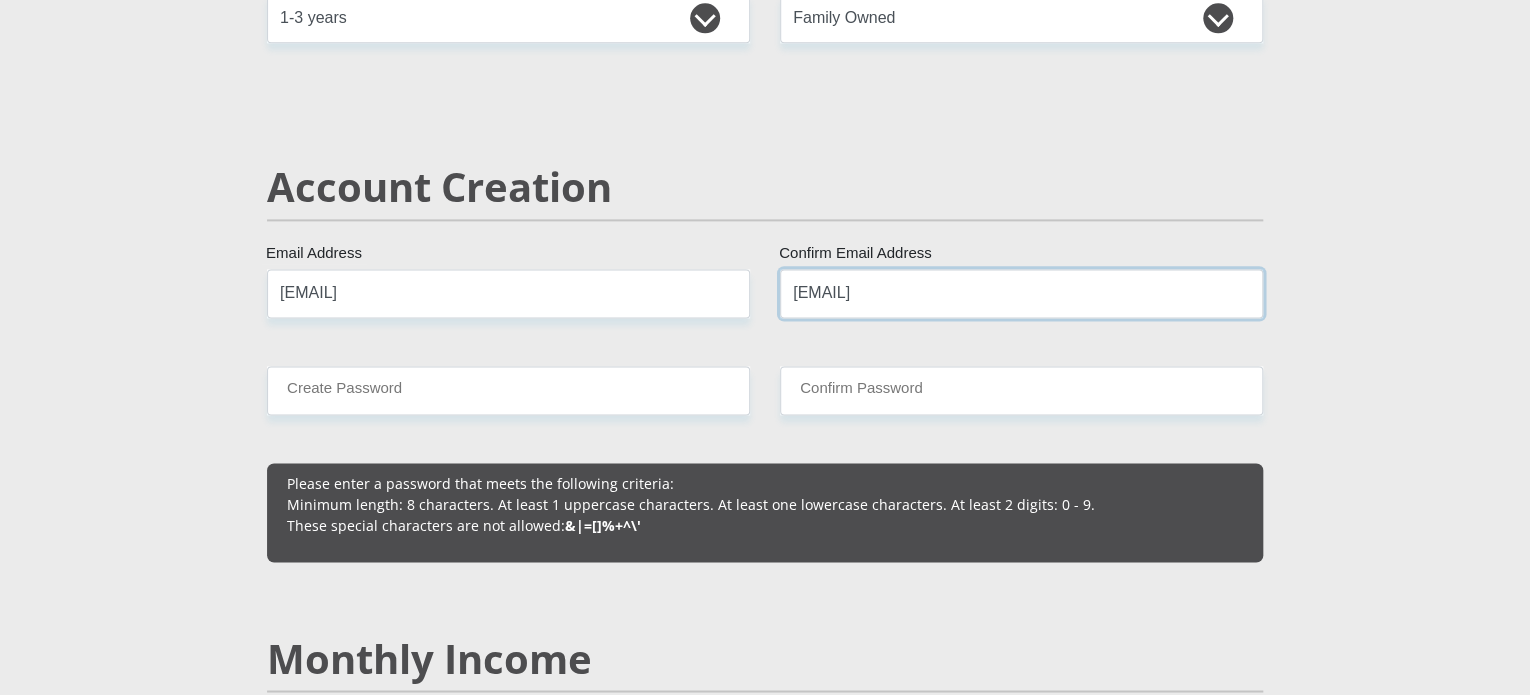 type on "[EMAIL]" 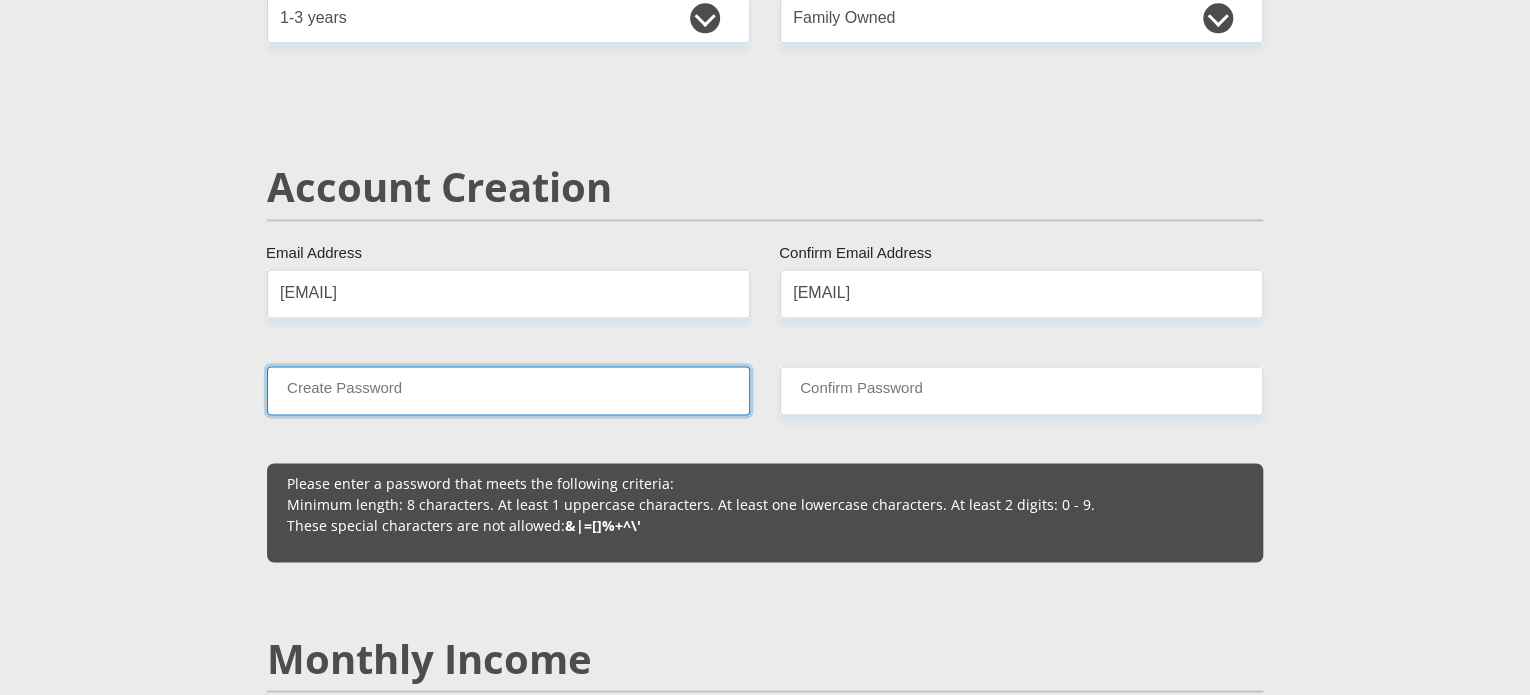 click on "Create Password" at bounding box center [508, 390] 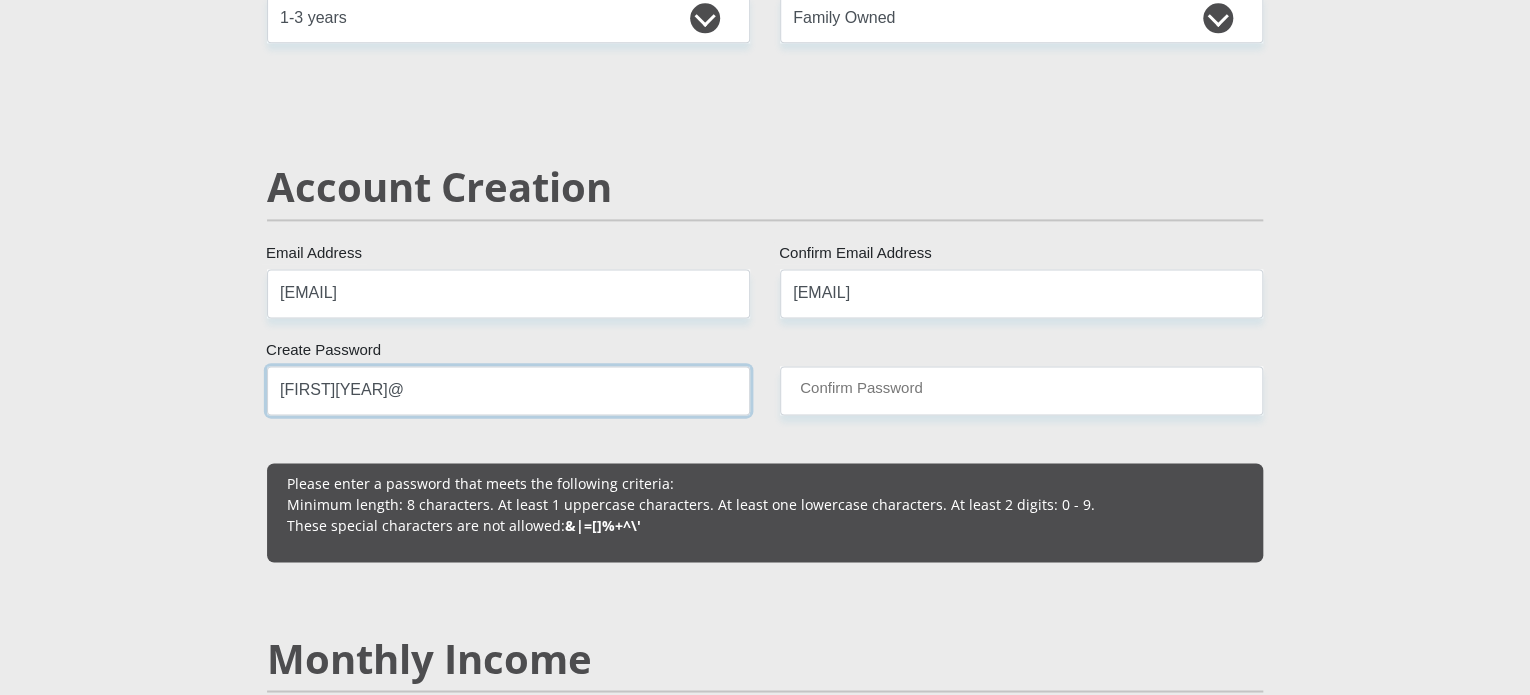 type on "[FIRST][YEAR]@" 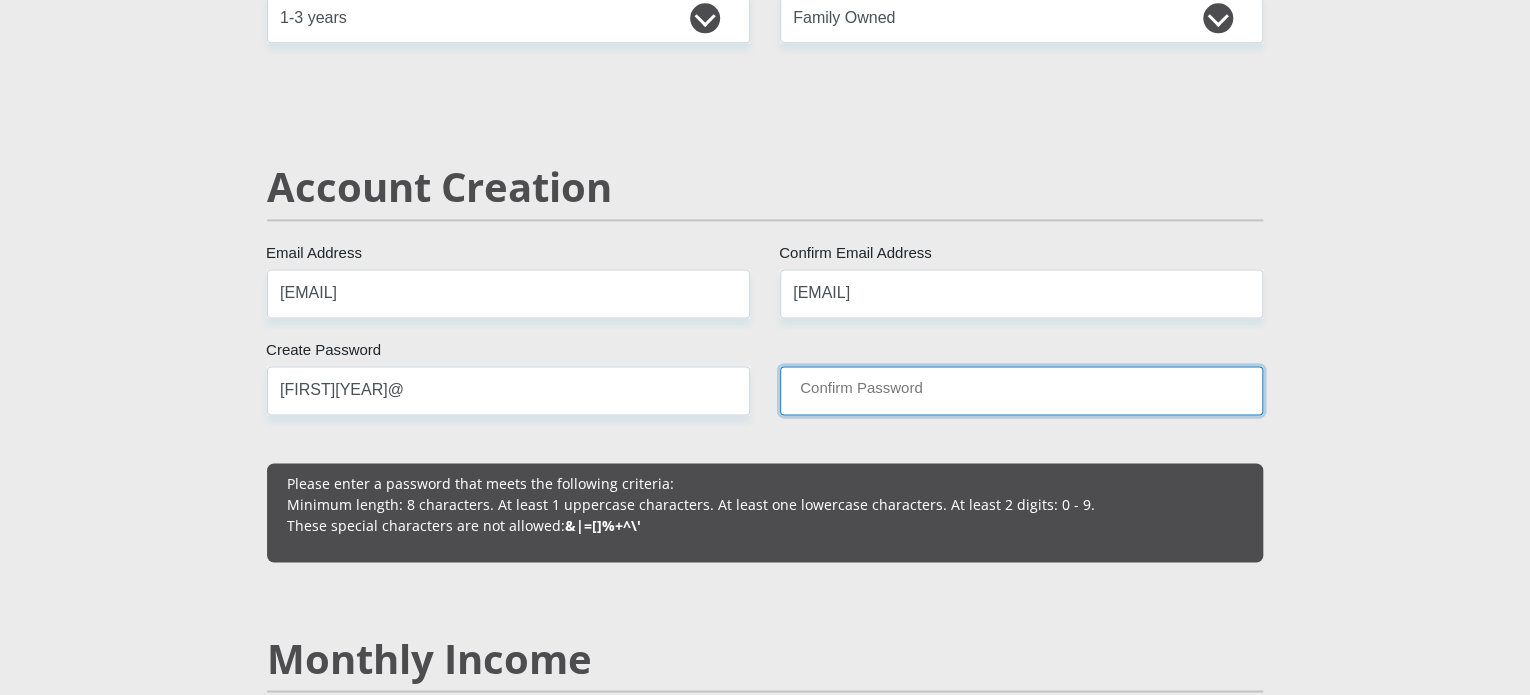 click on "Confirm Password" at bounding box center (1021, 390) 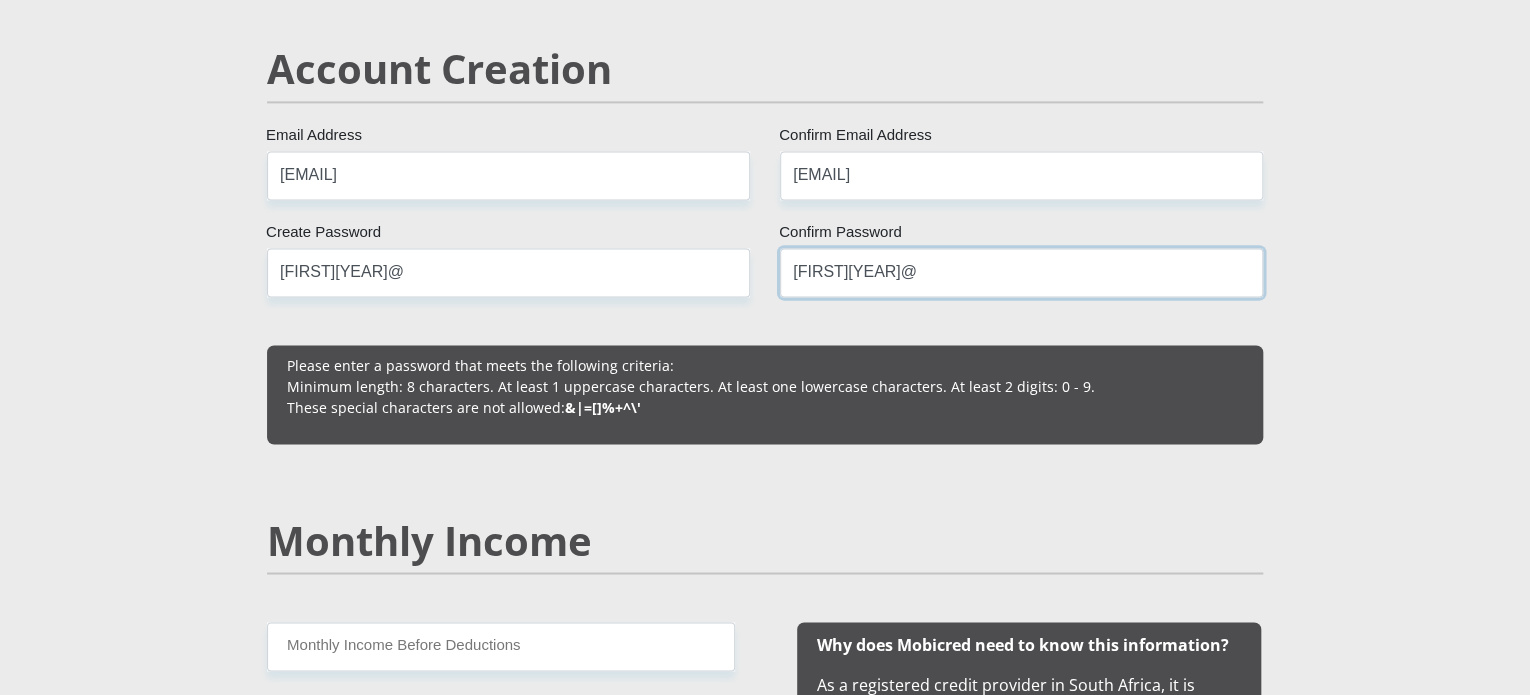 scroll, scrollTop: 1600, scrollLeft: 0, axis: vertical 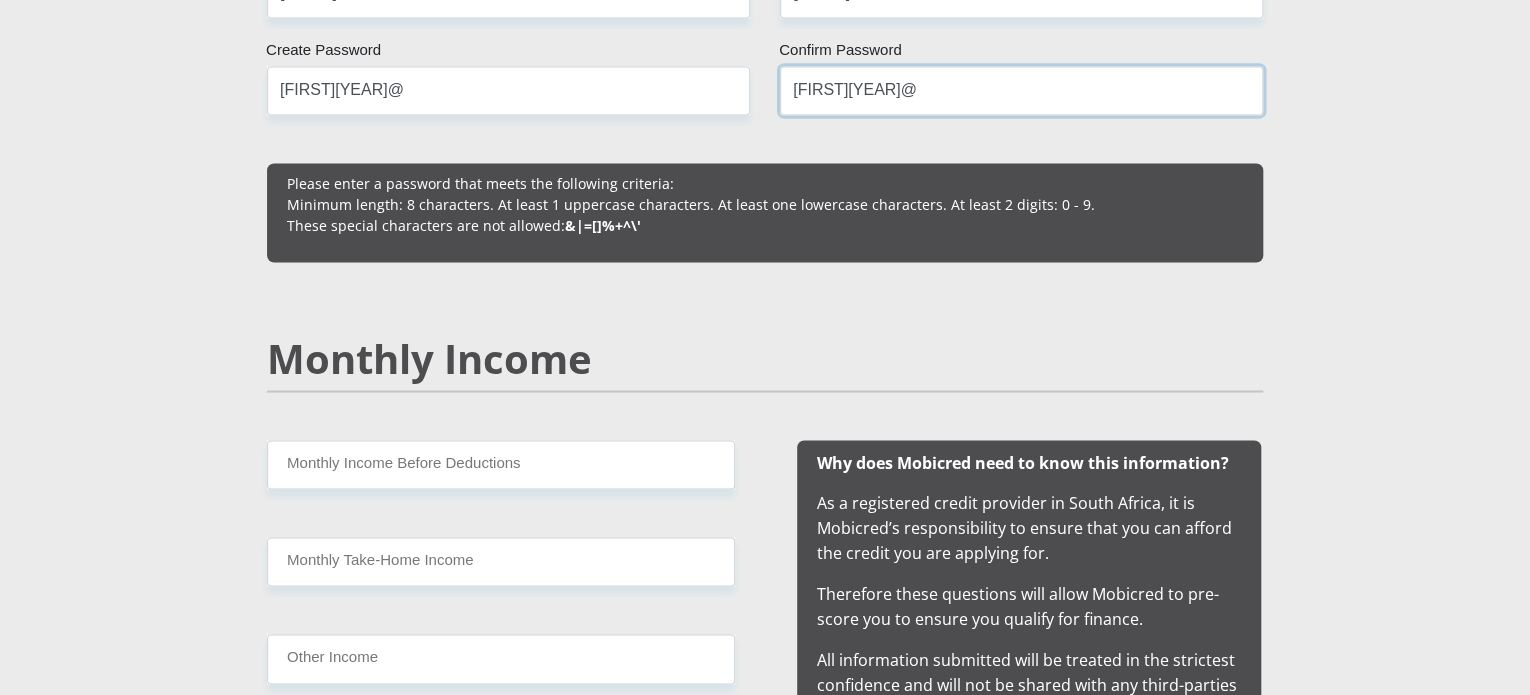 type on "[FIRST][YEAR]@" 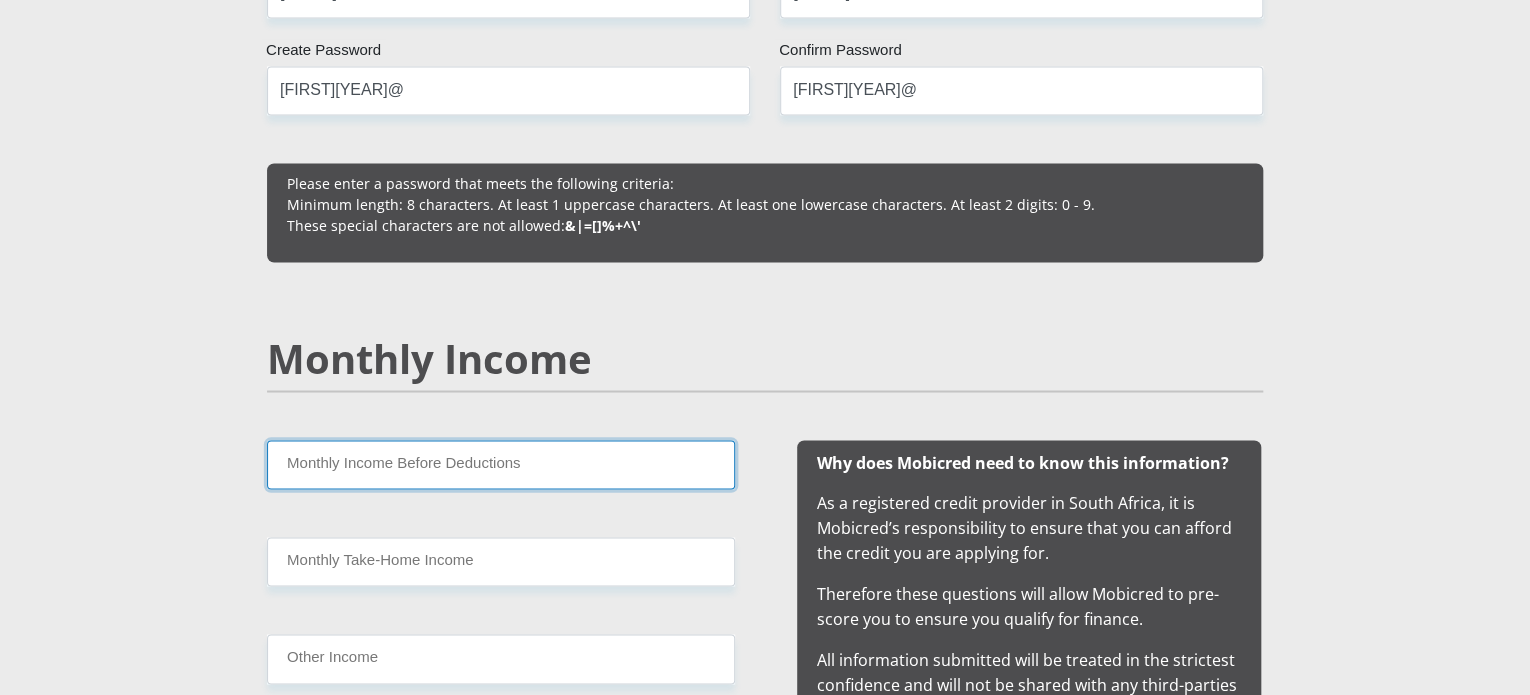 click on "Monthly Income Before Deductions" at bounding box center [501, 464] 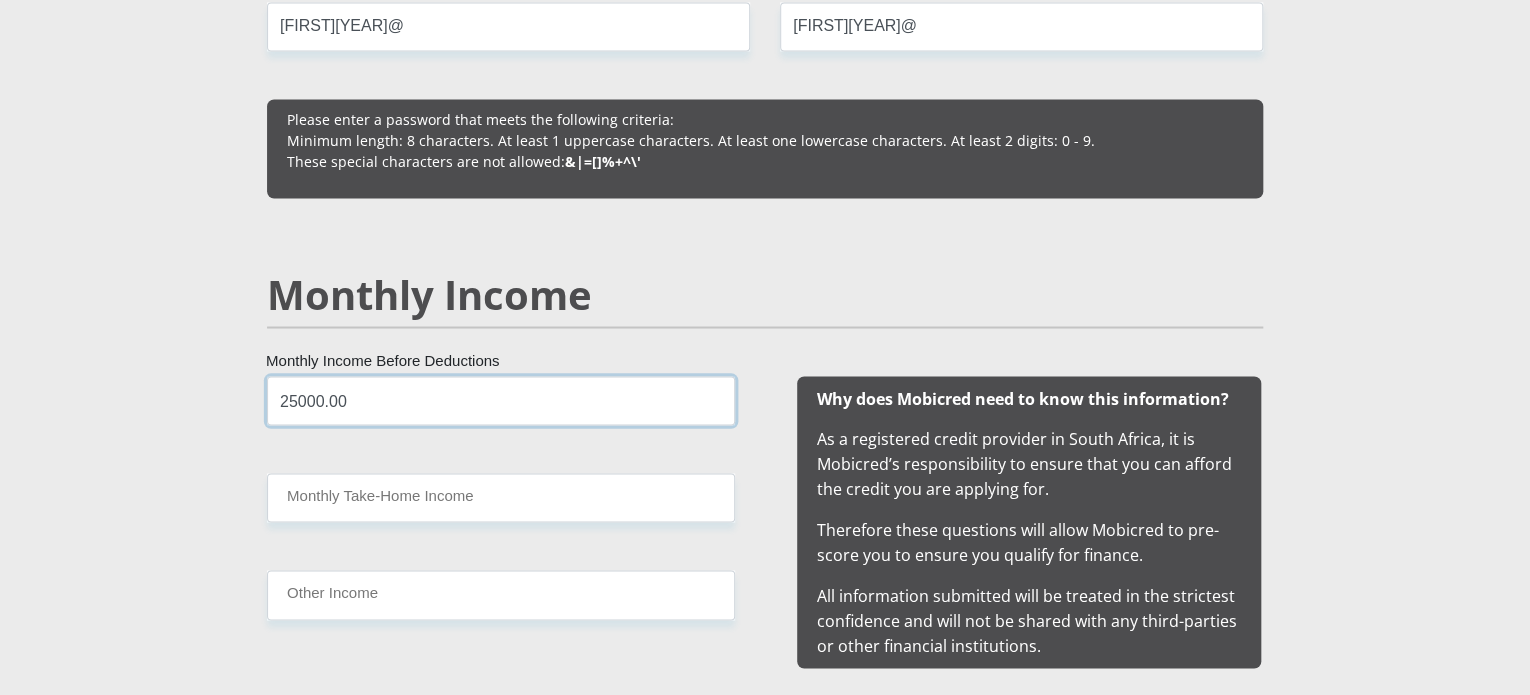 scroll, scrollTop: 1700, scrollLeft: 0, axis: vertical 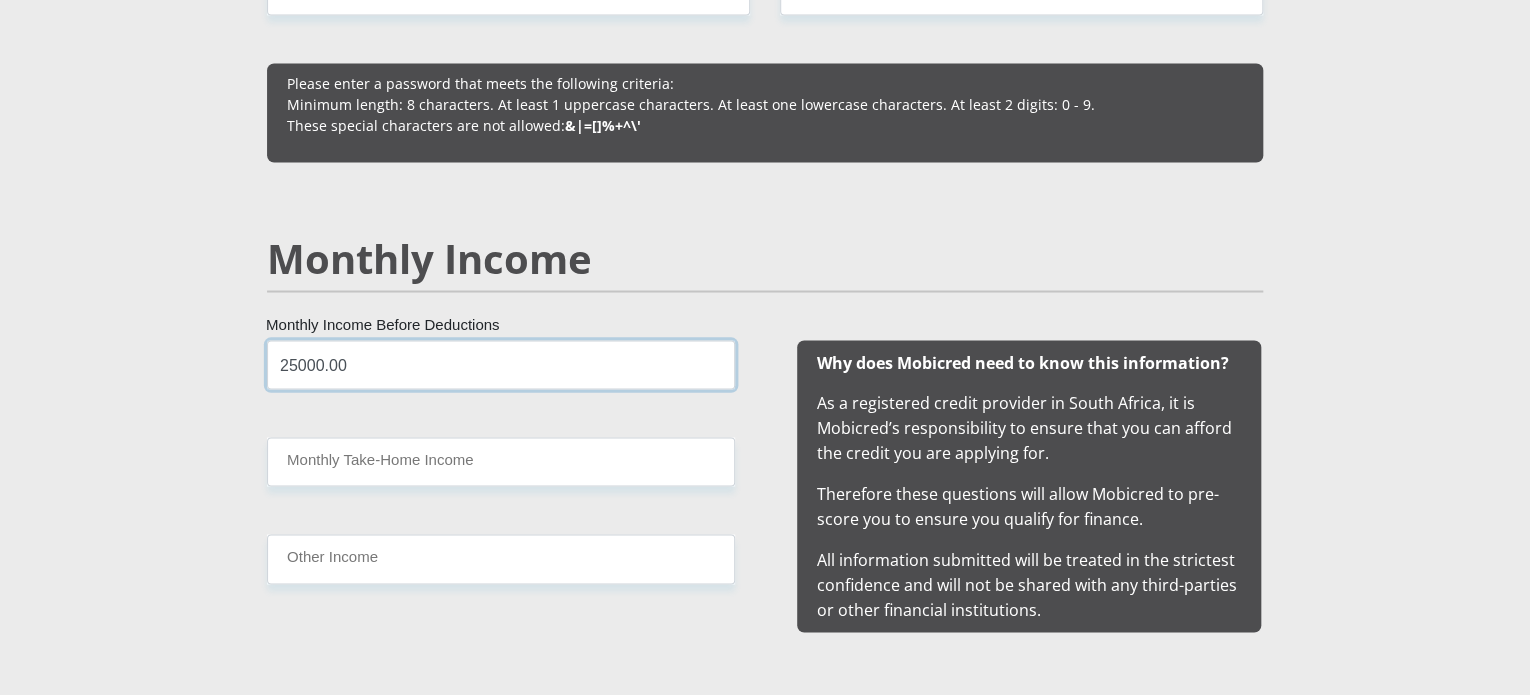 type on "25000.00" 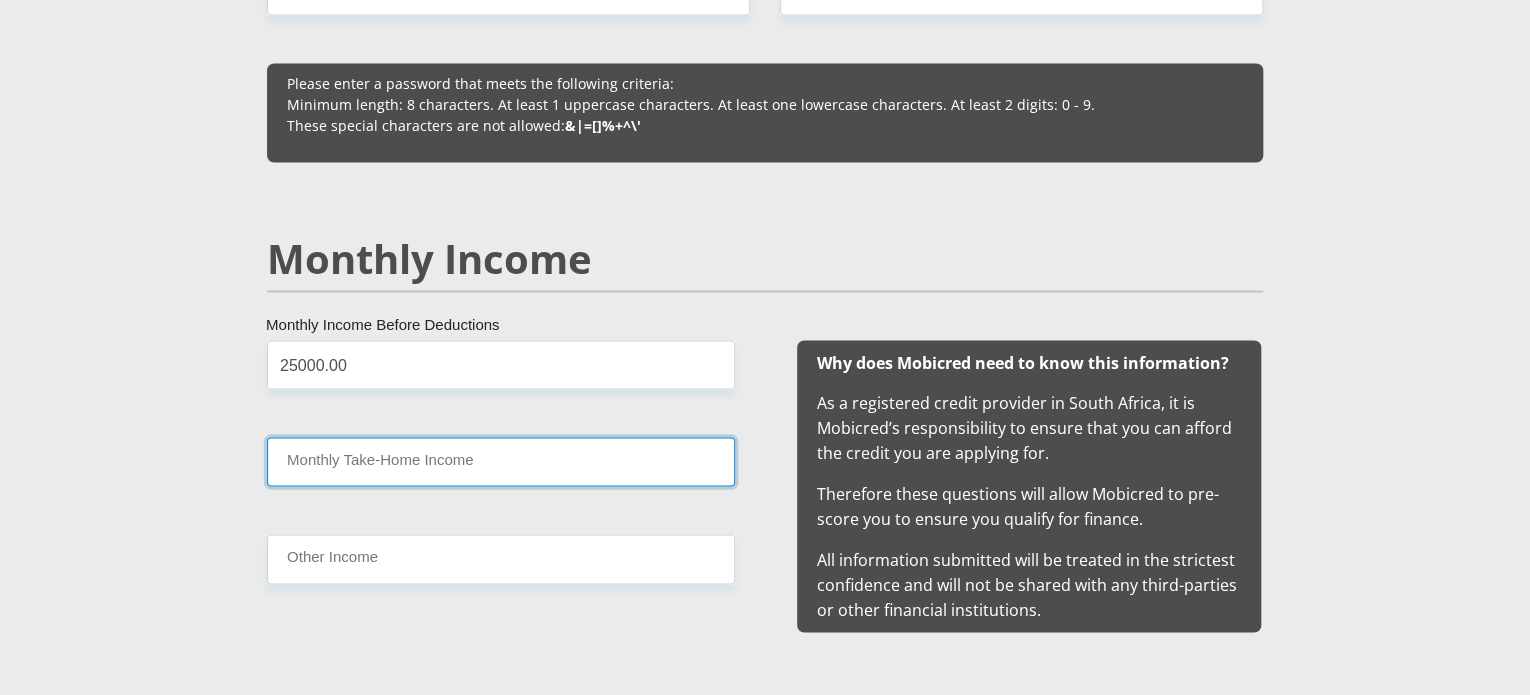 click on "Monthly Take-Home Income" at bounding box center [501, 461] 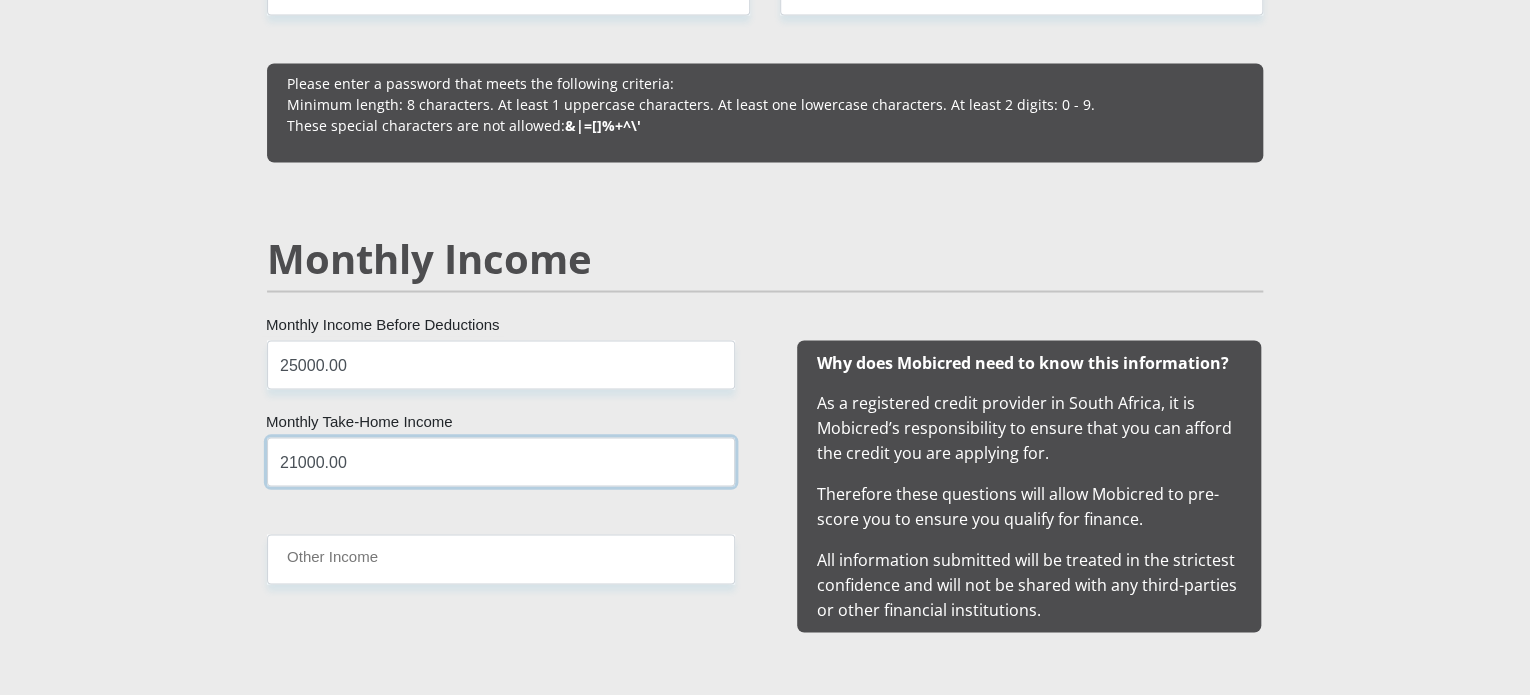 type on "21000.00" 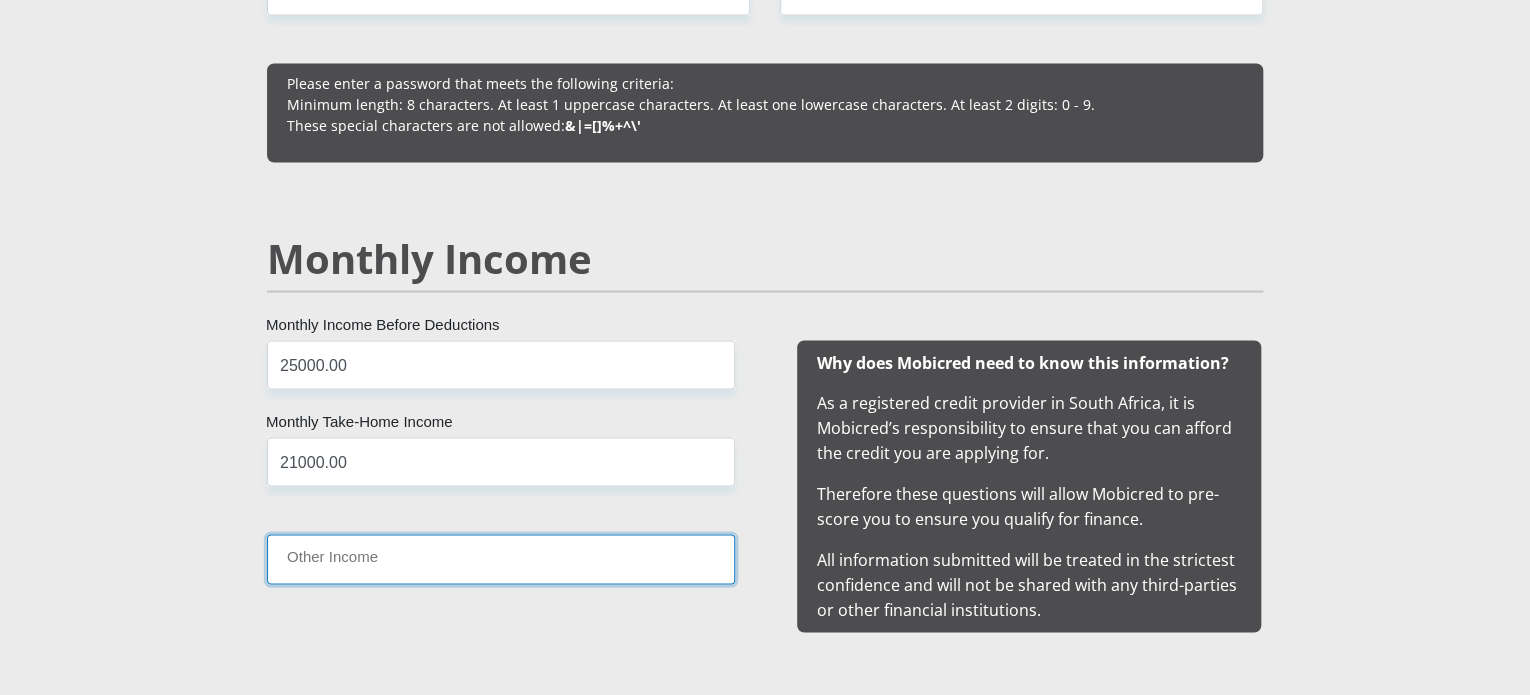 click on "Other Income" at bounding box center [501, 558] 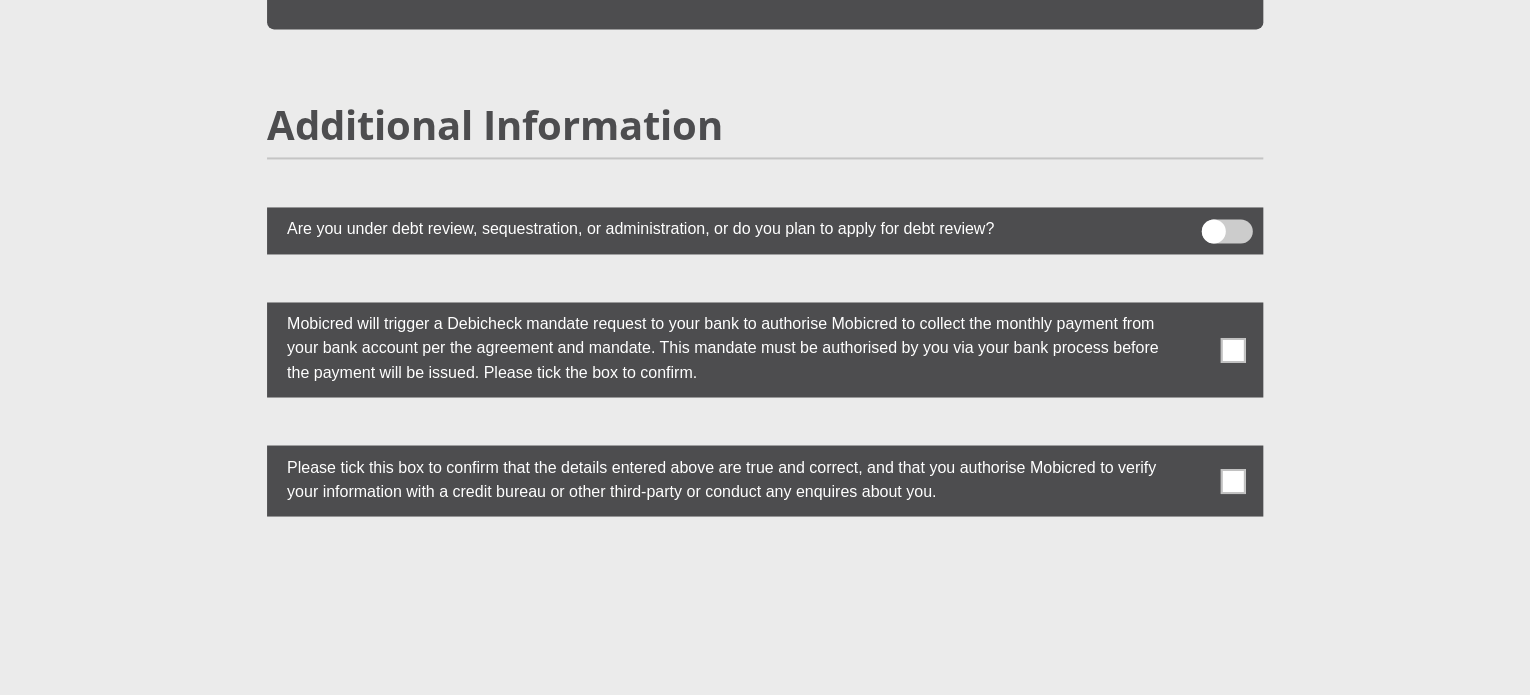scroll, scrollTop: 5666, scrollLeft: 0, axis: vertical 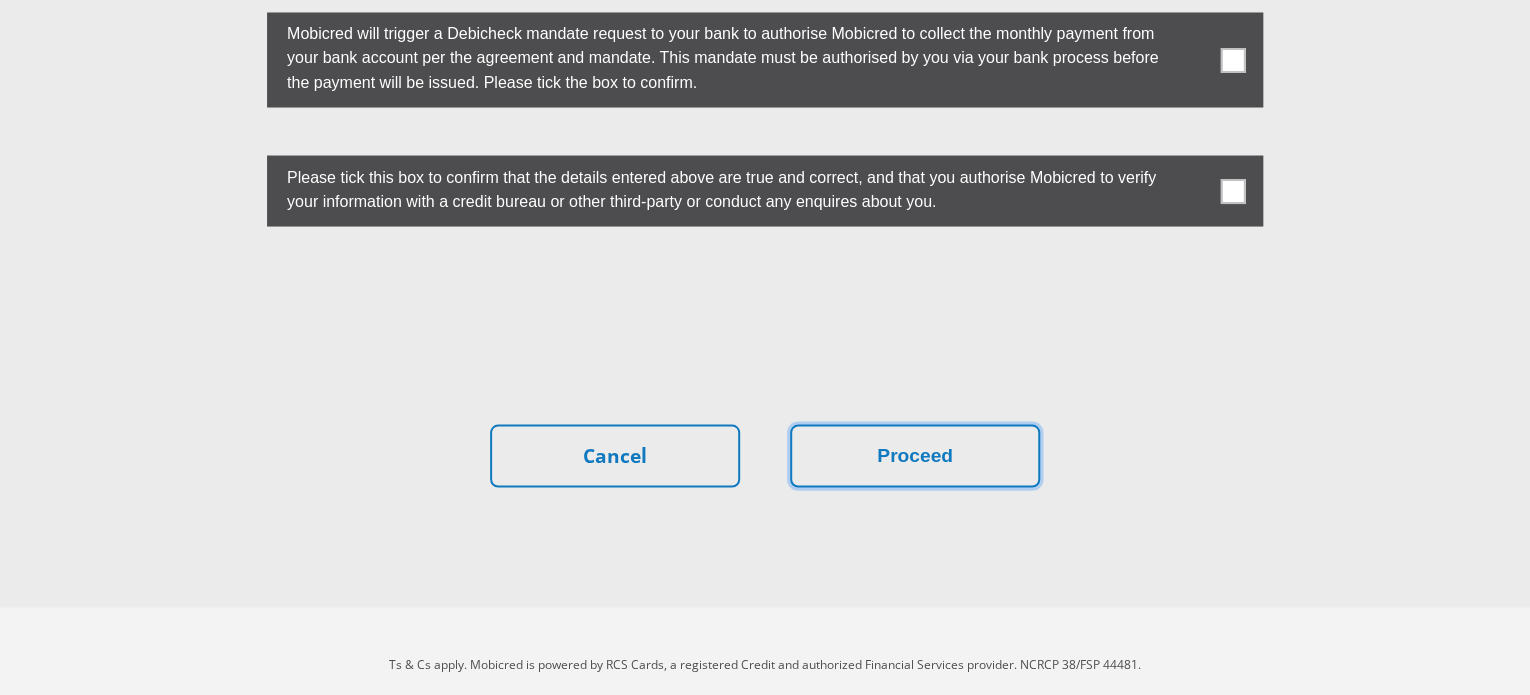 drag, startPoint x: 958, startPoint y: 435, endPoint x: 965, endPoint y: 72, distance: 363.06747 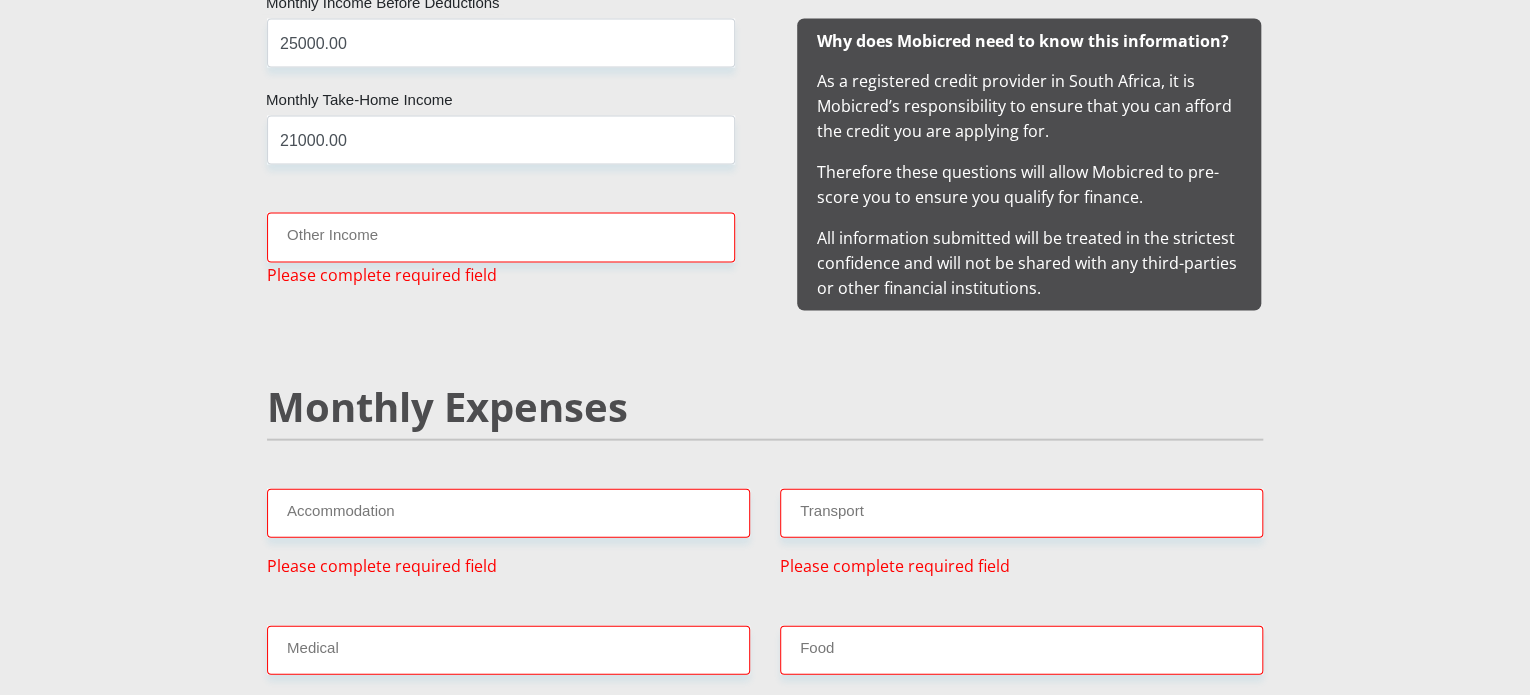 scroll, scrollTop: 1982, scrollLeft: 0, axis: vertical 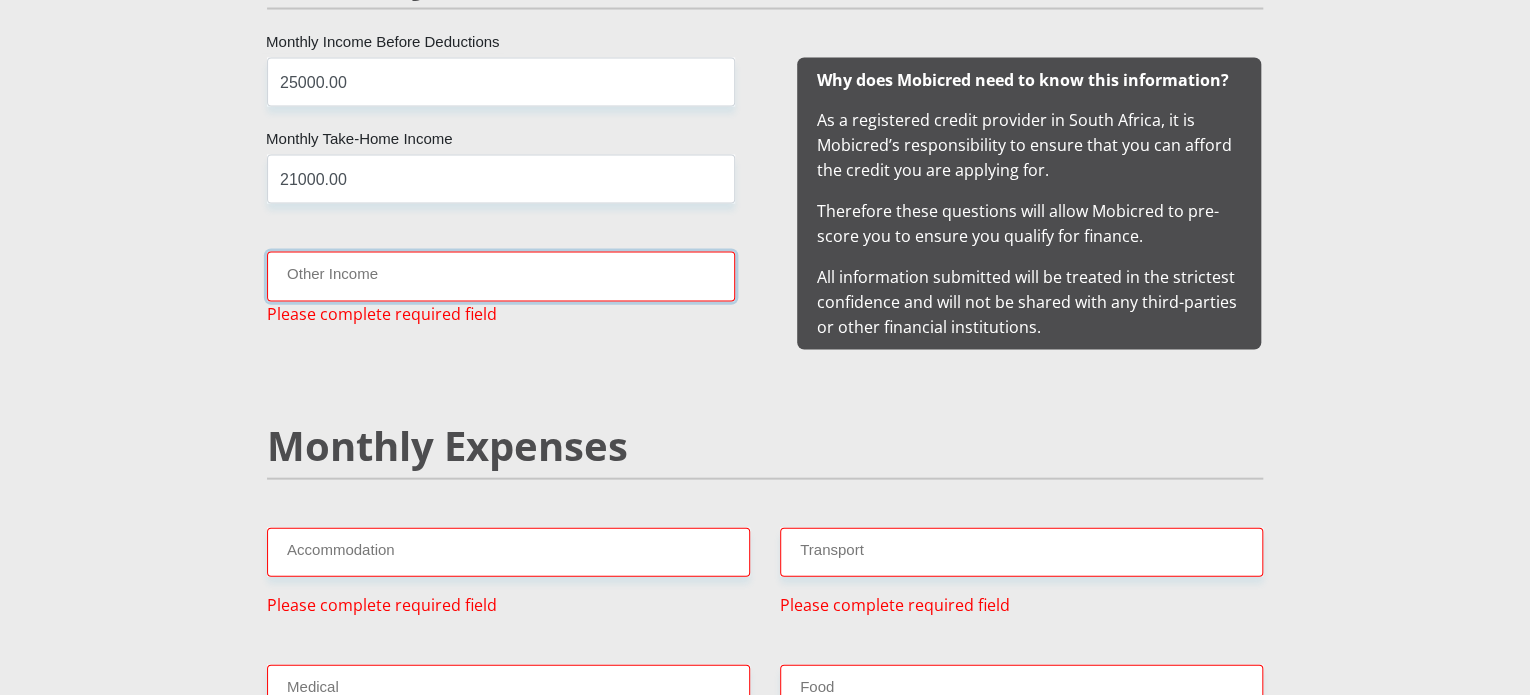 click on "Other Income" at bounding box center (501, 276) 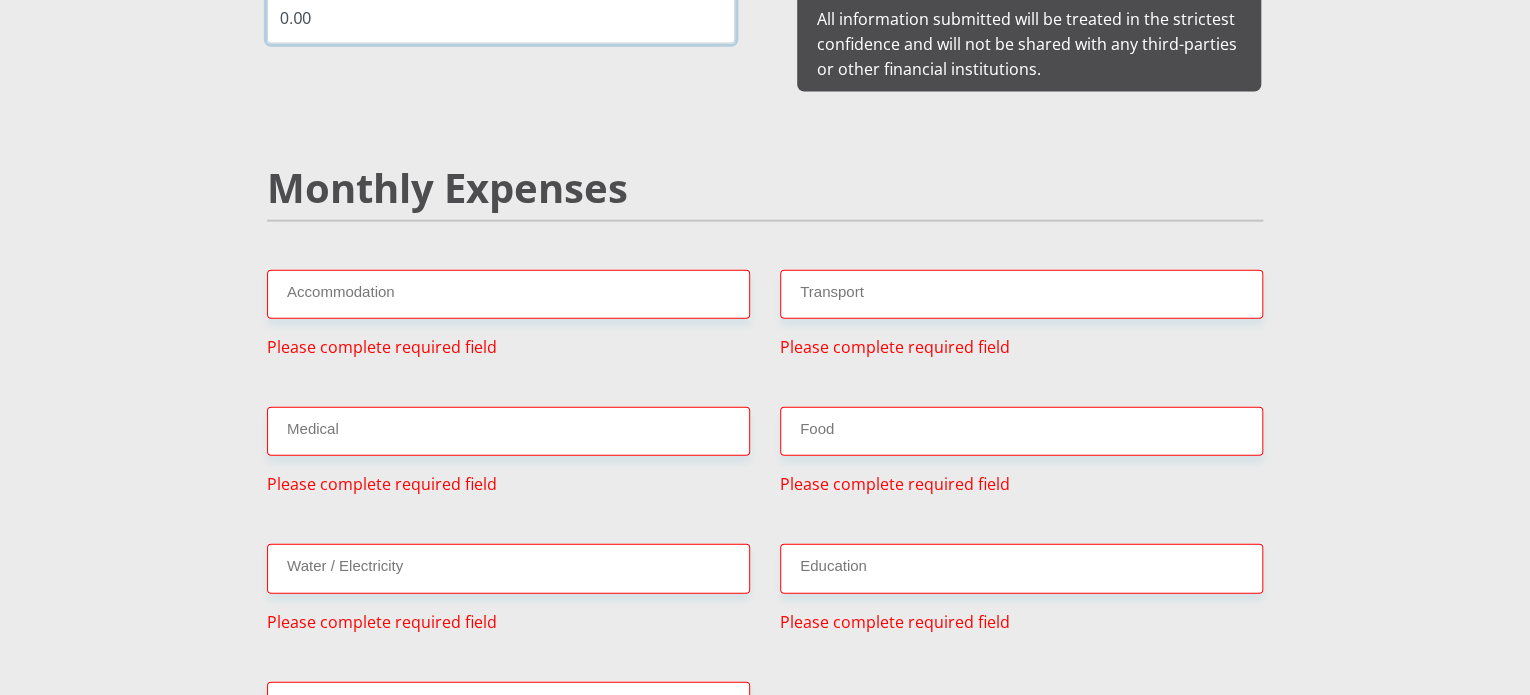 scroll, scrollTop: 2282, scrollLeft: 0, axis: vertical 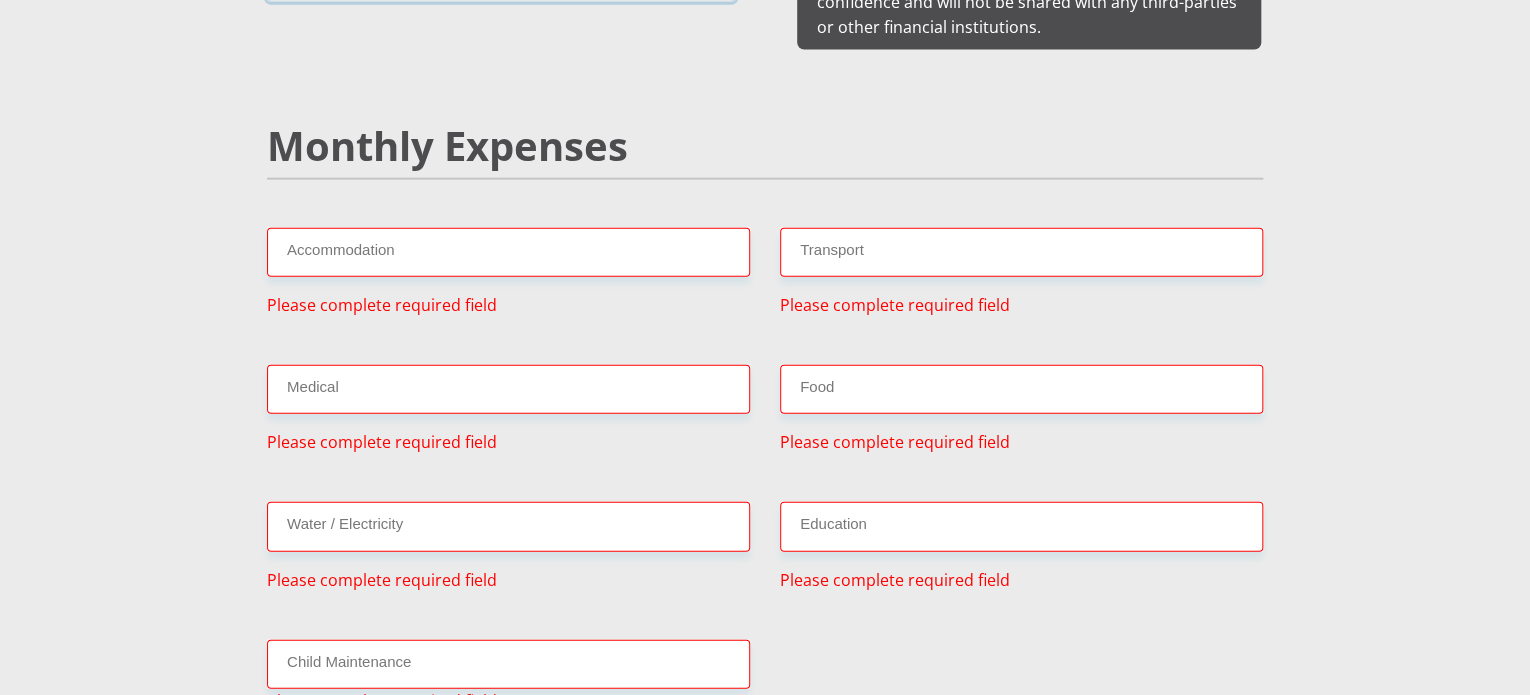 type on "0.00" 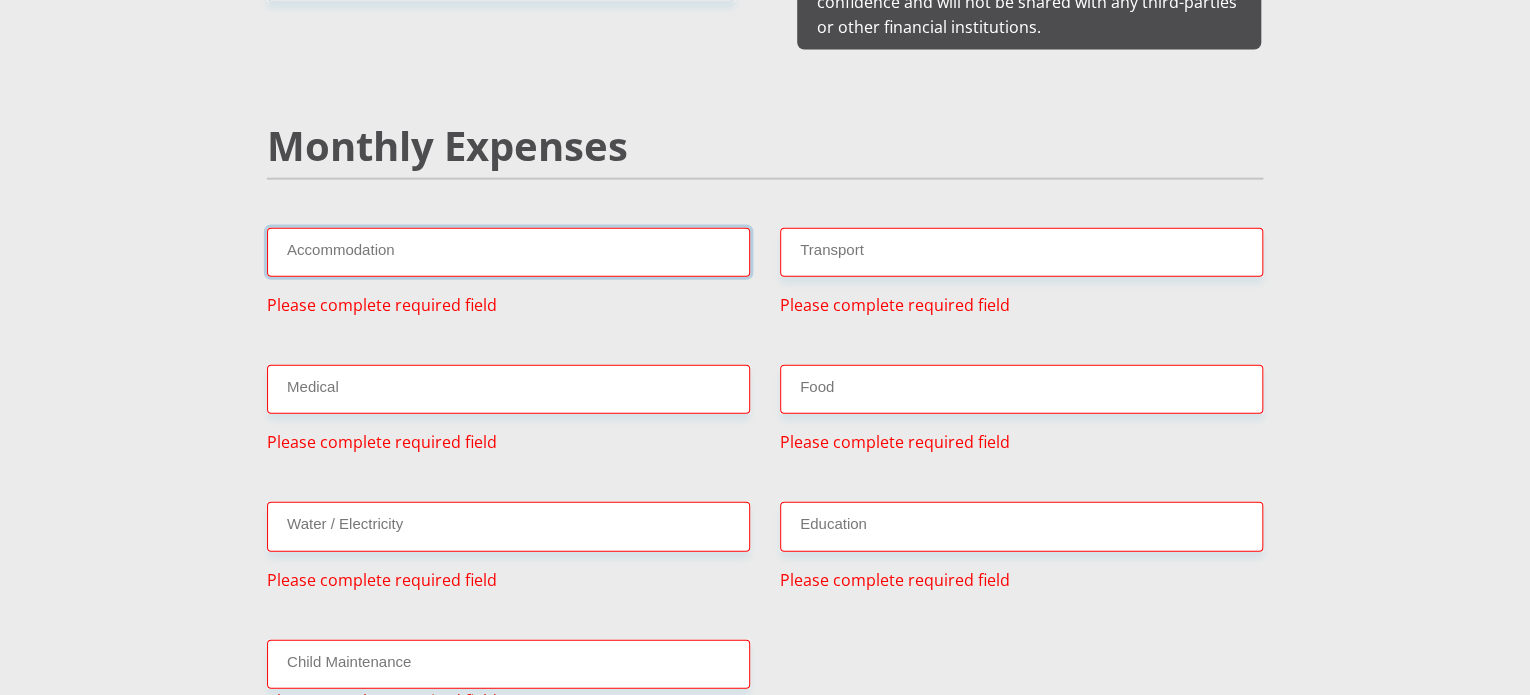 click on "Accommodation" at bounding box center [508, 252] 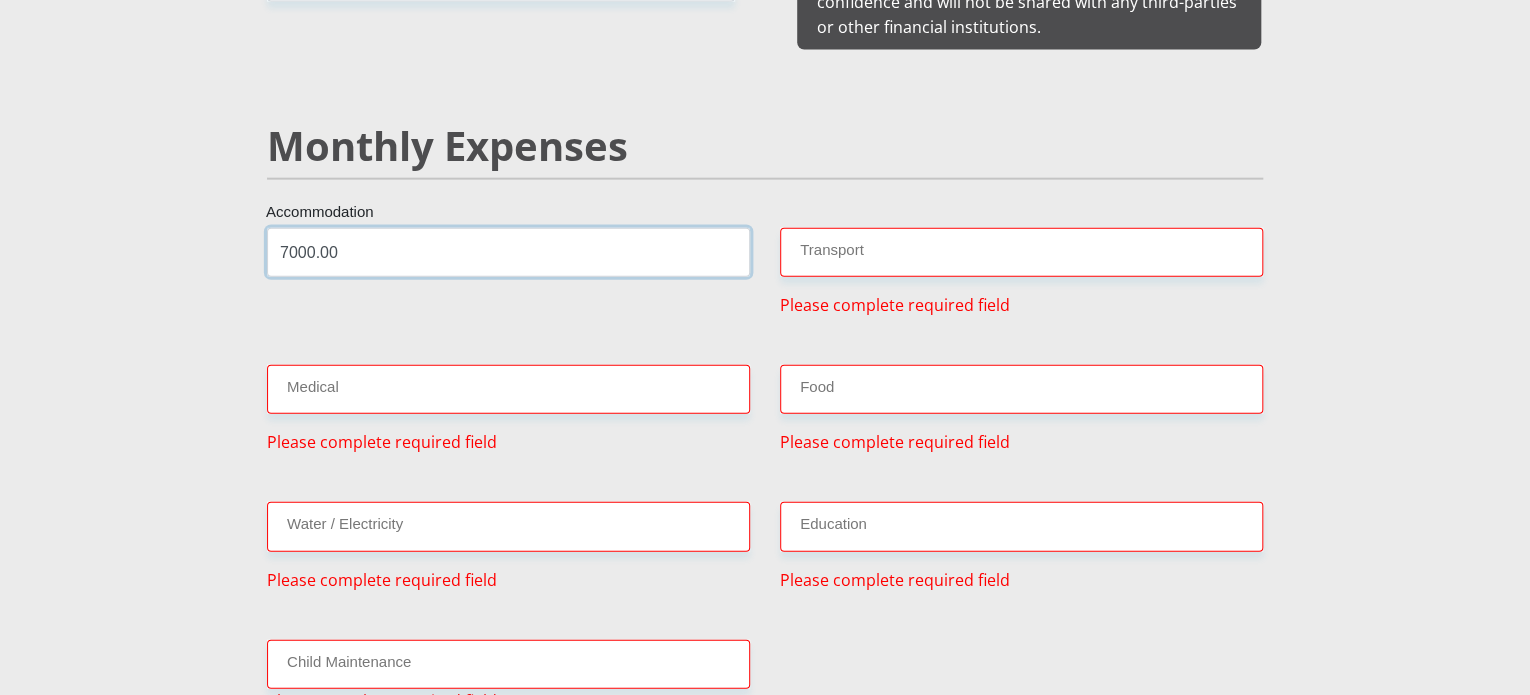 type on "7000.00" 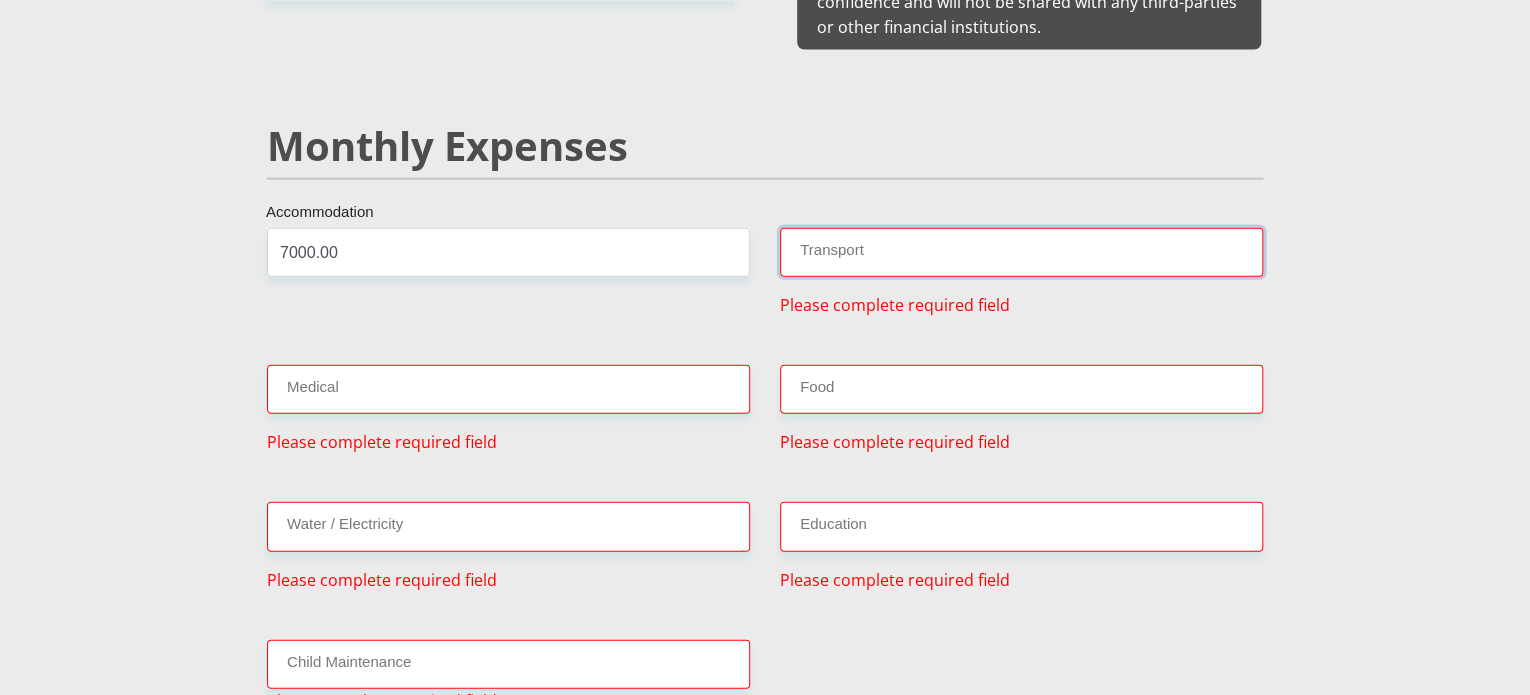 click on "Transport" at bounding box center [1021, 252] 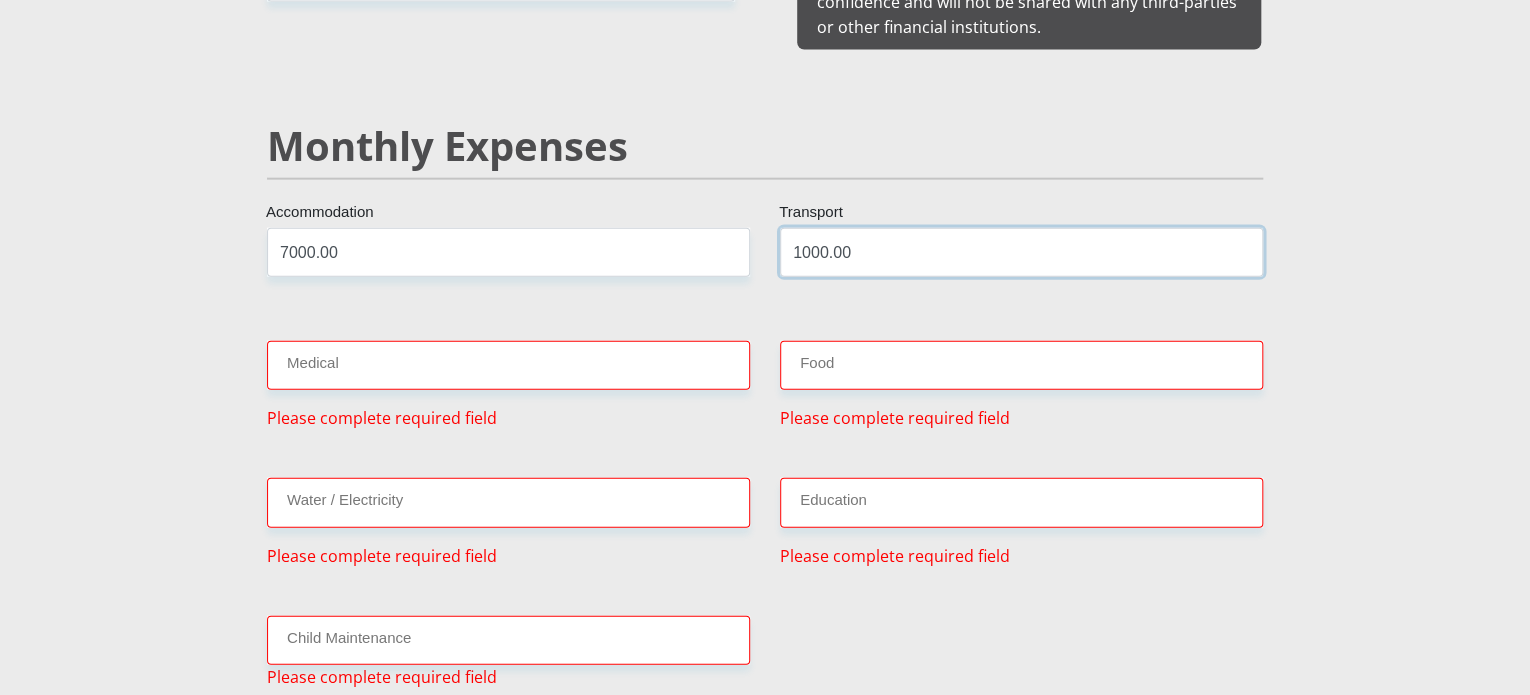 type on "1000.00" 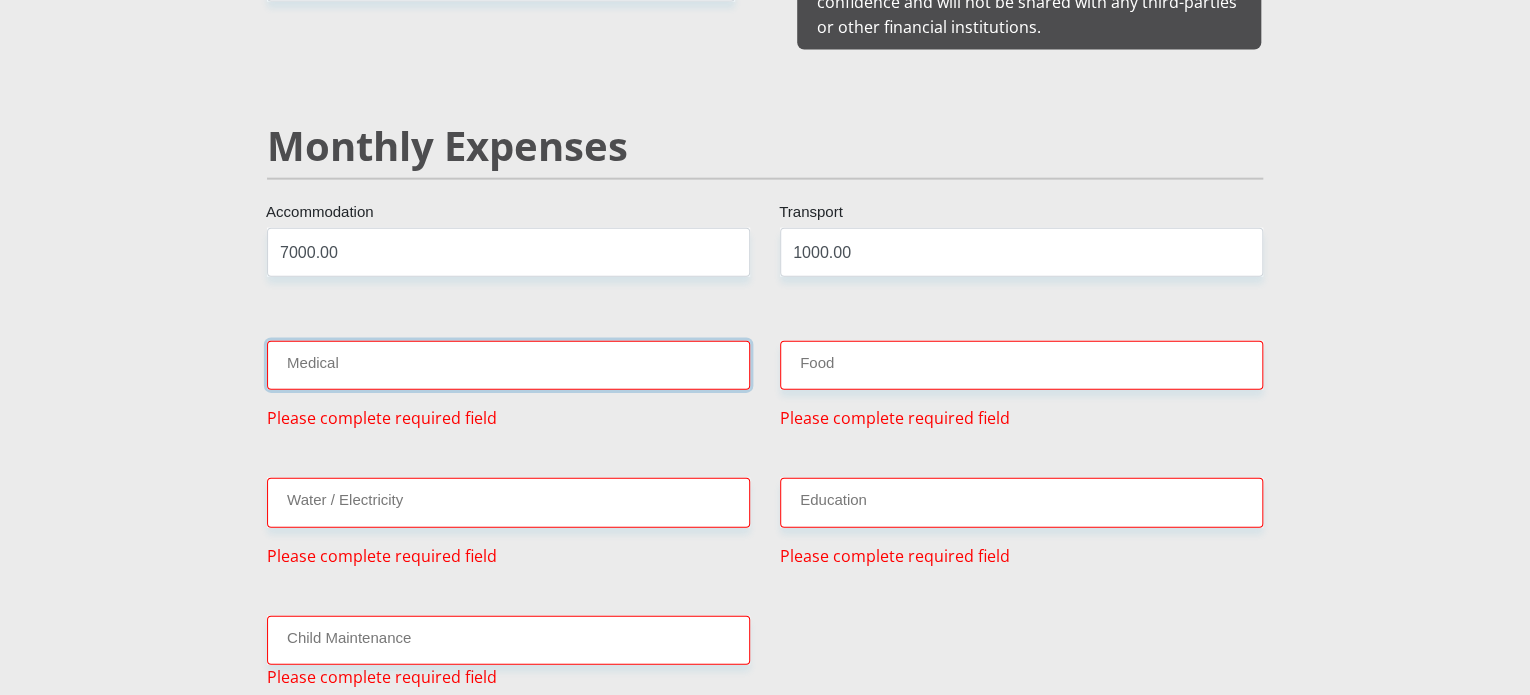 click on "Medical" at bounding box center (508, 365) 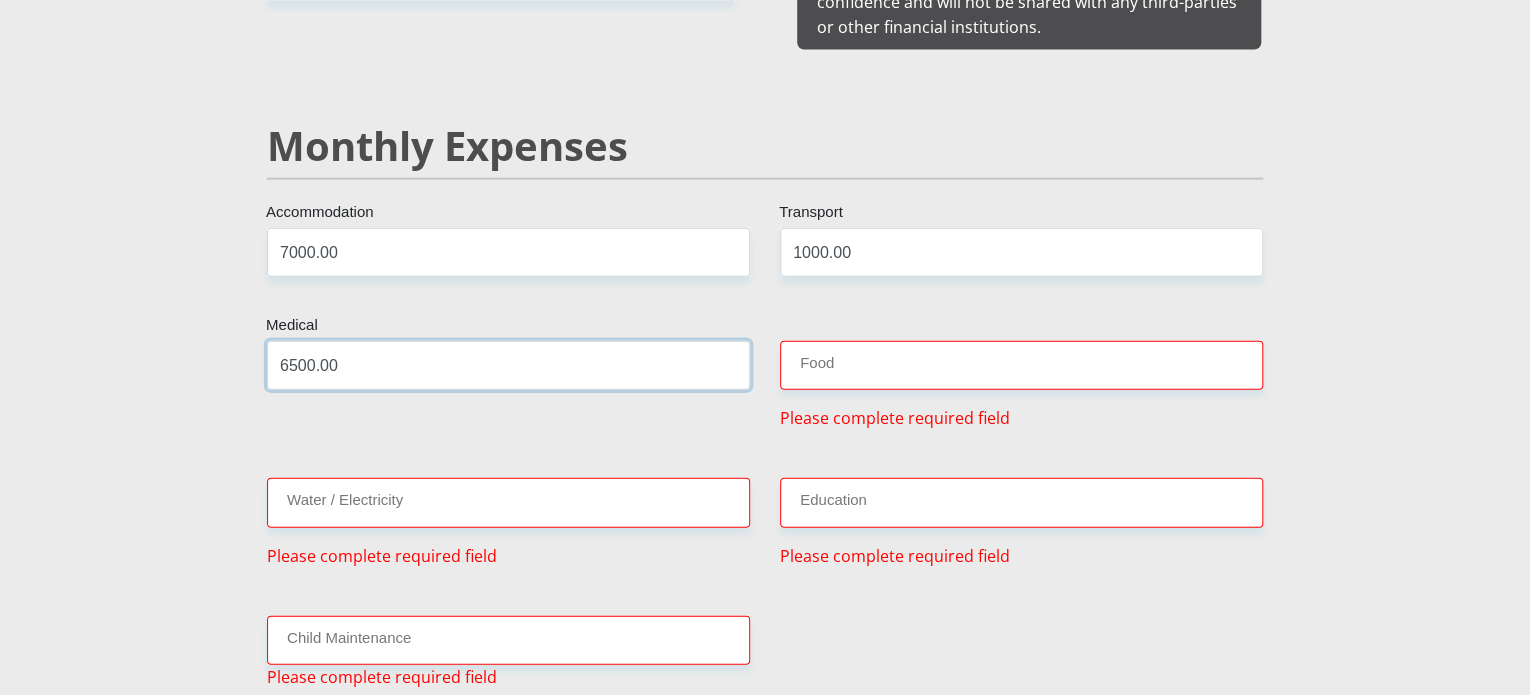 type on "6500.00" 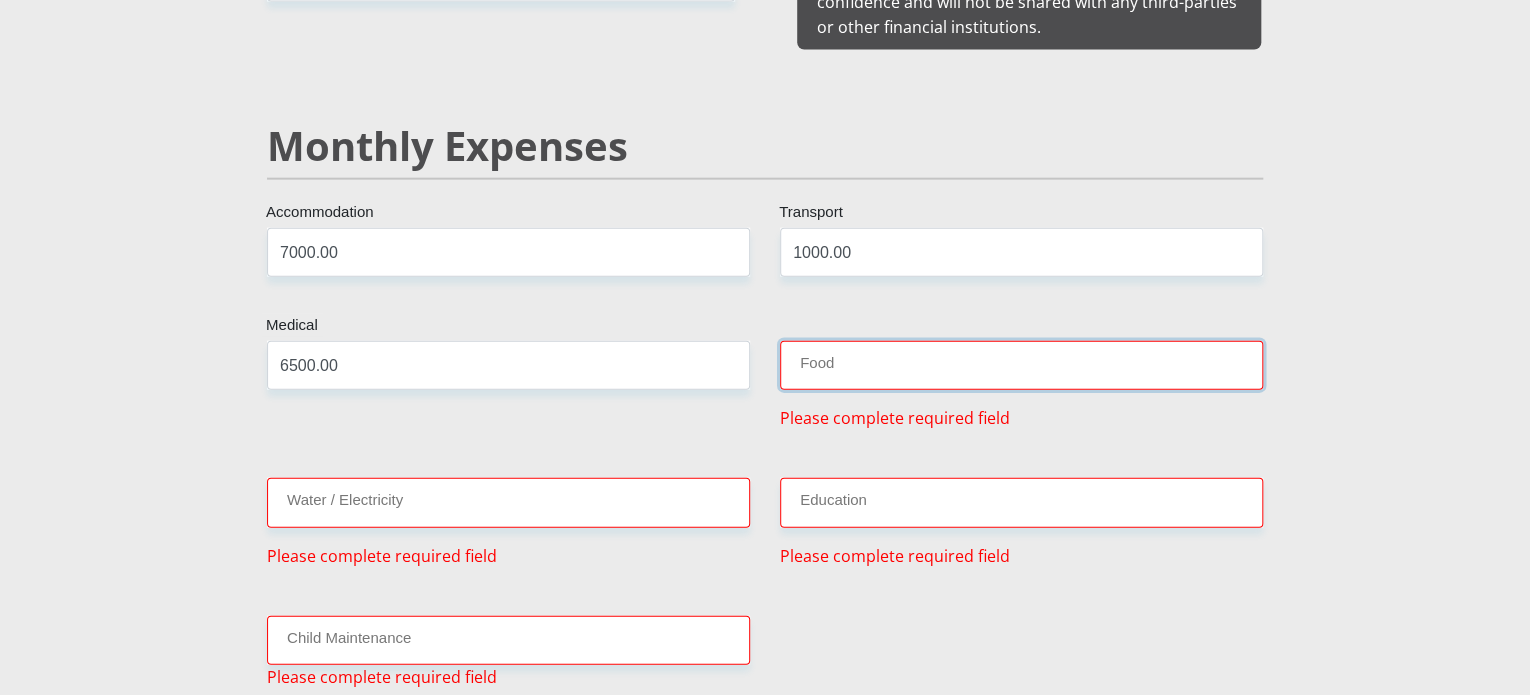 click on "Food" at bounding box center [1021, 365] 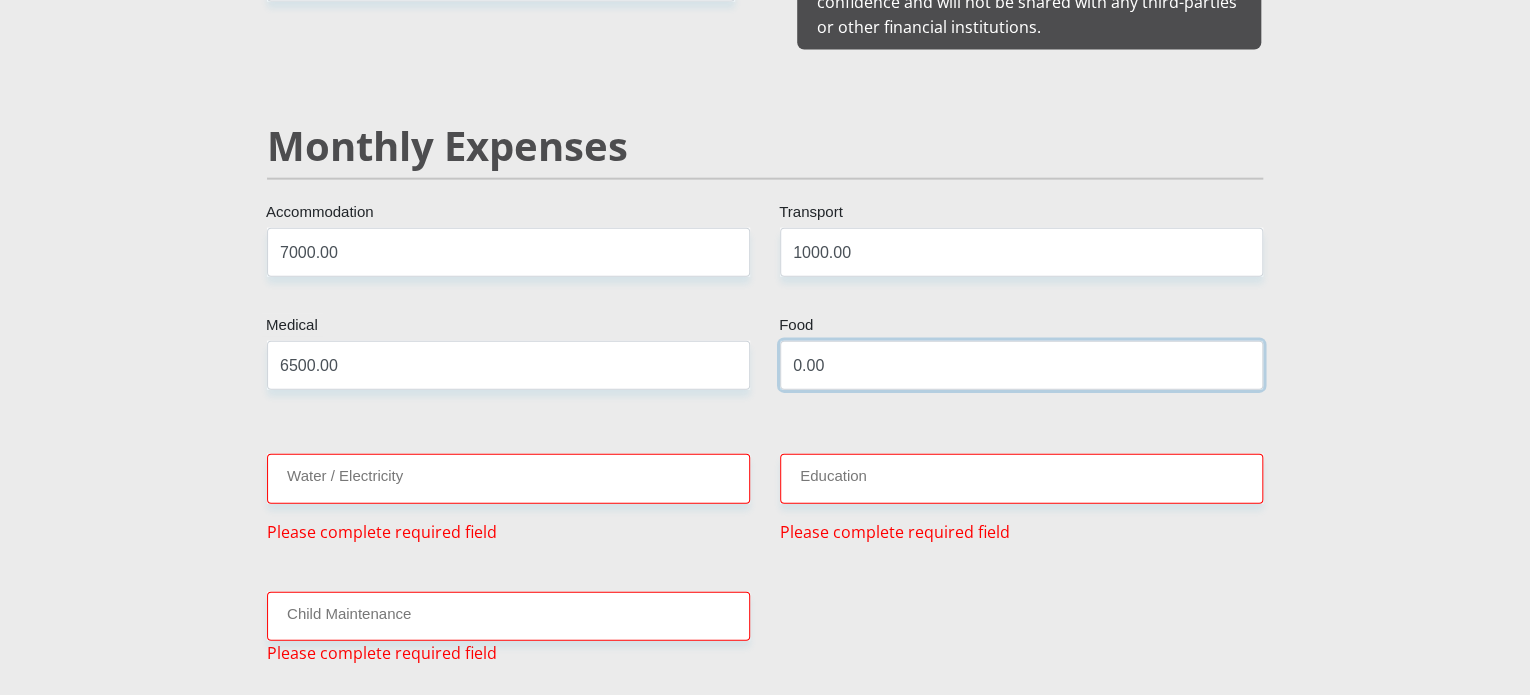type on "0.00" 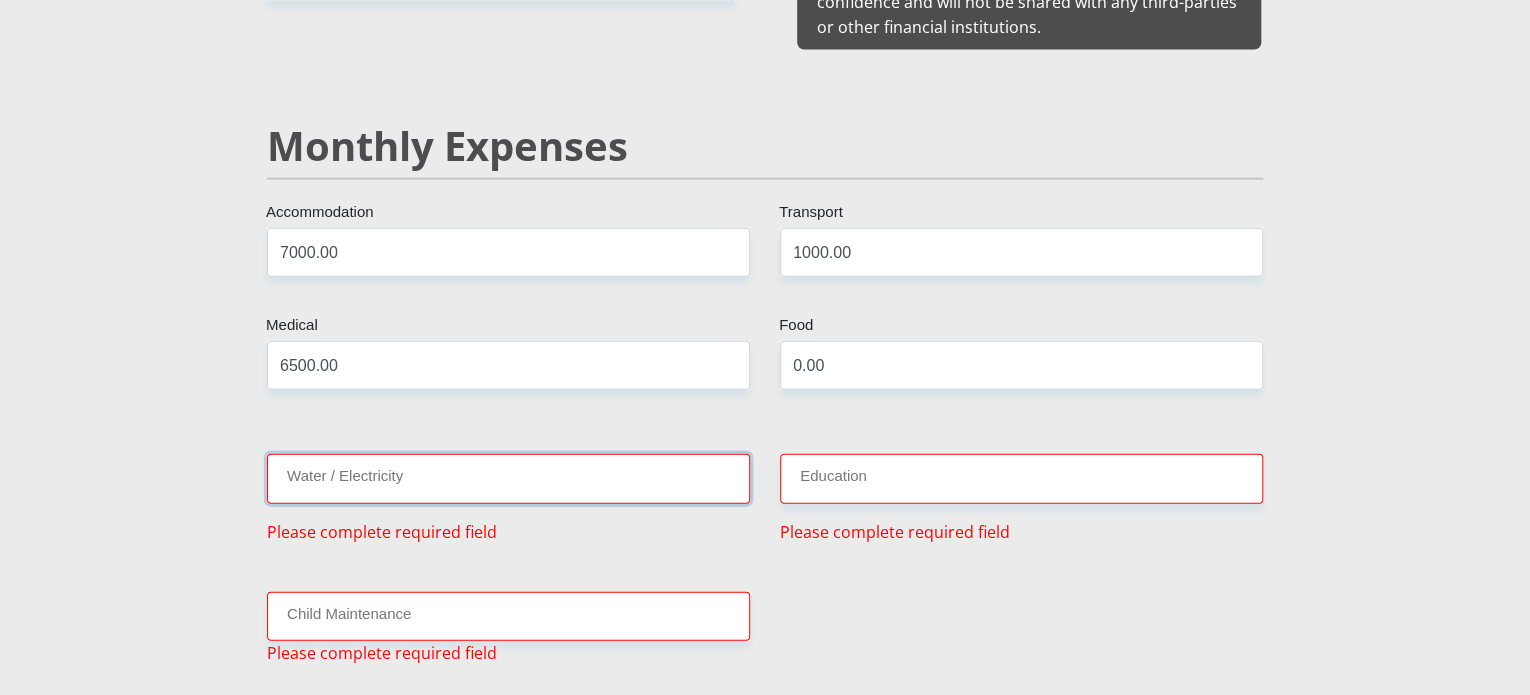 click on "Water / Electricity" at bounding box center [508, 478] 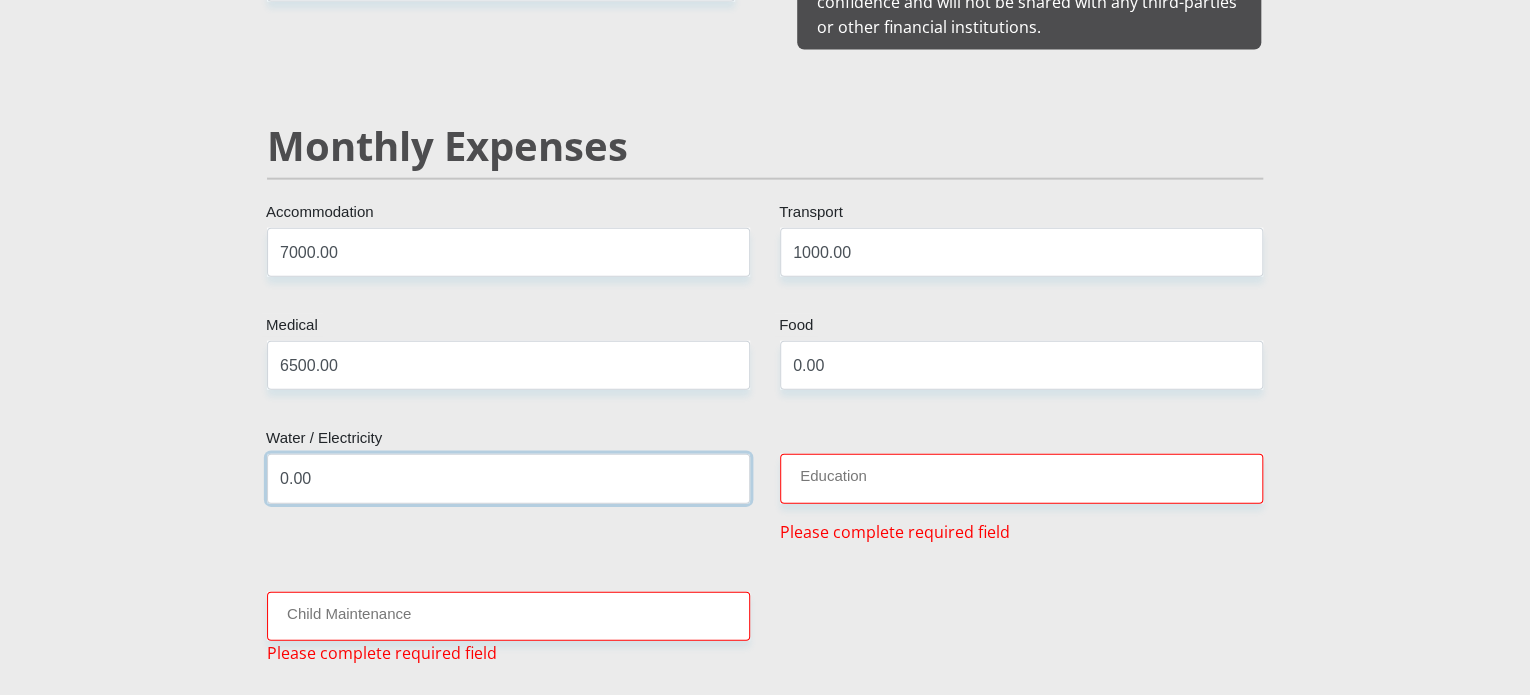 type on "0.00" 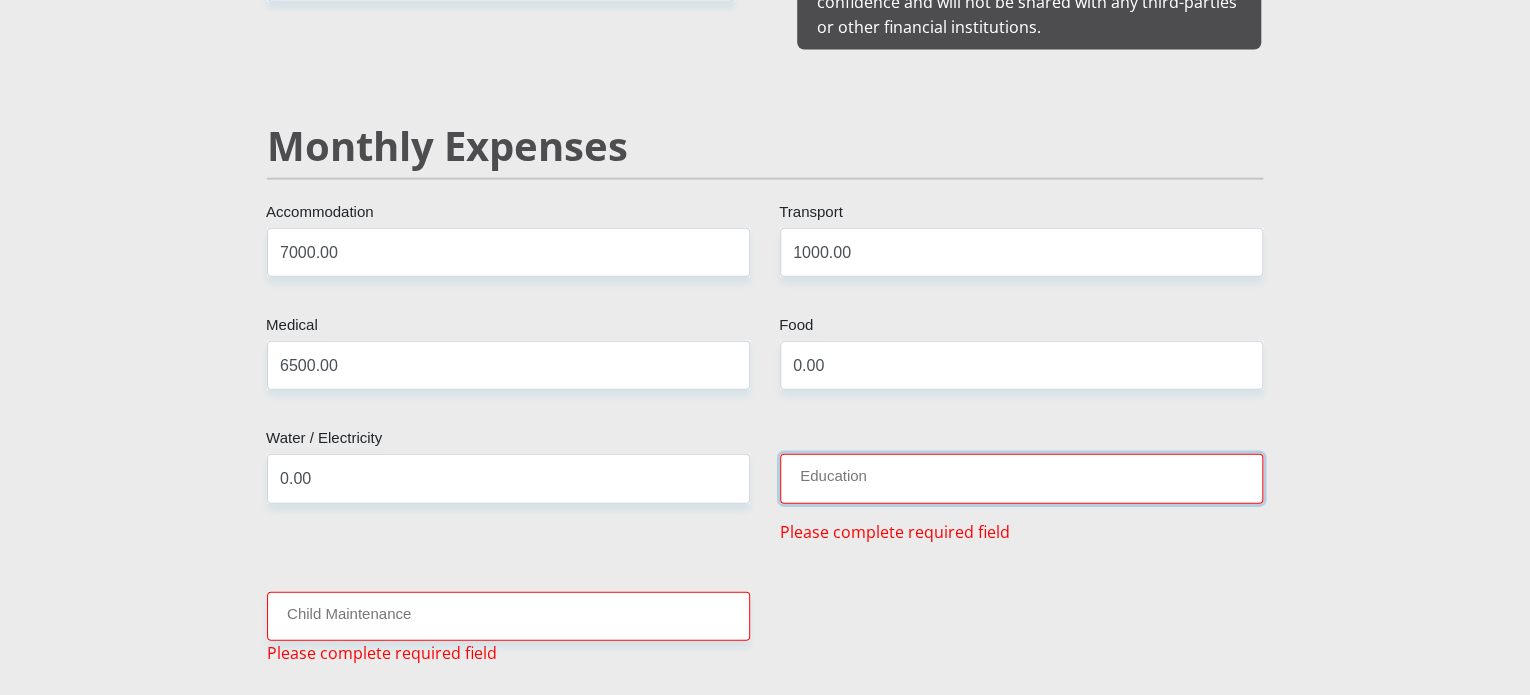 click on "Education" at bounding box center [1021, 478] 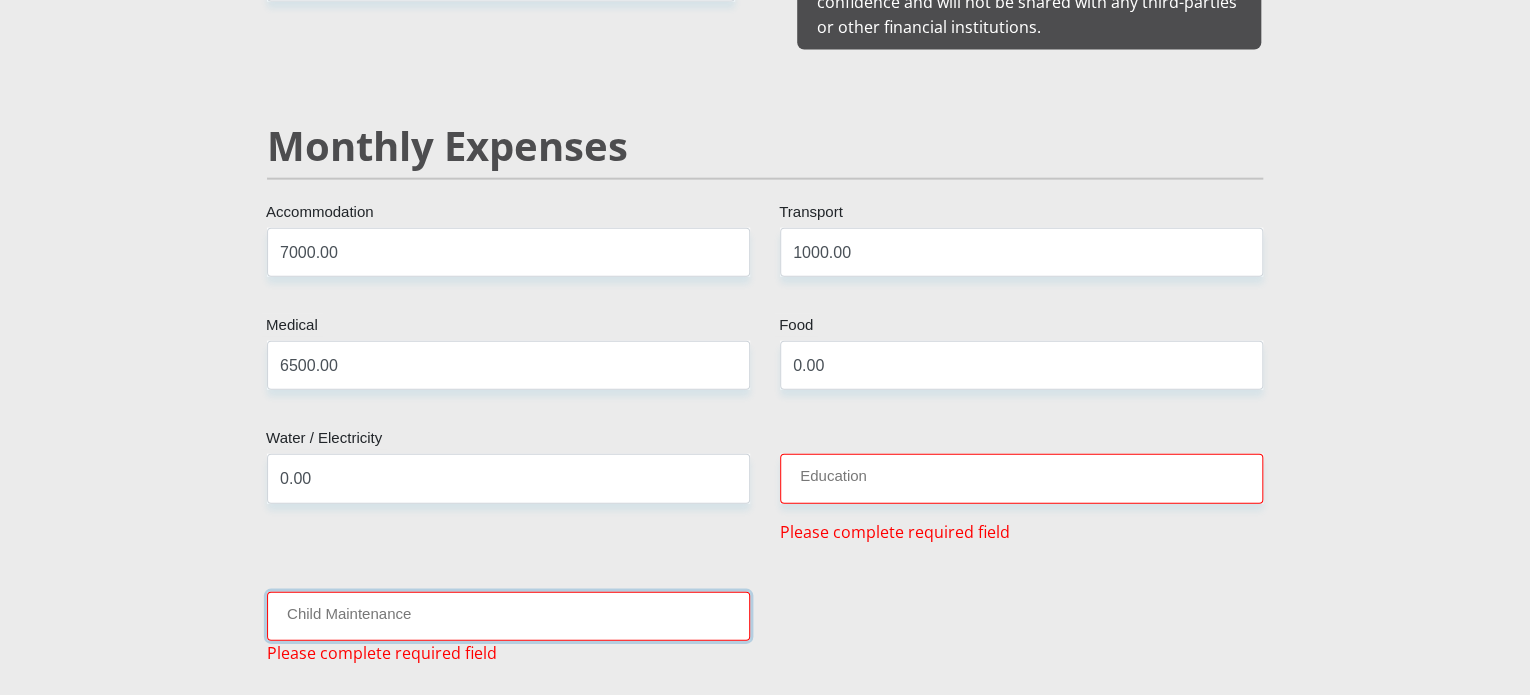 click on "Child Maintenance" at bounding box center (508, 616) 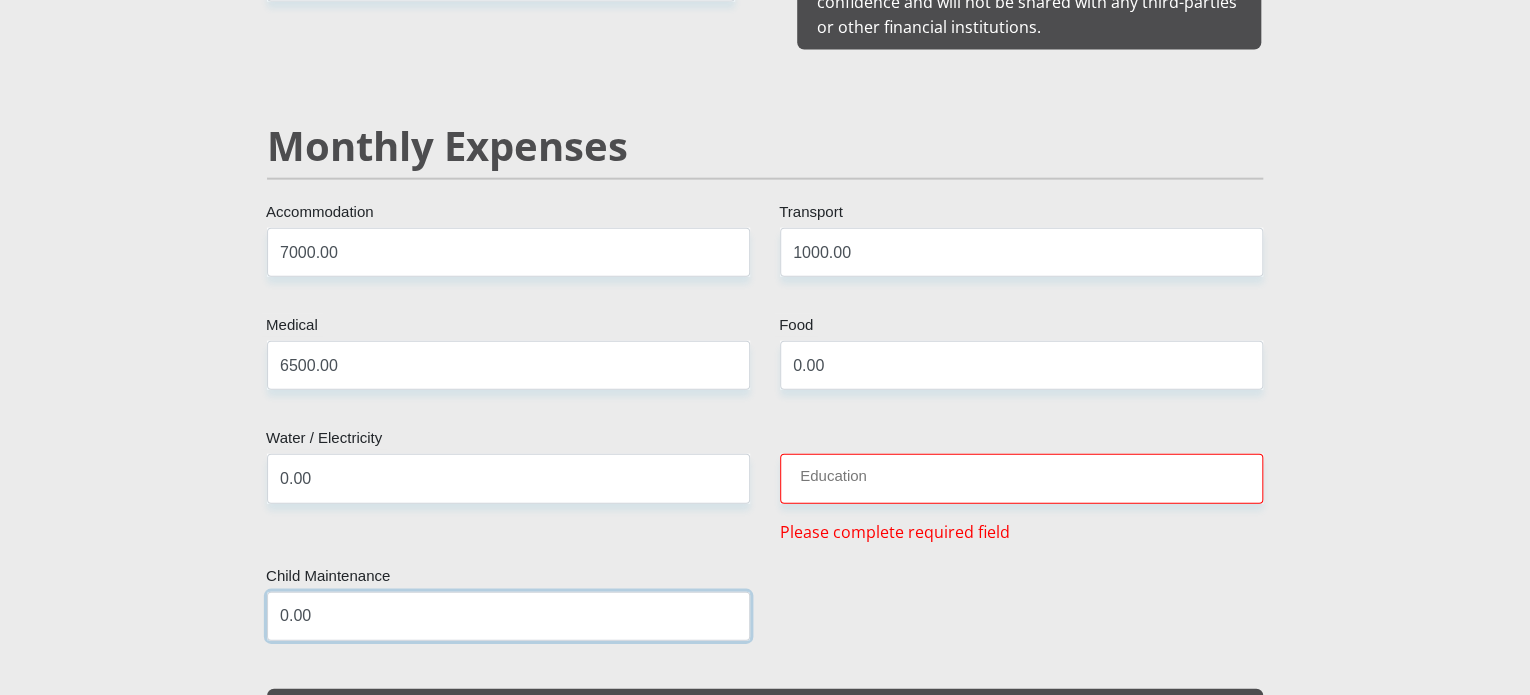 type on "0.00" 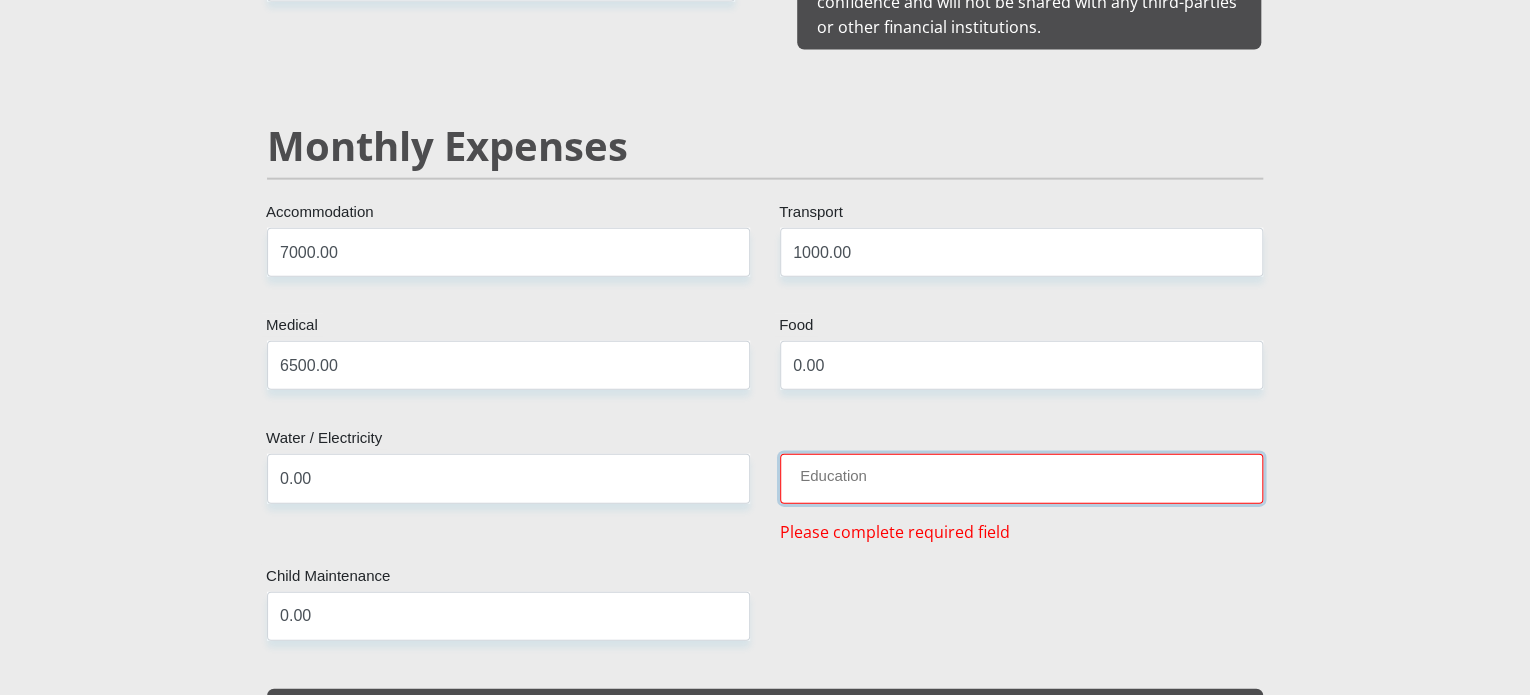 click on "Education" at bounding box center (1021, 478) 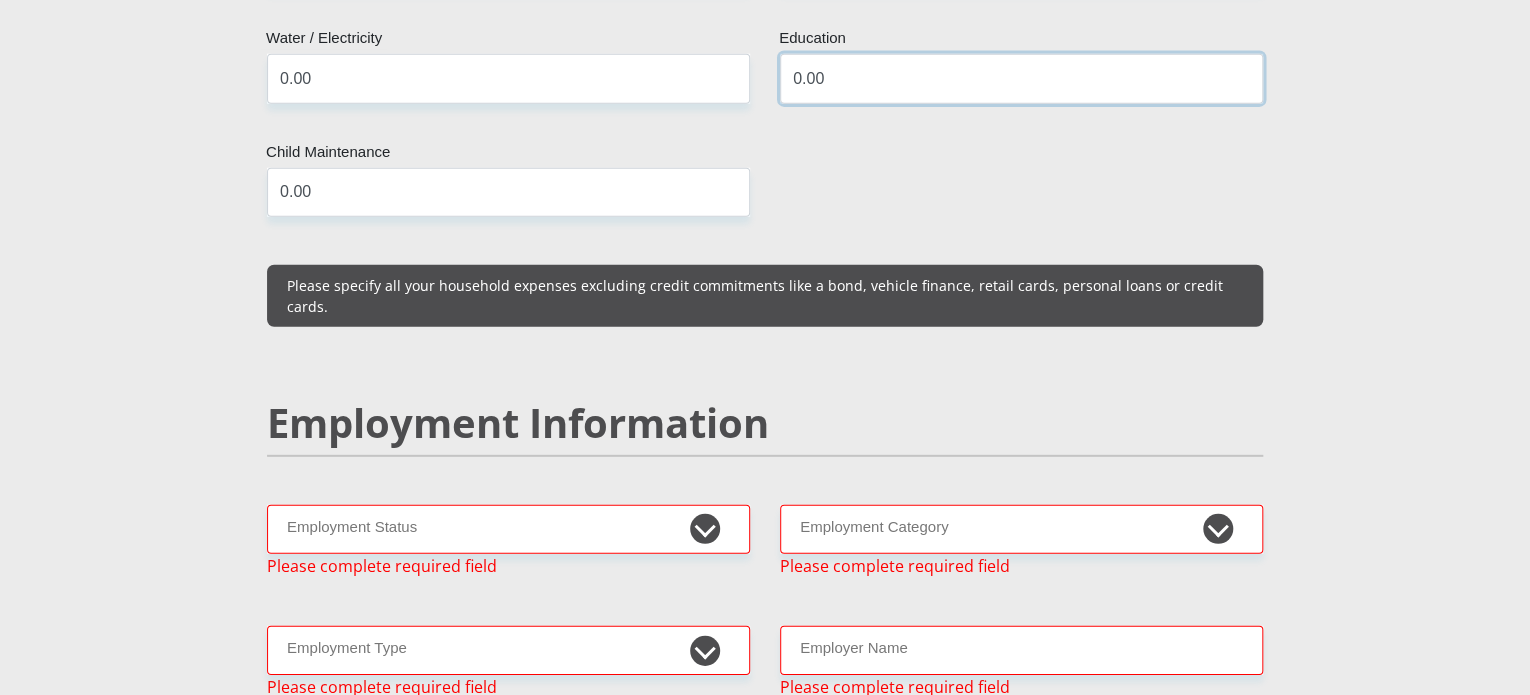 scroll, scrollTop: 2882, scrollLeft: 0, axis: vertical 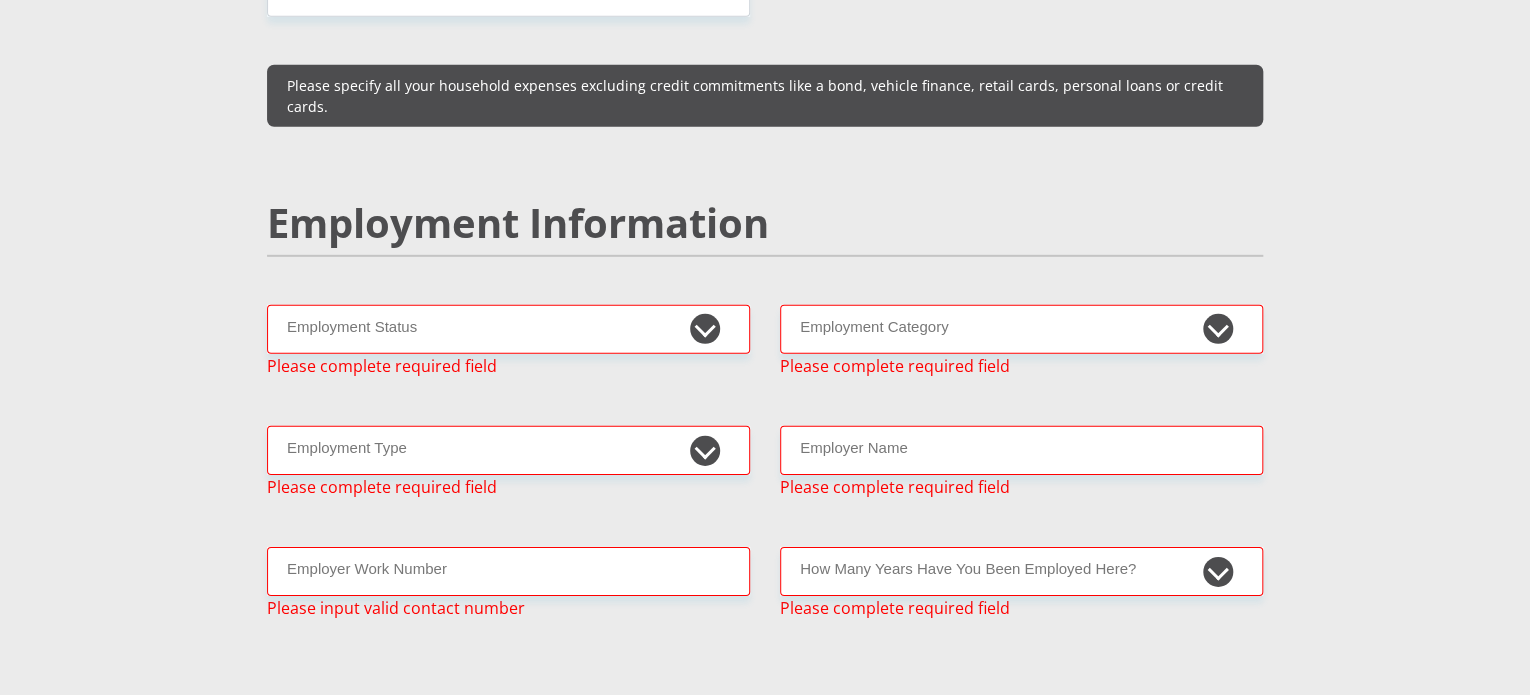 type on "0.00" 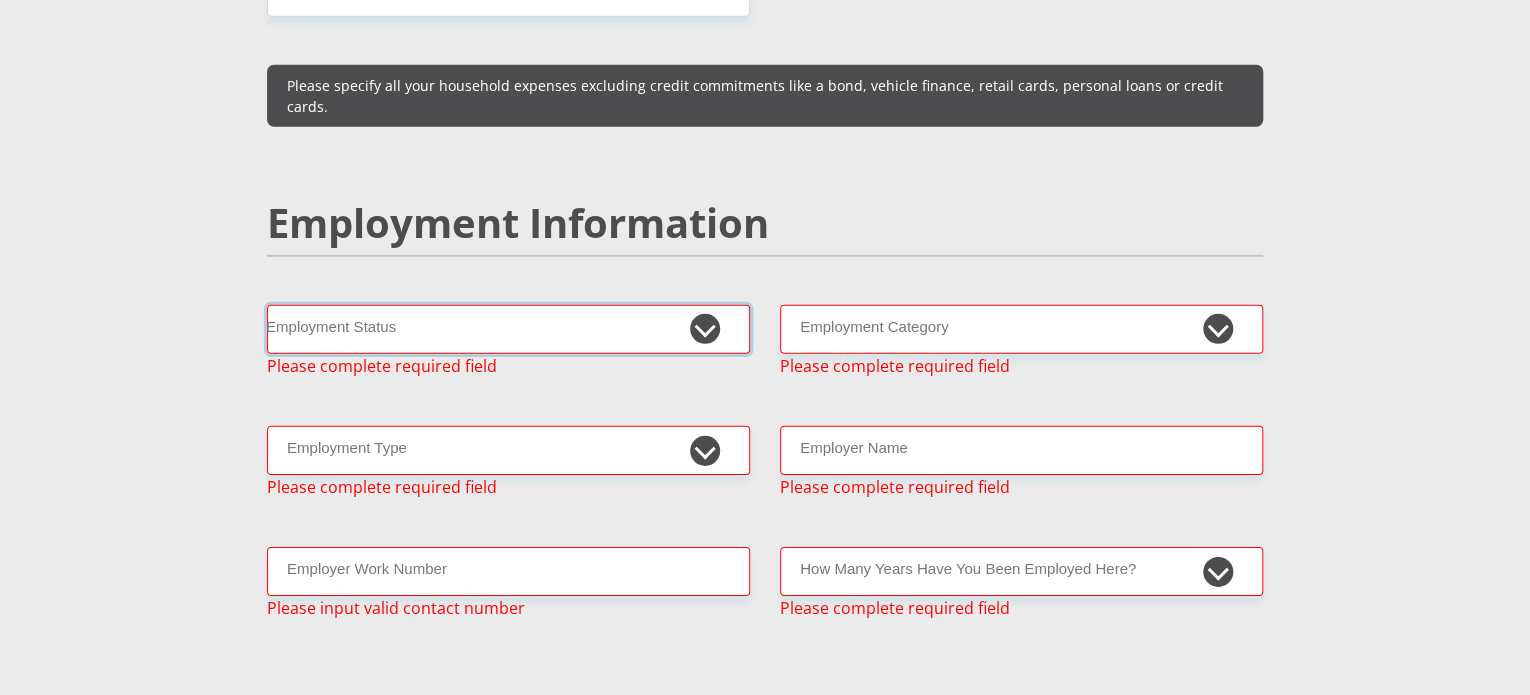 click on "Permanent/Full-time
Part-time/Casual
Contract Worker
Self-Employed
Housewife
Retired
Student
Medically Boarded
Disability
Unemployed" at bounding box center (508, 329) 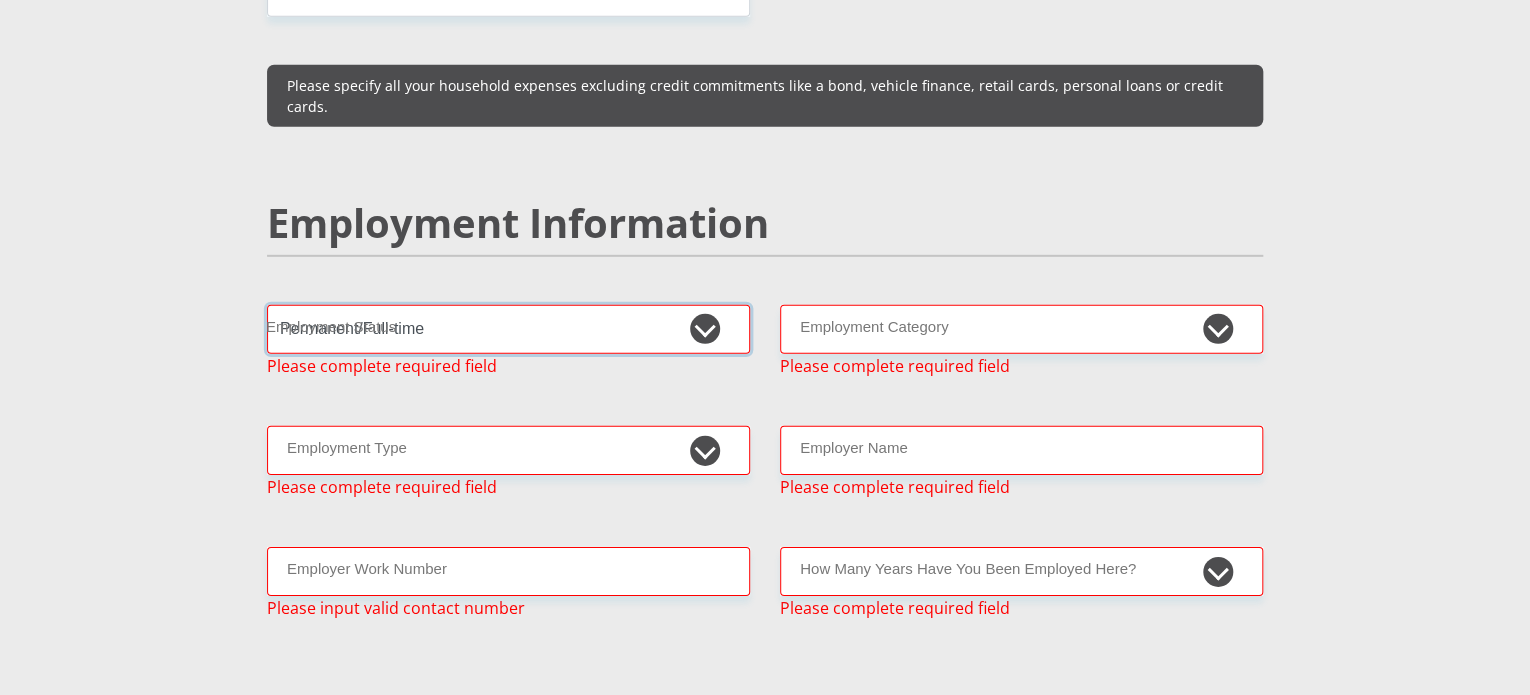 click on "Permanent/Full-time
Part-time/Casual
Contract Worker
Self-Employed
Housewife
Retired
Student
Medically Boarded
Disability
Unemployed" at bounding box center (508, 329) 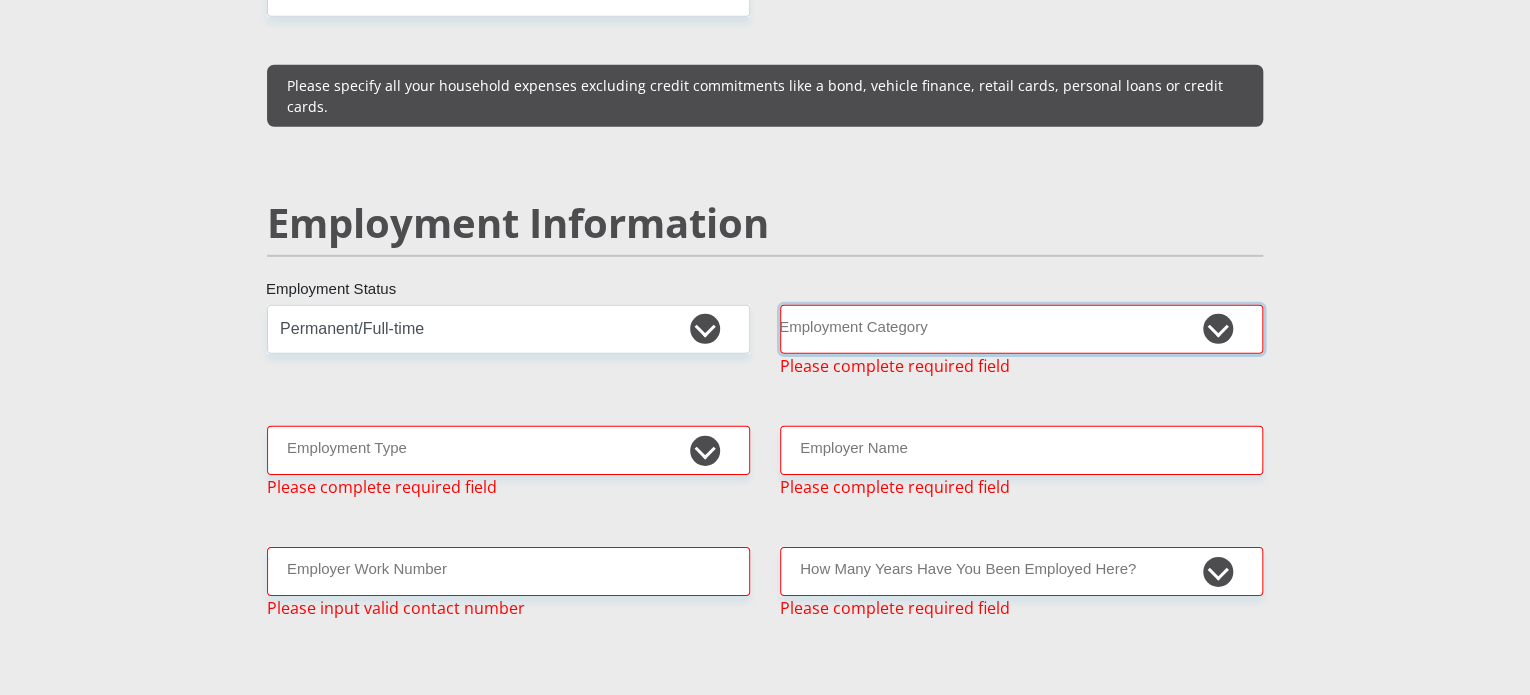 click on "AGRICULTURE
ALCOHOL & TOBACCO
CONSTRUCTION MATERIALS
METALLURGY
EQUIPMENT FOR RENEWABLE ENERGY
SPECIALIZED CONTRACTORS
CAR
GAMING (INCL. INTERNET
OTHER WHOLESALE
UNLICENSED PHARMACEUTICALS
CURRENCY EXCHANGE HOUSES
OTHER FINANCIAL INSTITUTIONS & INSURANCE
REAL ESTATE AGENTS
OIL & GAS
OTHER MATERIALS (E.G. IRON ORE)
PRECIOUS STONES & PRECIOUS METALS
POLITICAL ORGANIZATIONS
RELIGIOUS ORGANIZATIONS(NOT SECTS)
ACTI. HAVING BUSINESS DEAL WITH PUBLIC ADMINISTRATION
LAUNDROMATS" at bounding box center [1021, 329] 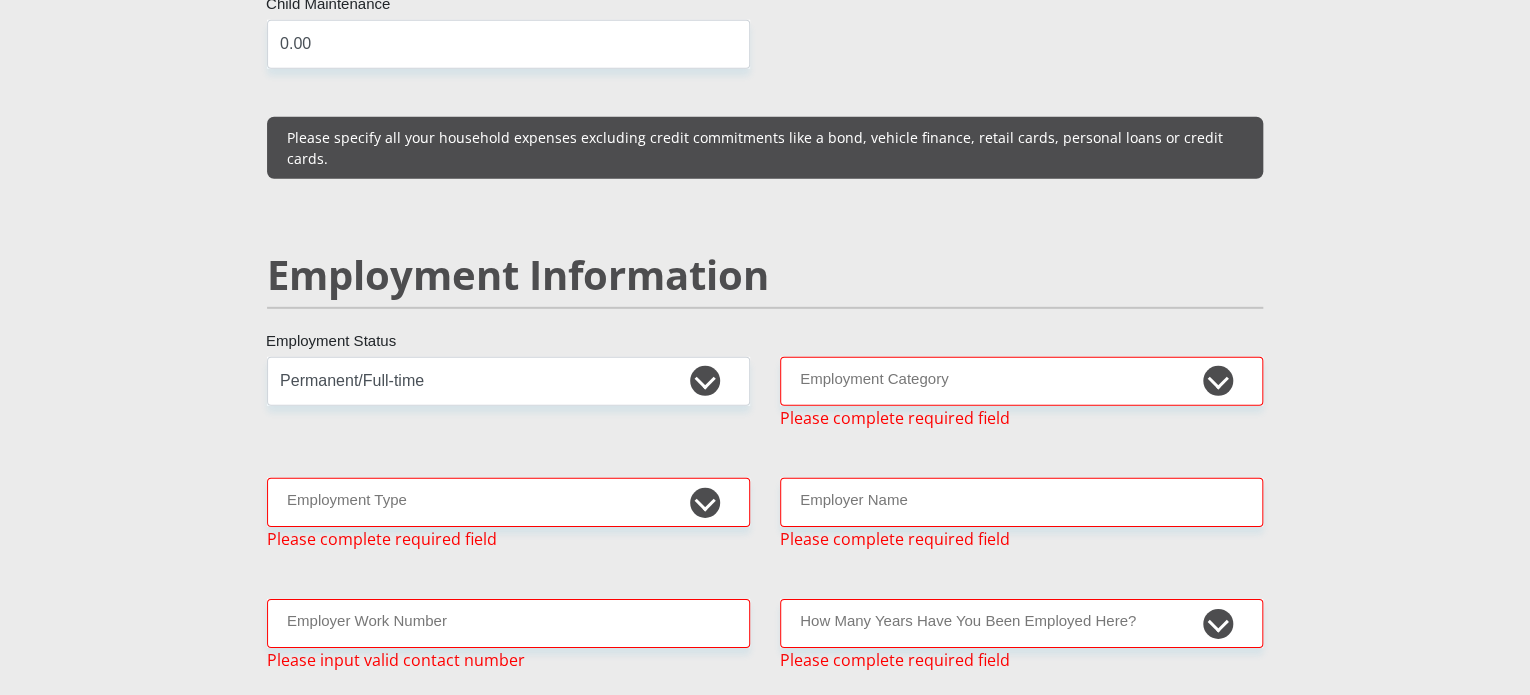 scroll, scrollTop: 2930, scrollLeft: 0, axis: vertical 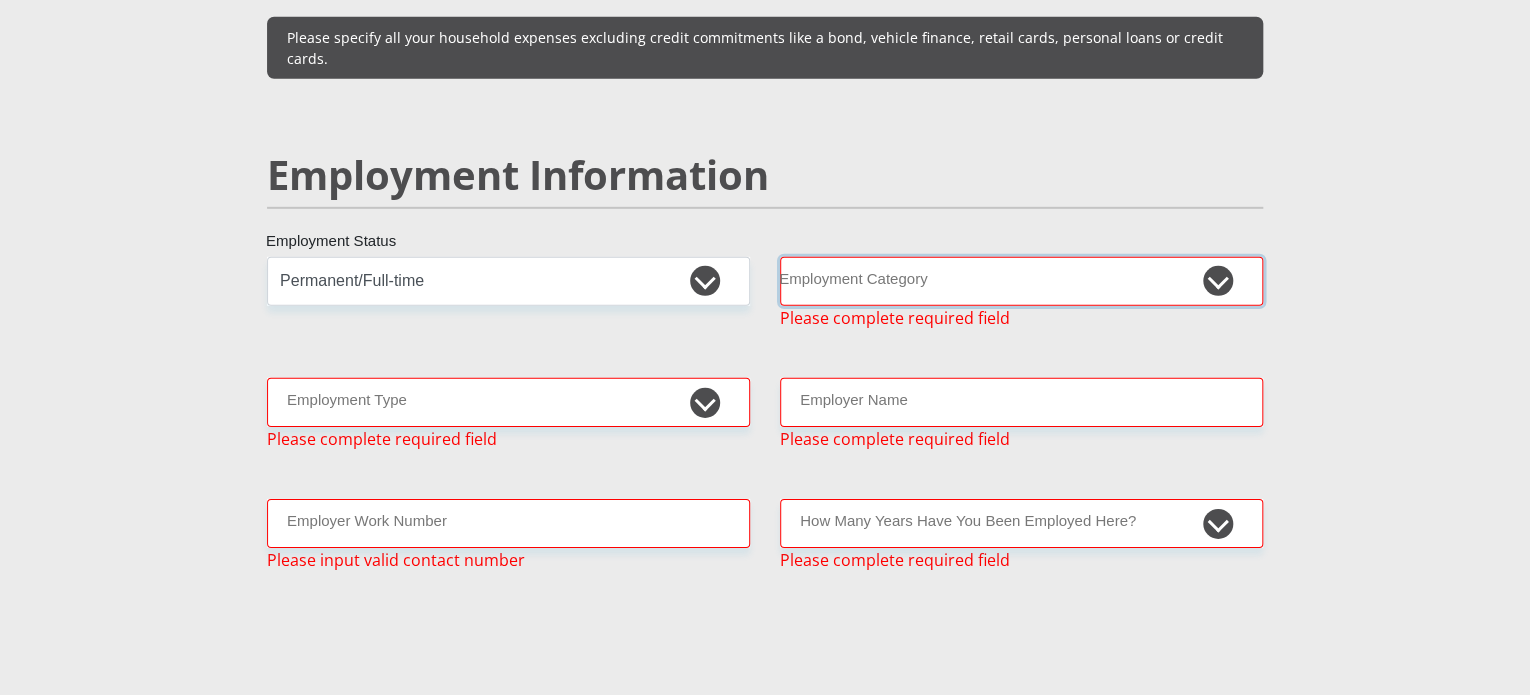 click on "AGRICULTURE
ALCOHOL & TOBACCO
CONSTRUCTION MATERIALS
METALLURGY
EQUIPMENT FOR RENEWABLE ENERGY
SPECIALIZED CONTRACTORS
CAR
GAMING (INCL. INTERNET
OTHER WHOLESALE
UNLICENSED PHARMACEUTICALS
CURRENCY EXCHANGE HOUSES
OTHER FINANCIAL INSTITUTIONS & INSURANCE
REAL ESTATE AGENTS
OIL & GAS
OTHER MATERIALS (E.G. IRON ORE)
PRECIOUS STONES & PRECIOUS METALS
POLITICAL ORGANIZATIONS
RELIGIOUS ORGANIZATIONS(NOT SECTS)
ACTI. HAVING BUSINESS DEAL WITH PUBLIC ADMINISTRATION
LAUNDROMATS" at bounding box center (1021, 281) 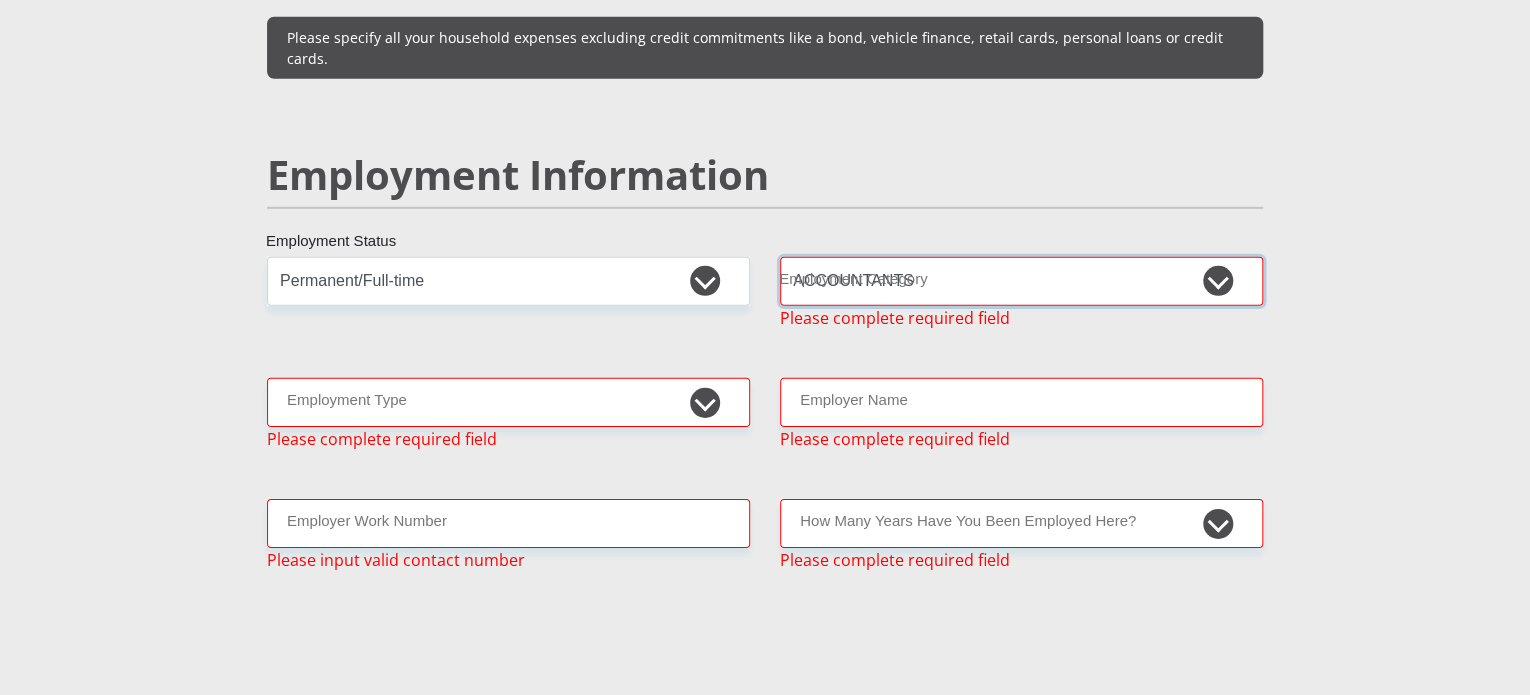 click on "AGRICULTURE
ALCOHOL & TOBACCO
CONSTRUCTION MATERIALS
METALLURGY
EQUIPMENT FOR RENEWABLE ENERGY
SPECIALIZED CONTRACTORS
CAR
GAMING (INCL. INTERNET
OTHER WHOLESALE
UNLICENSED PHARMACEUTICALS
CURRENCY EXCHANGE HOUSES
OTHER FINANCIAL INSTITUTIONS & INSURANCE
REAL ESTATE AGENTS
OIL & GAS
OTHER MATERIALS (E.G. IRON ORE)
PRECIOUS STONES & PRECIOUS METALS
POLITICAL ORGANIZATIONS
RELIGIOUS ORGANIZATIONS(NOT SECTS)
ACTI. HAVING BUSINESS DEAL WITH PUBLIC ADMINISTRATION
LAUNDROMATS" at bounding box center [1021, 281] 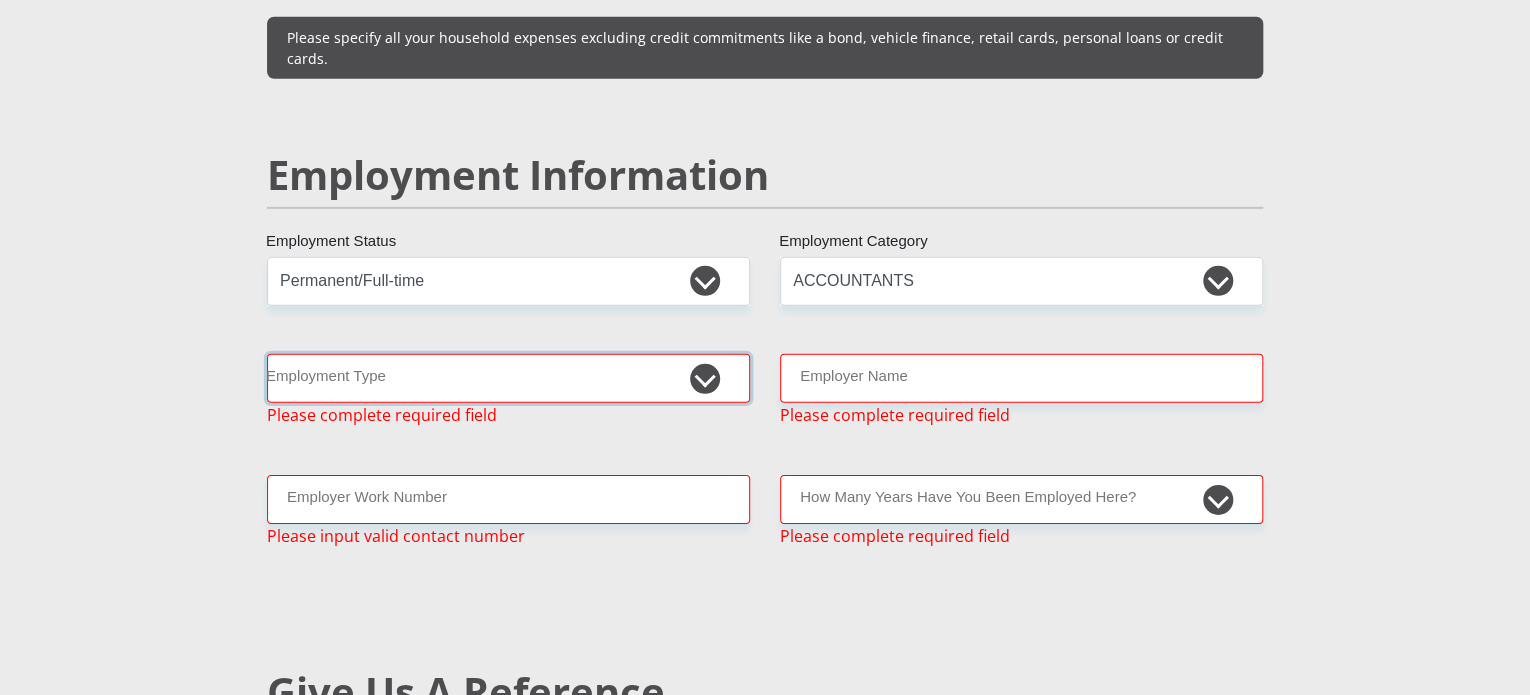 click on "College/Lecturer
Craft Seller
Creative
Driver
Executive
Farmer
Forces - Non Commissioned
Forces - Officer
Hawker
Housewife
Labourer
Licenced Professional
Manager
Miner
Non Licenced Professional
Office Staff/Clerk
Outside Worker
Pensioner
Permanent Teacher
Production/Manufacturing
Sales
Self-Employed
Semi-Professional Worker
Service Industry  Social Worker  Student" at bounding box center (508, 378) 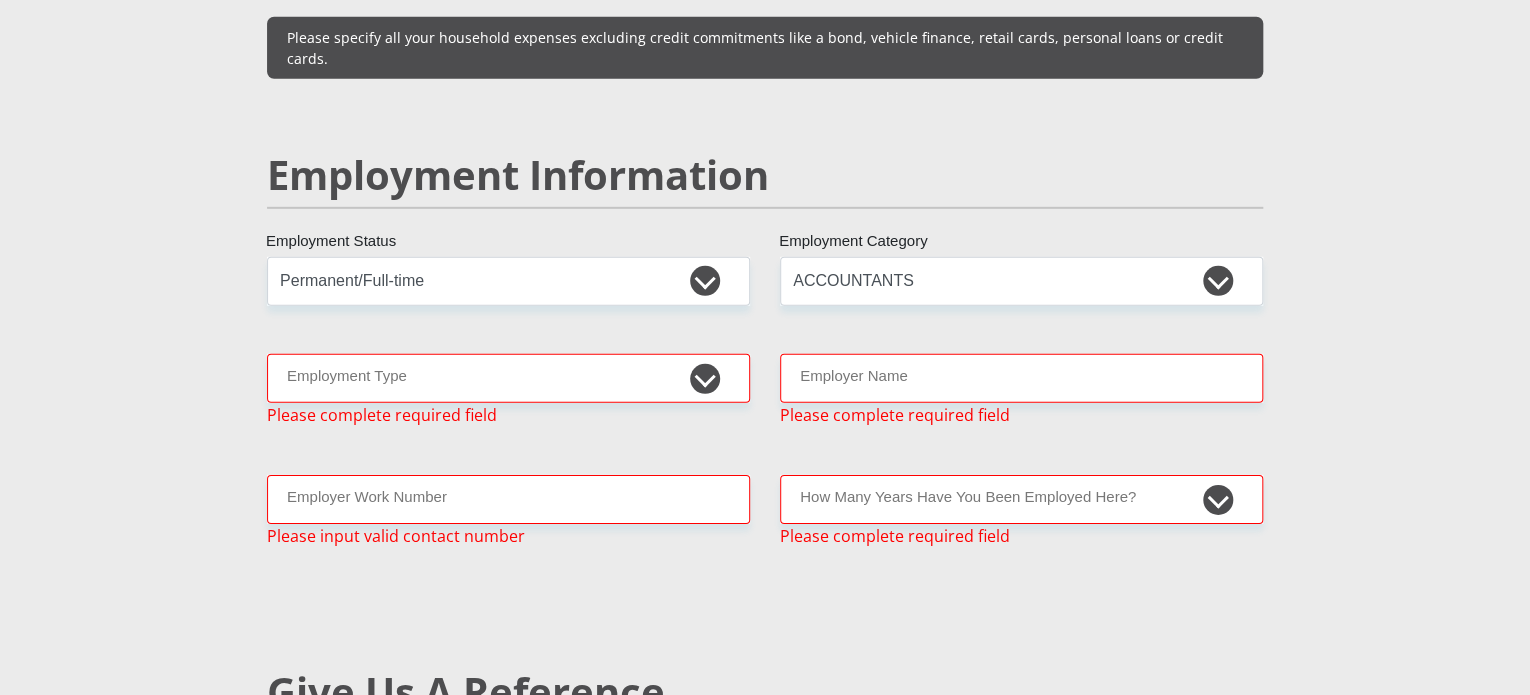 click on "[TITLE]
[FIRST]
[LAST]
[NUMBER]
[ID TYPE]
[MESSAGE]
[COUNTRY]
[COUNTRY]
[COUNTRY]
[COUNTRY]
[COUNTRY]
[COUNTRY]
[COUNTRY]
[COUNTRY]
[COUNTRY]
[COUNTRY]
[COUNTRY]
[COUNTRY]
[COUNTRY]" at bounding box center (765, 344) 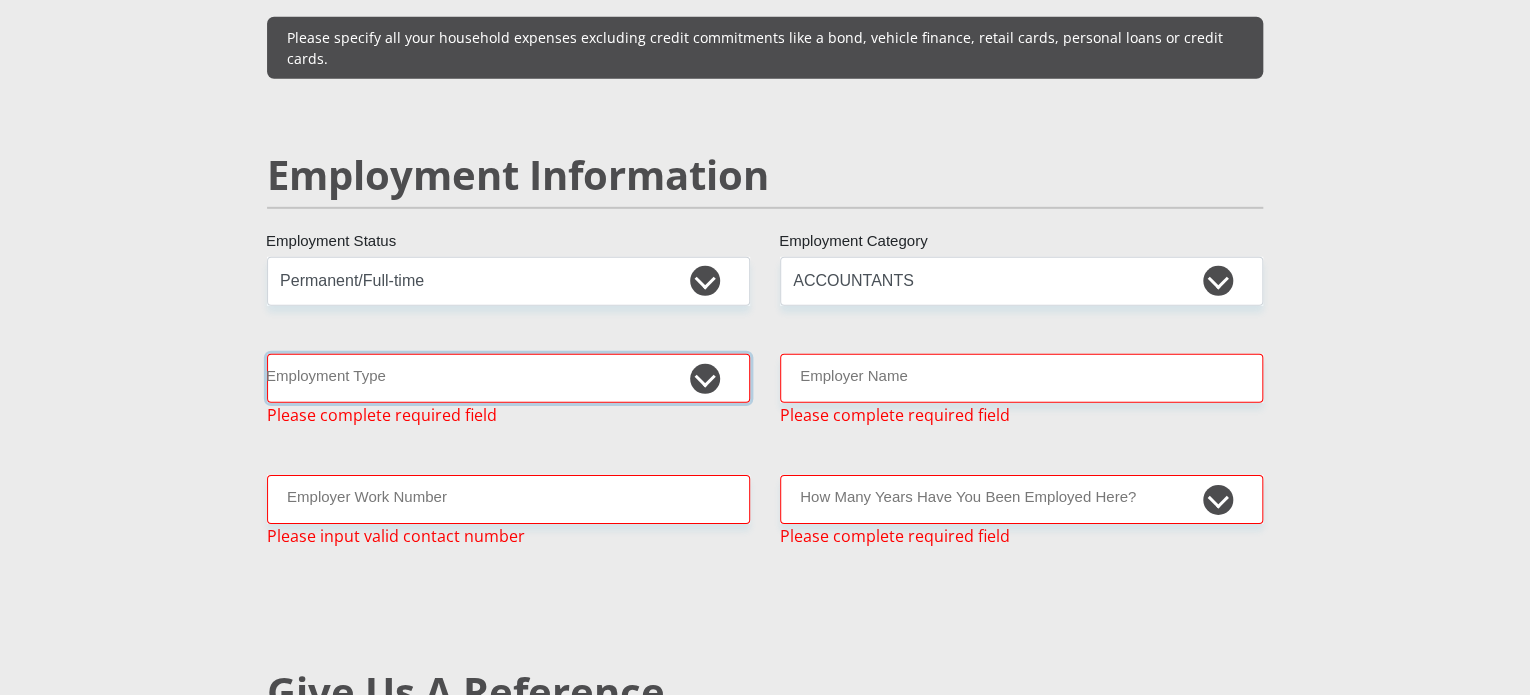 click on "College/Lecturer
Craft Seller
Creative
Driver
Executive
Farmer
Forces - Non Commissioned
Forces - Officer
Hawker
Housewife
Labourer
Licenced Professional
Manager
Miner
Non Licenced Professional
Office Staff/Clerk
Outside Worker
Pensioner
Permanent Teacher
Production/Manufacturing
Sales
Self-Employed
Semi-Professional Worker
Service Industry  Social Worker  Student" at bounding box center [508, 378] 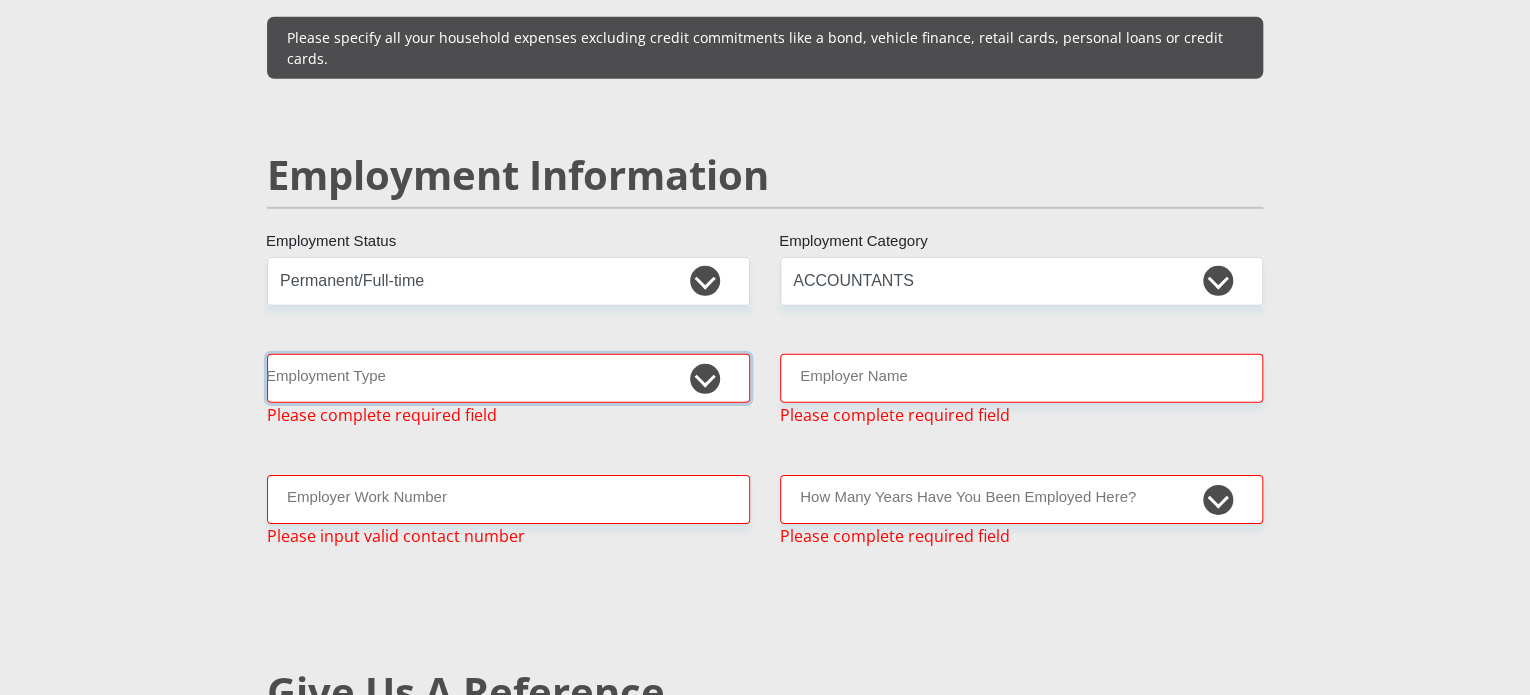 select on "Office Staff/Clerk" 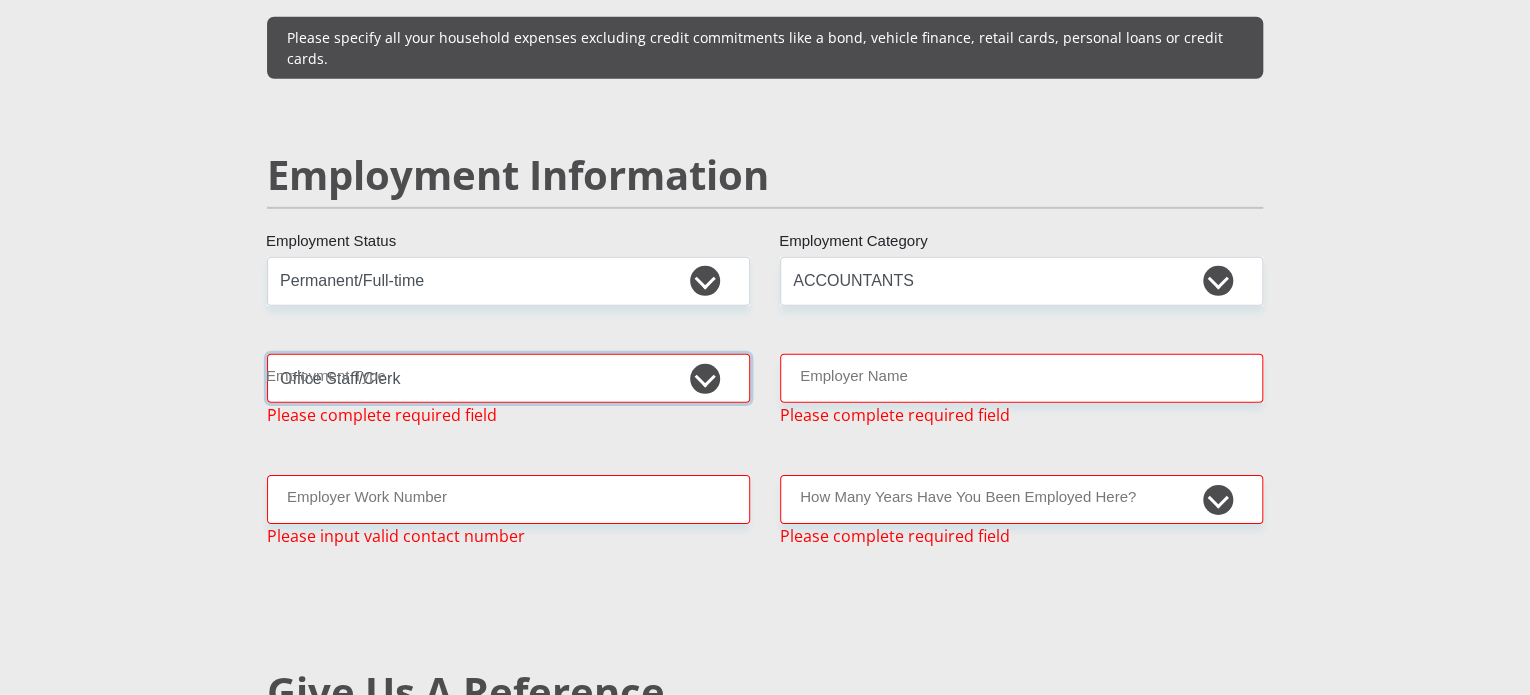 click on "College/Lecturer
Craft Seller
Creative
Driver
Executive
Farmer
Forces - Non Commissioned
Forces - Officer
Hawker
Housewife
Labourer
Licenced Professional
Manager
Miner
Non Licenced Professional
Office Staff/Clerk
Outside Worker
Pensioner
Permanent Teacher
Production/Manufacturing
Sales
Self-Employed
Semi-Professional Worker
Service Industry  Social Worker  Student" at bounding box center (508, 378) 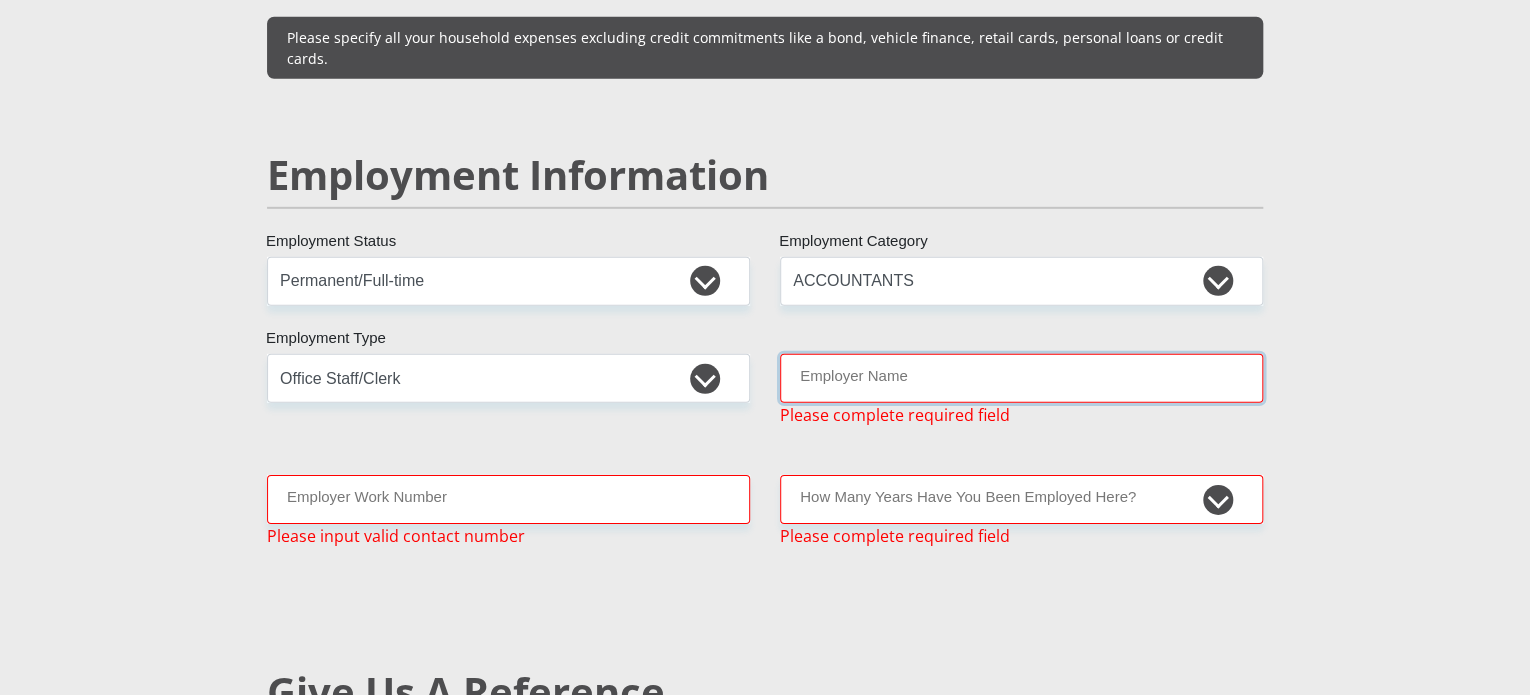 click on "Employer Name" at bounding box center [1021, 378] 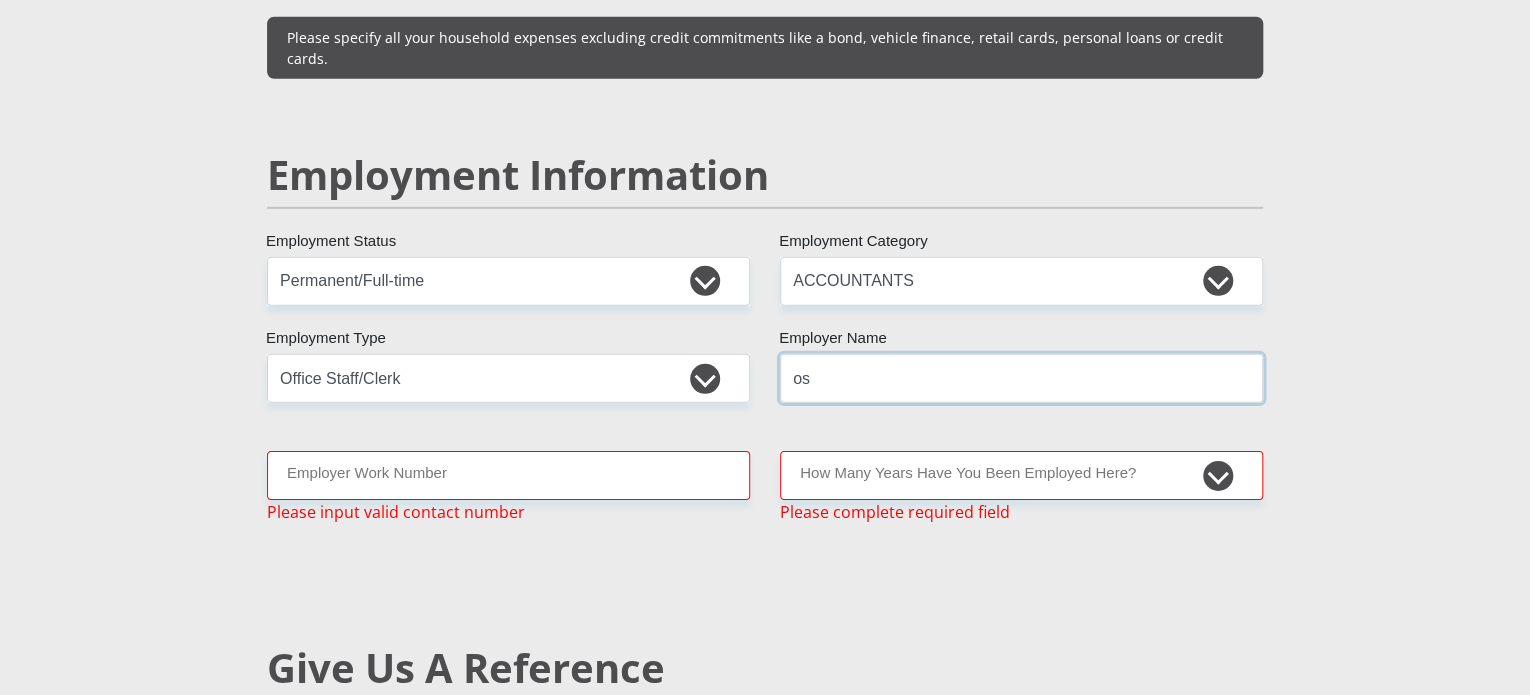 type on "o" 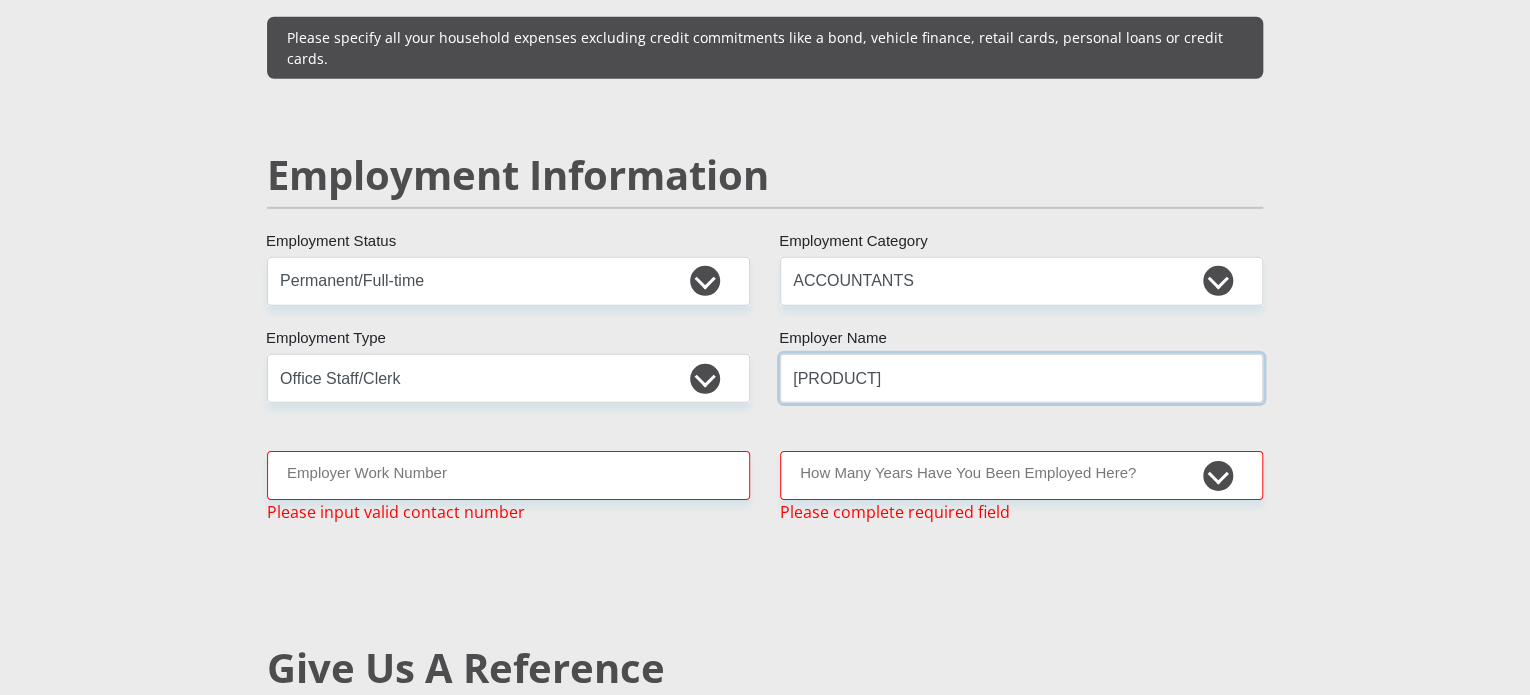 click on "[PRODUCT]" at bounding box center [1021, 378] 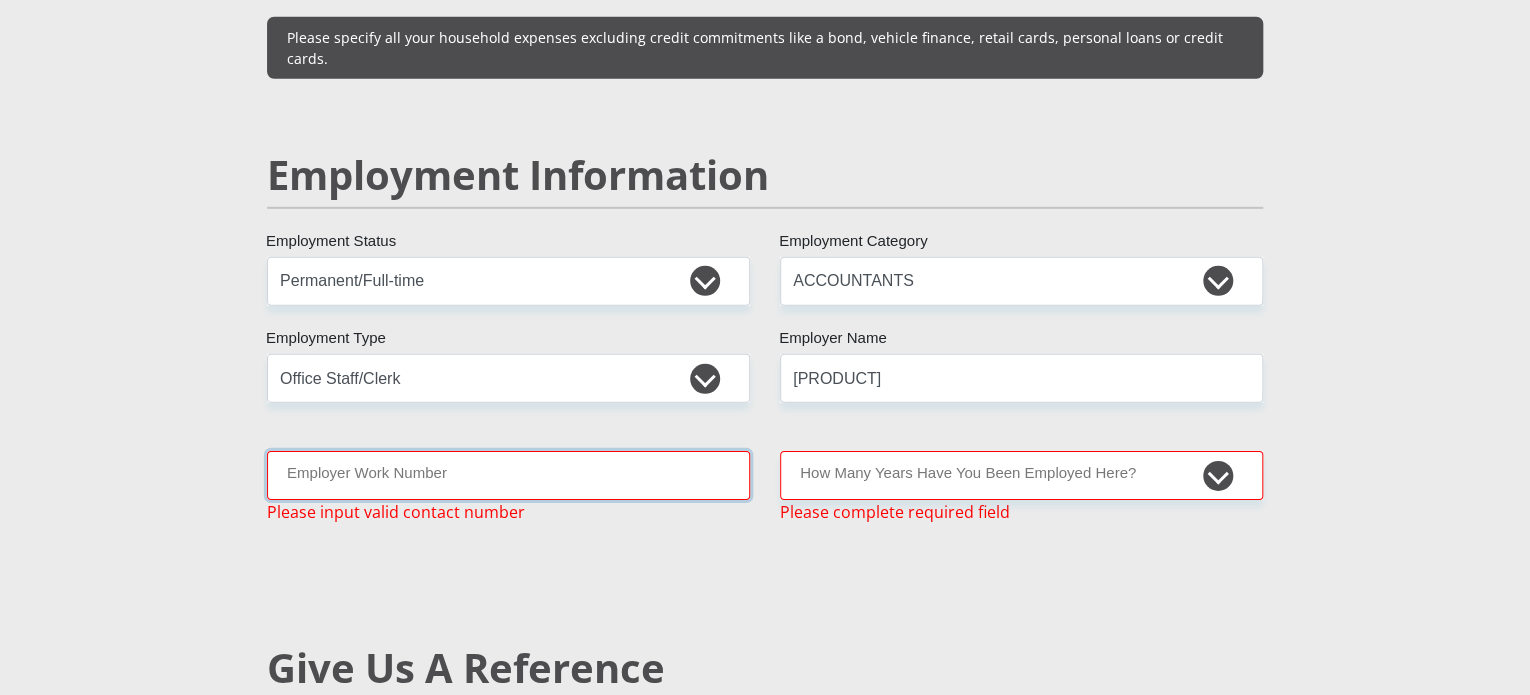 click on "Employer Work Number" at bounding box center [508, 475] 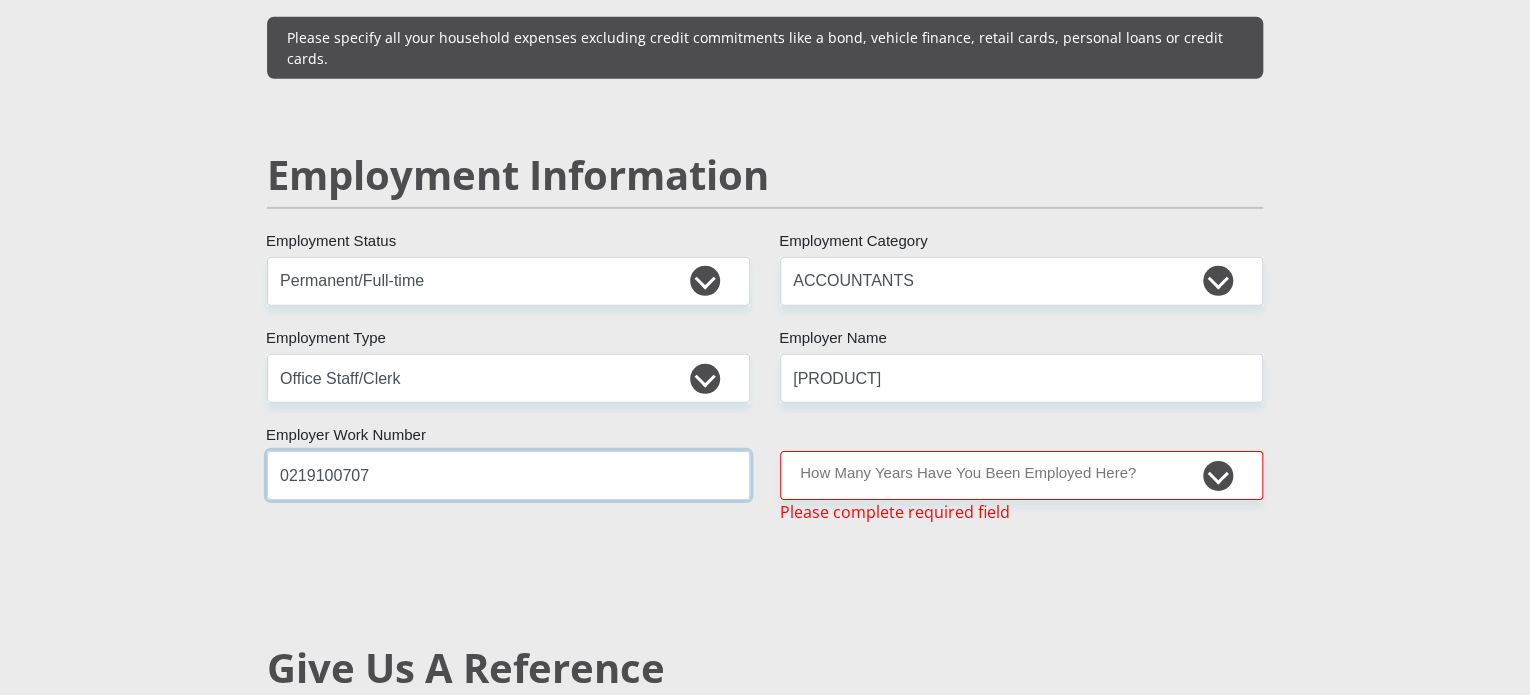 type on "0219100707" 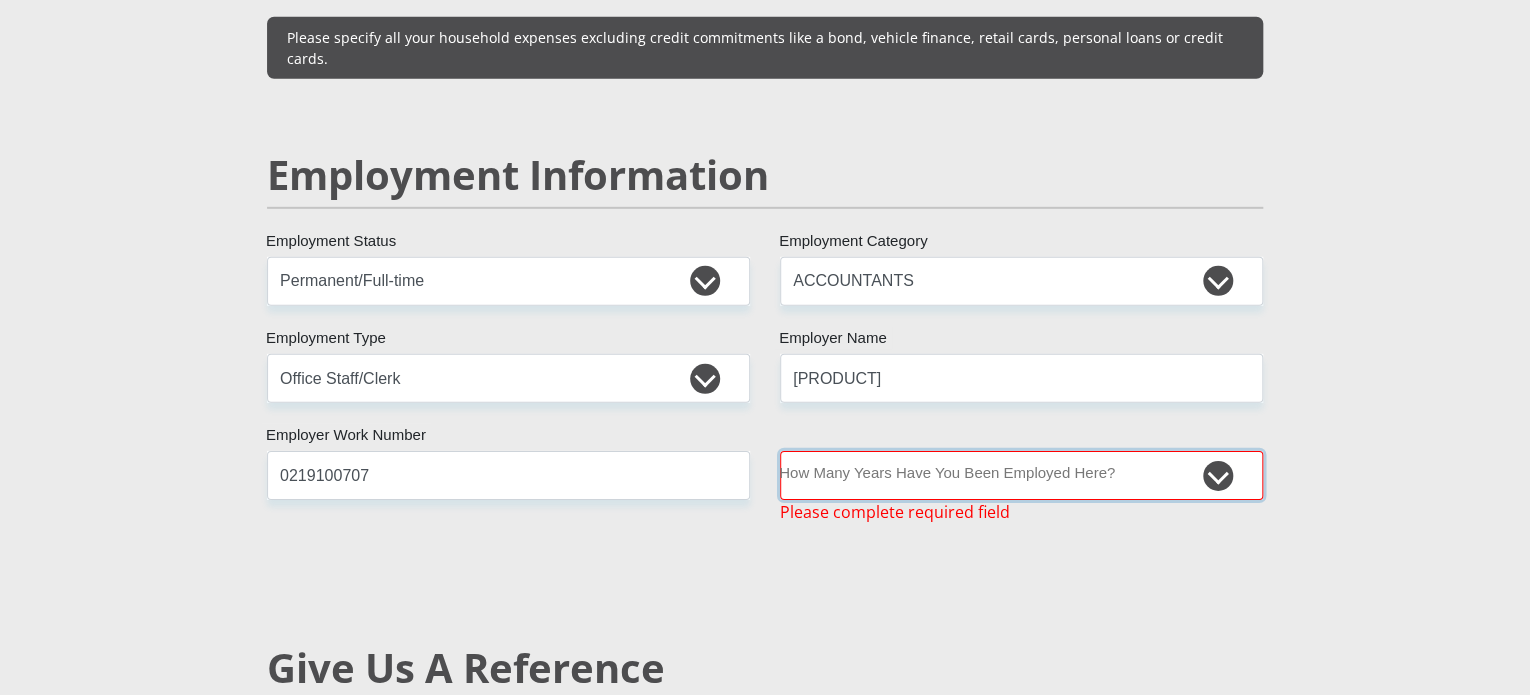 click on "less than 1 year
1-3 years
3-5 years
5+ years" at bounding box center (1021, 475) 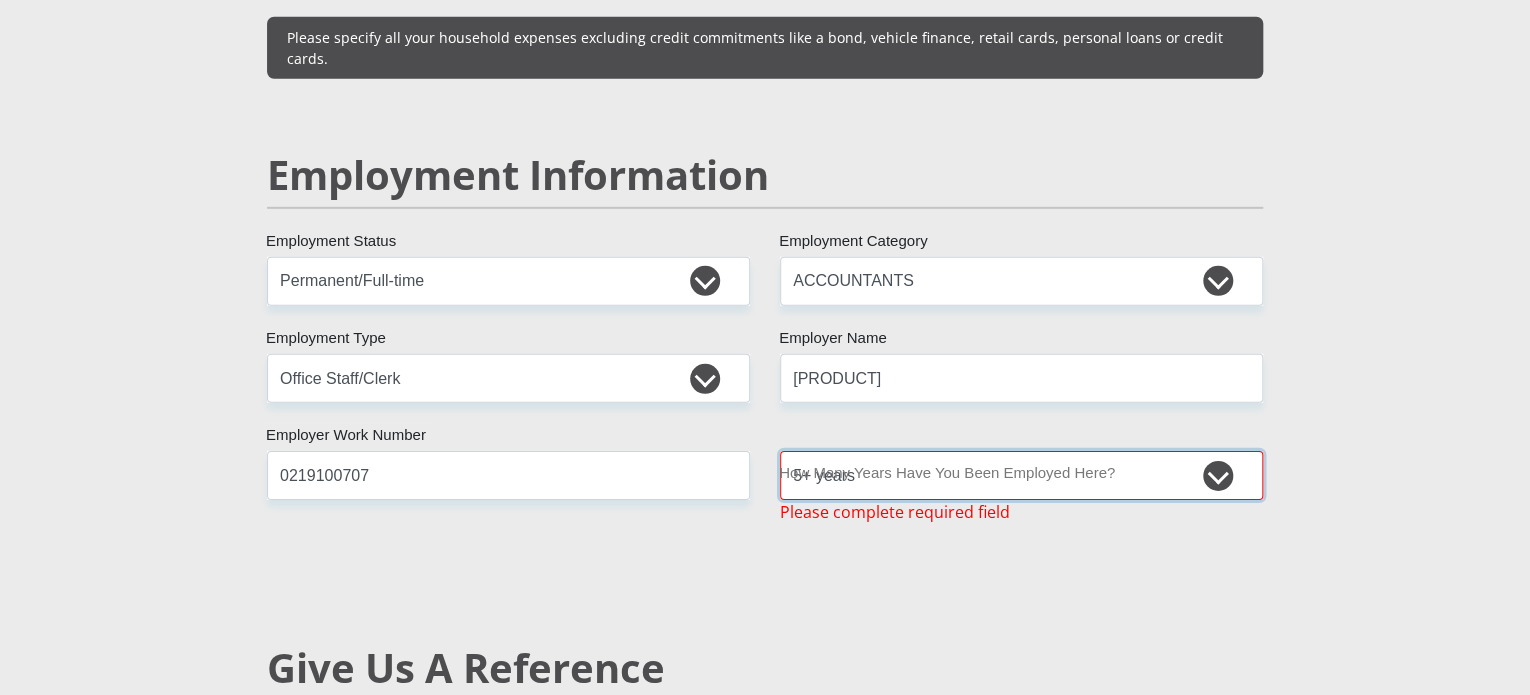 click on "less than 1 year
1-3 years
3-5 years
5+ years" at bounding box center [1021, 475] 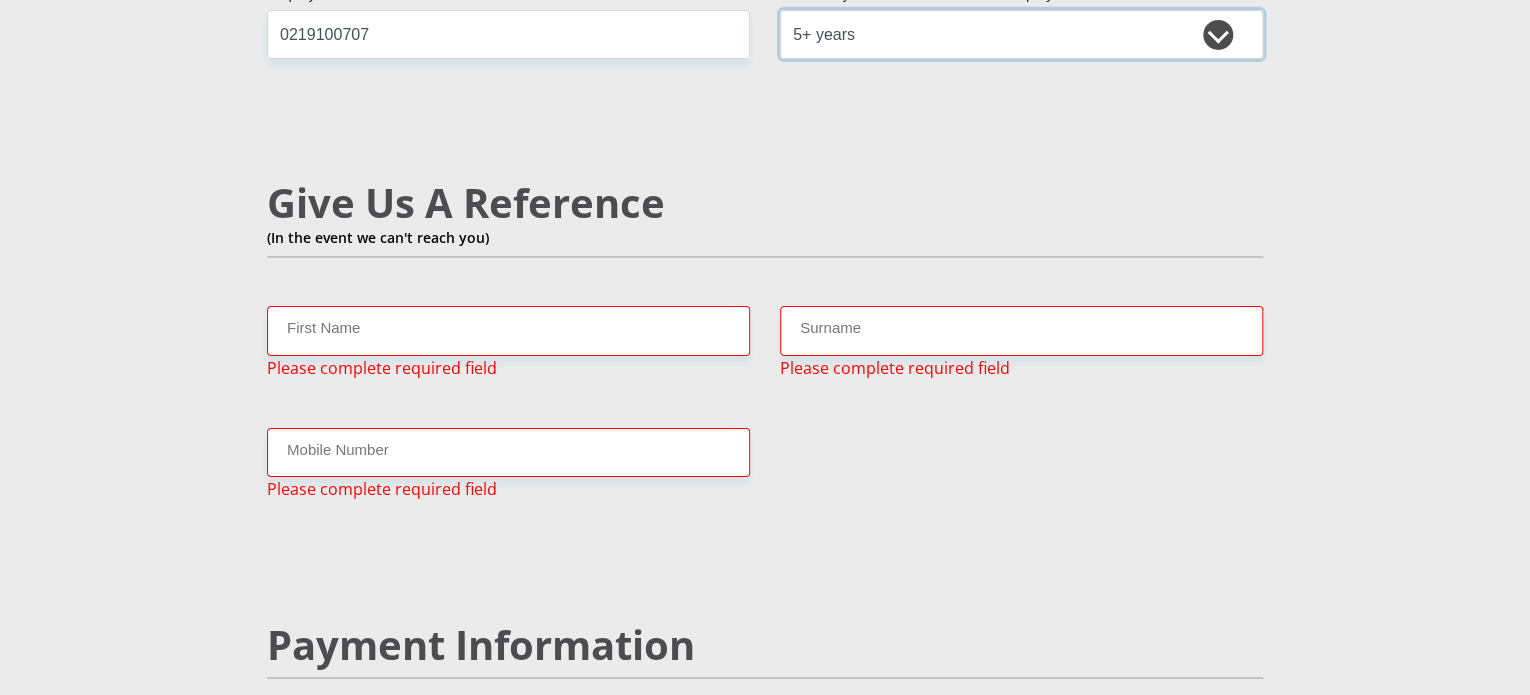 scroll, scrollTop: 3430, scrollLeft: 0, axis: vertical 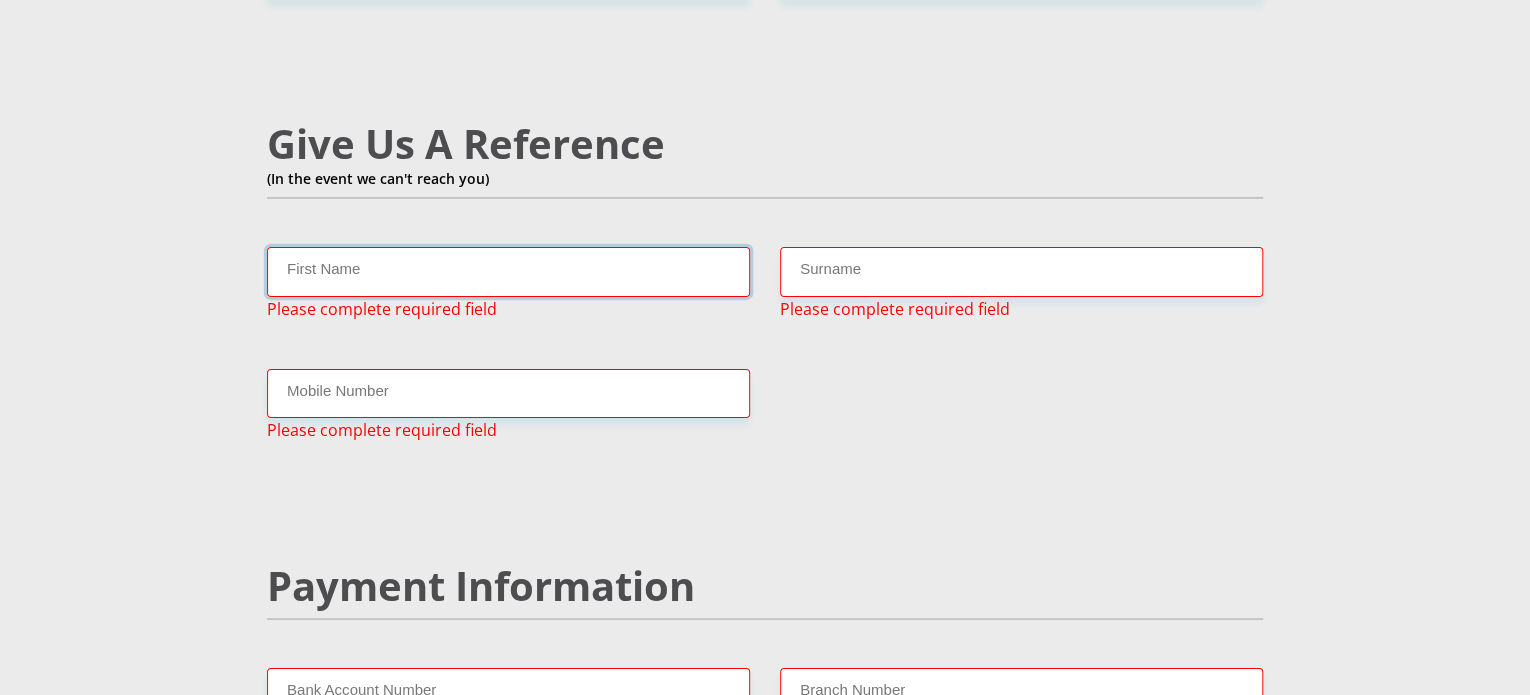 click on "First Name" at bounding box center [508, 271] 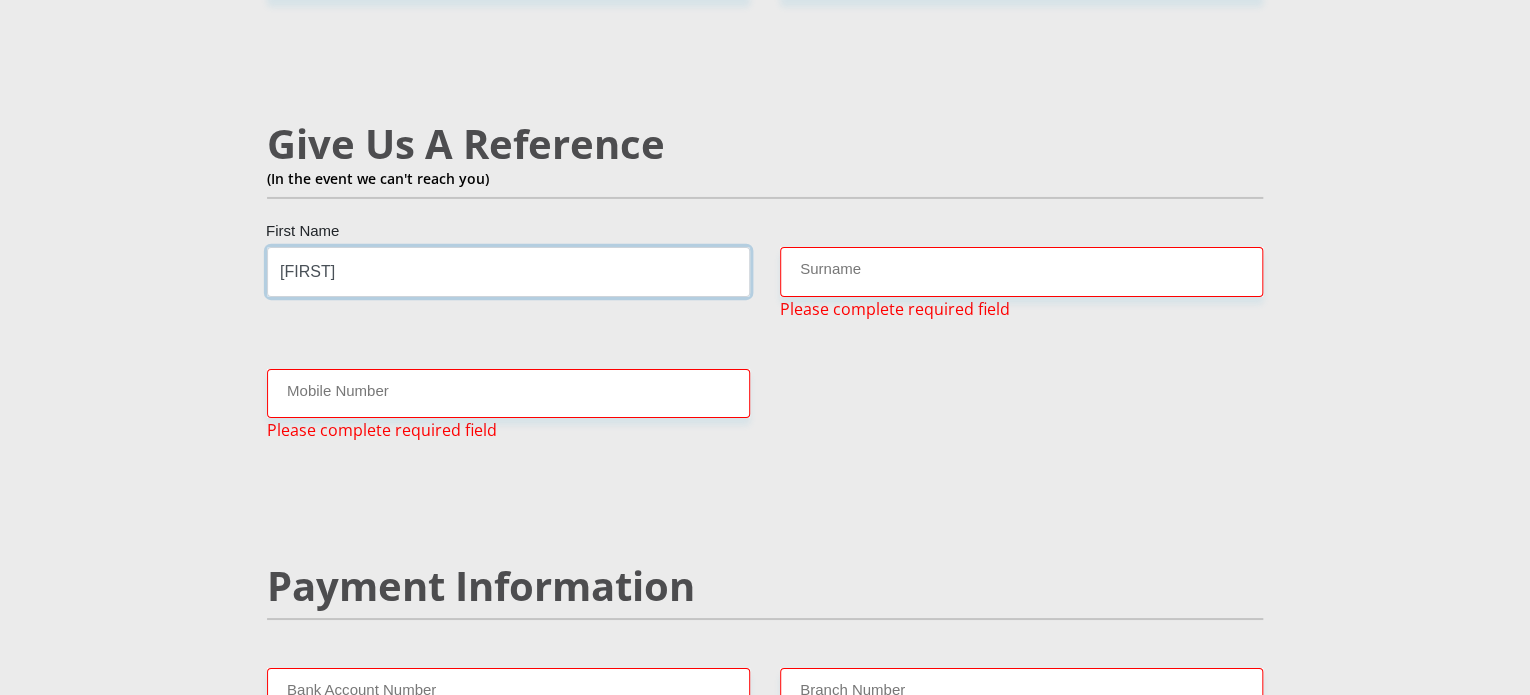 type on "[FIRST]" 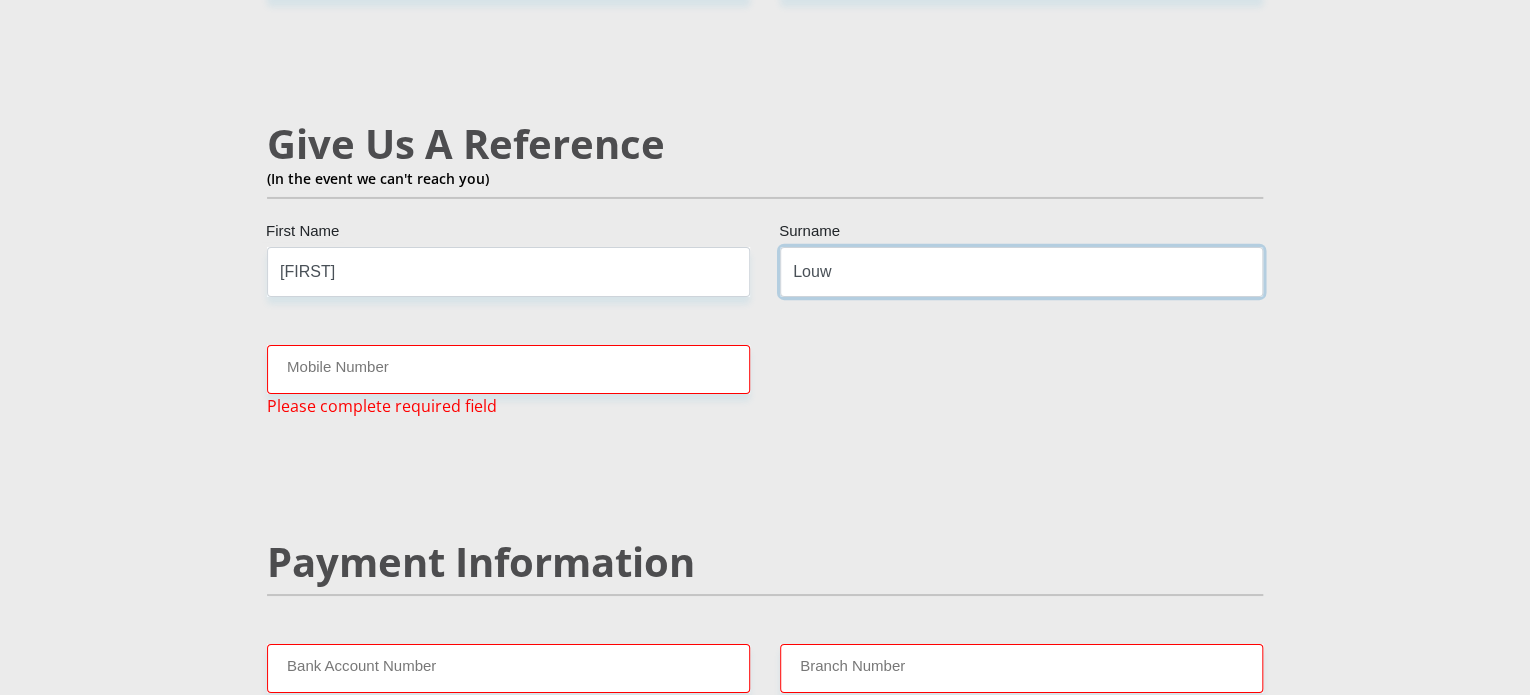 type on "Louw" 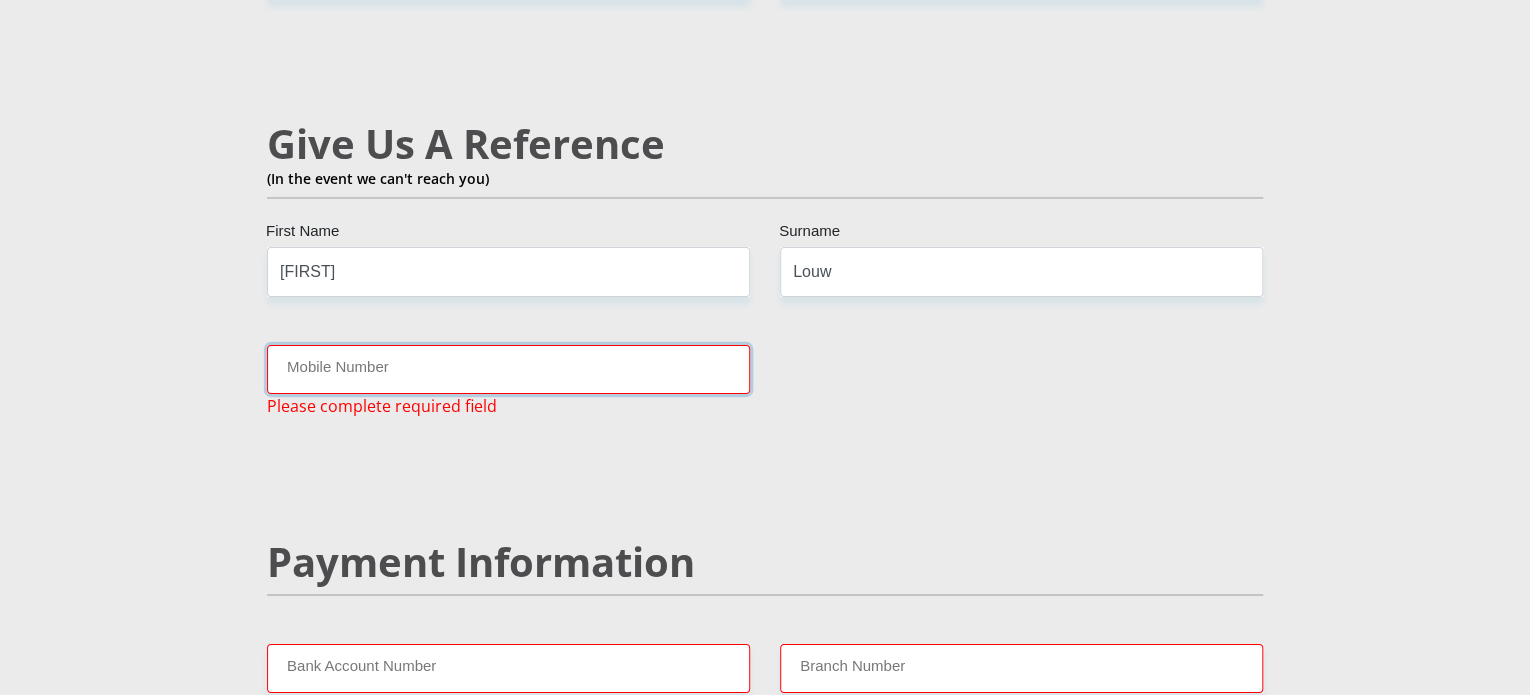 click on "Mobile Number" at bounding box center [508, 369] 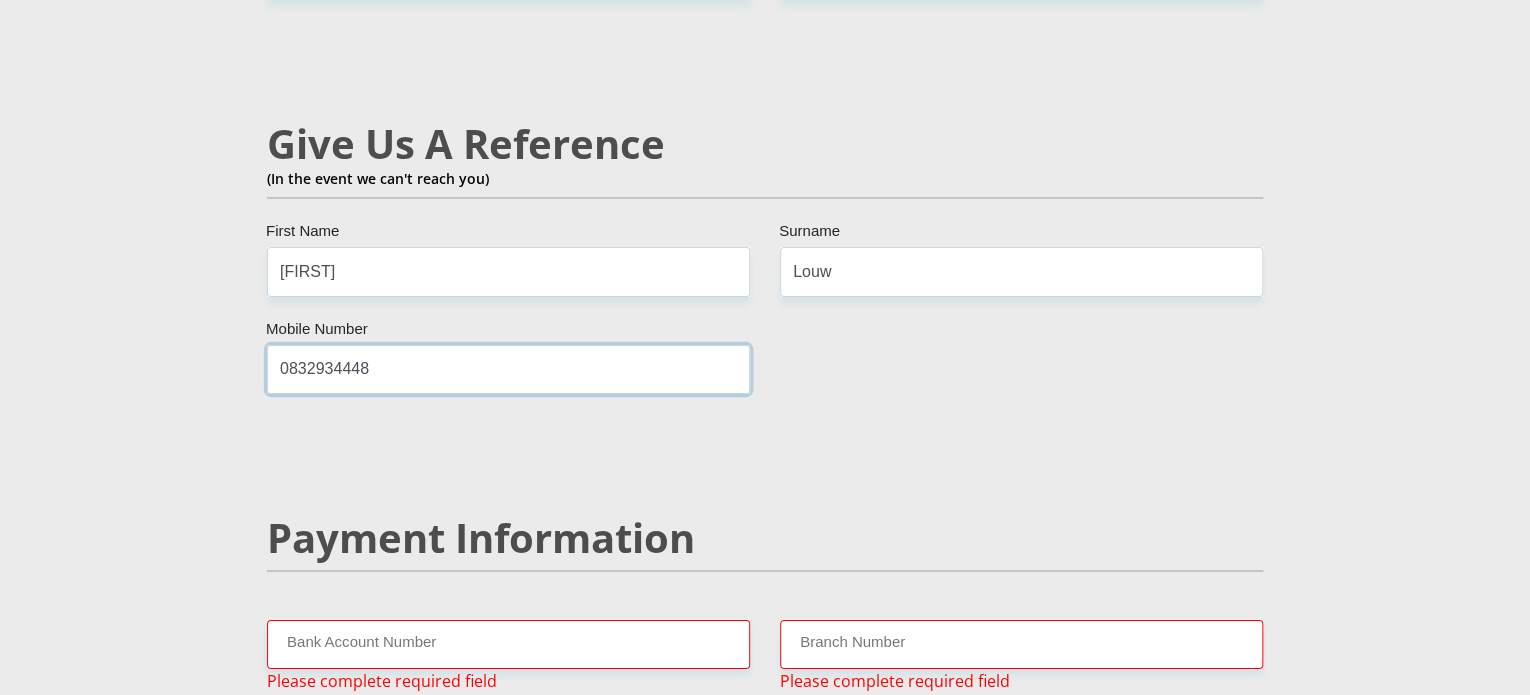 type on "0832934448" 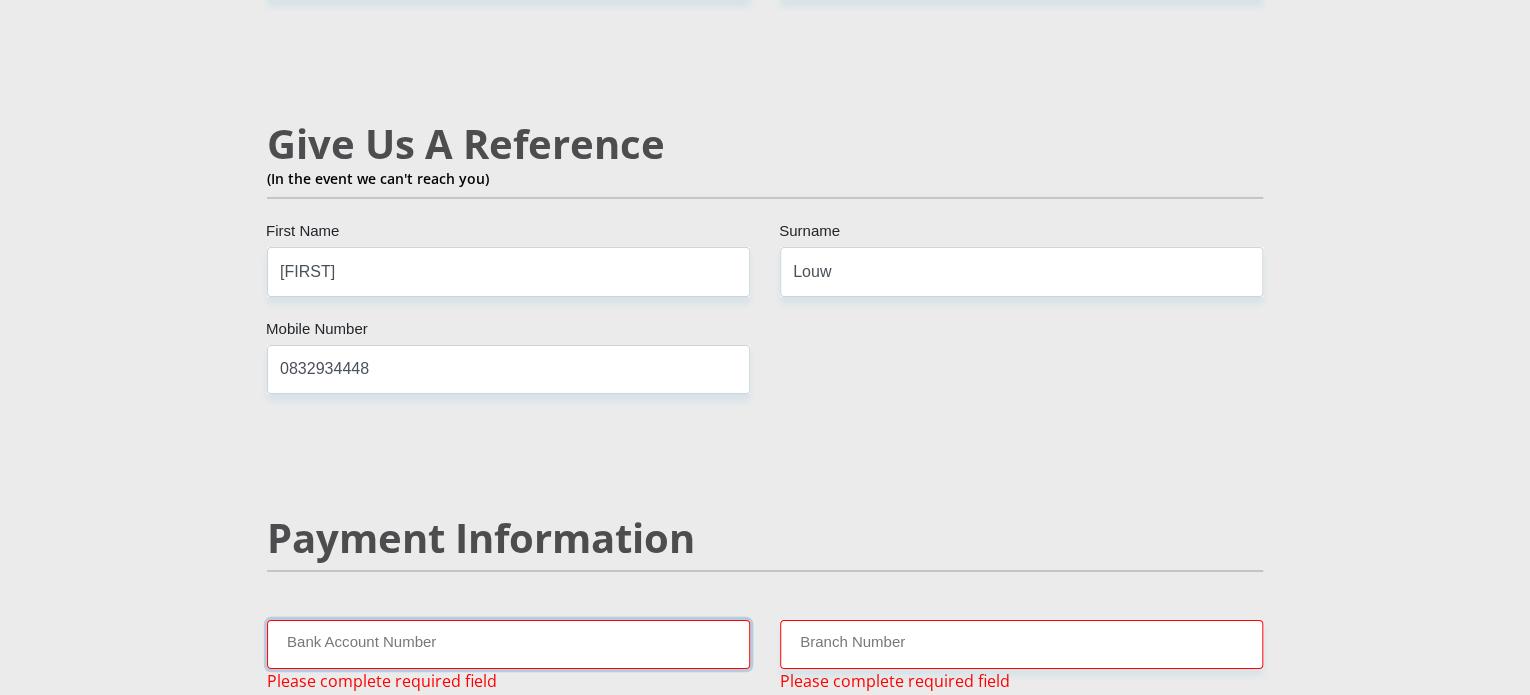 click on "Bank Account Number" at bounding box center (508, 644) 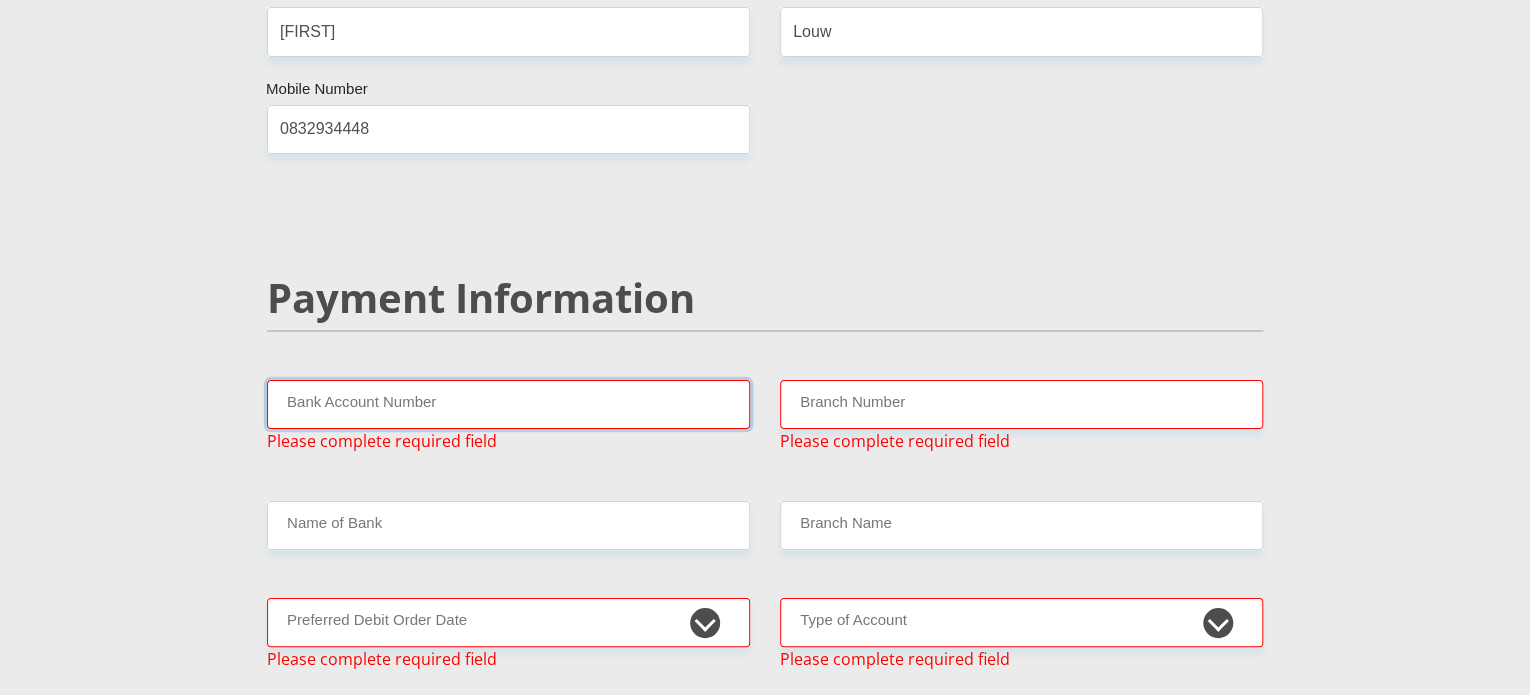 scroll, scrollTop: 3730, scrollLeft: 0, axis: vertical 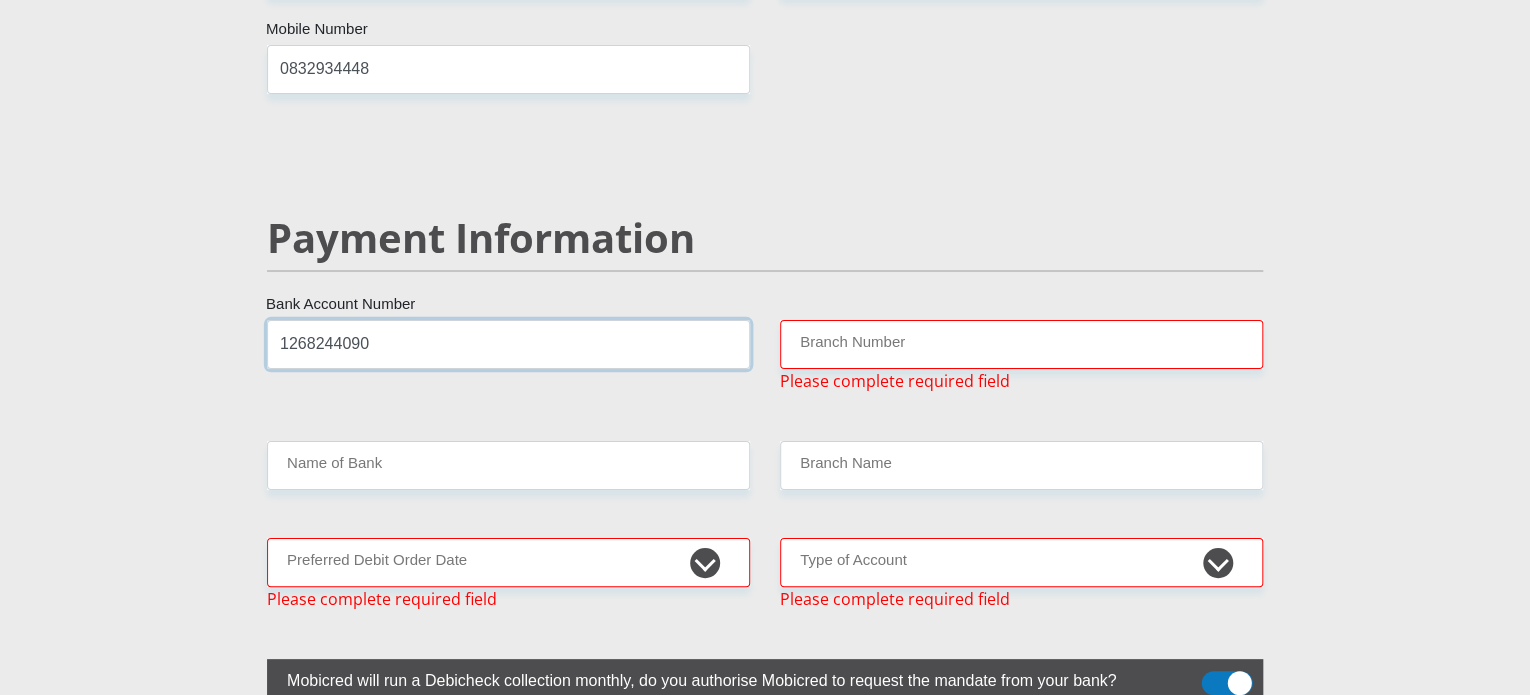 type on "1268244090" 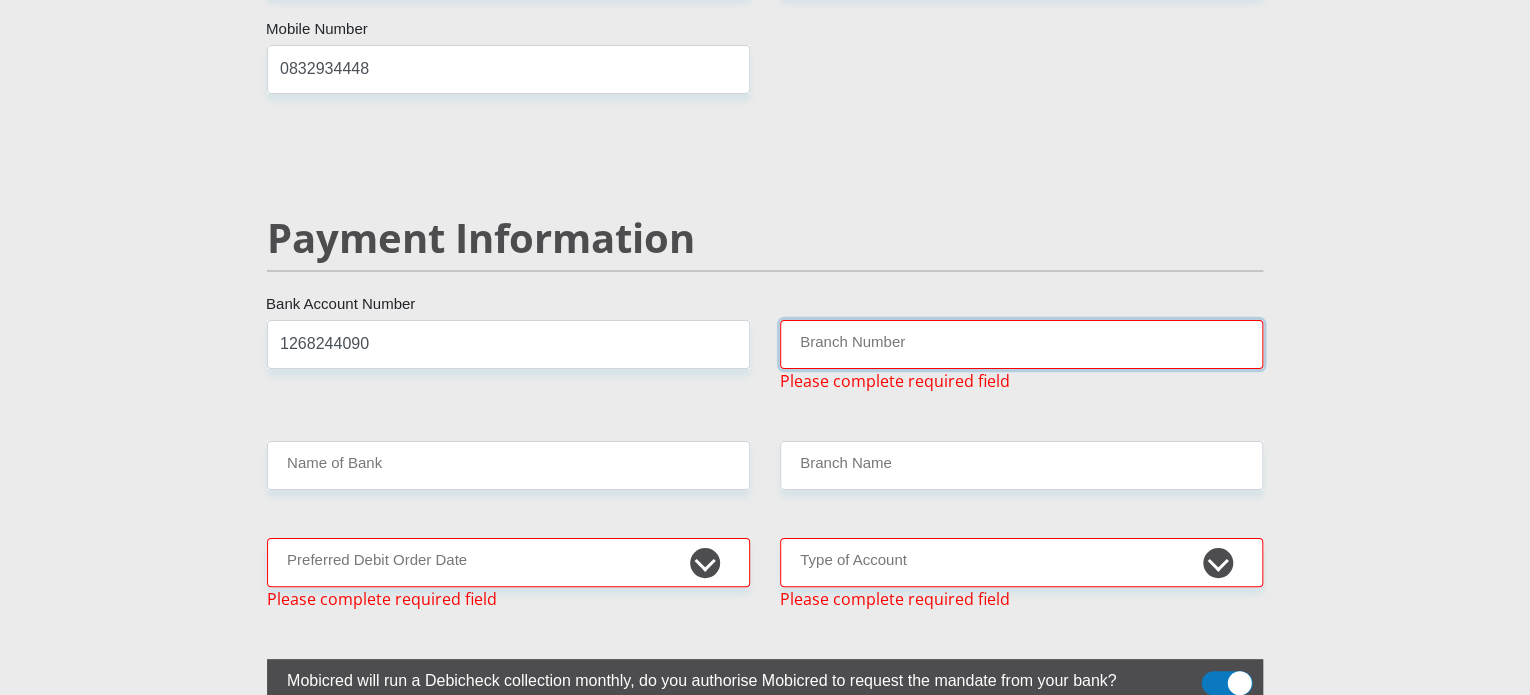 click on "Branch Number" at bounding box center [1021, 344] 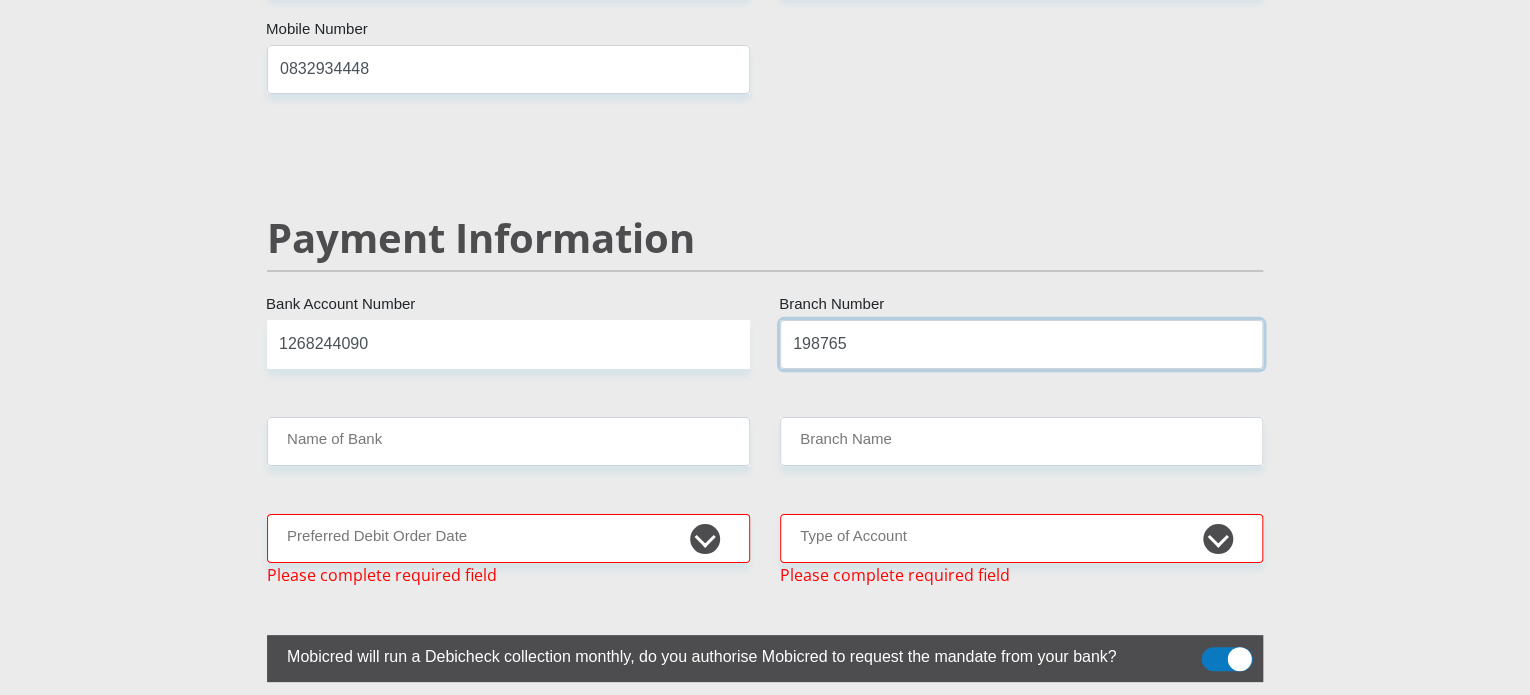 type on "198765" 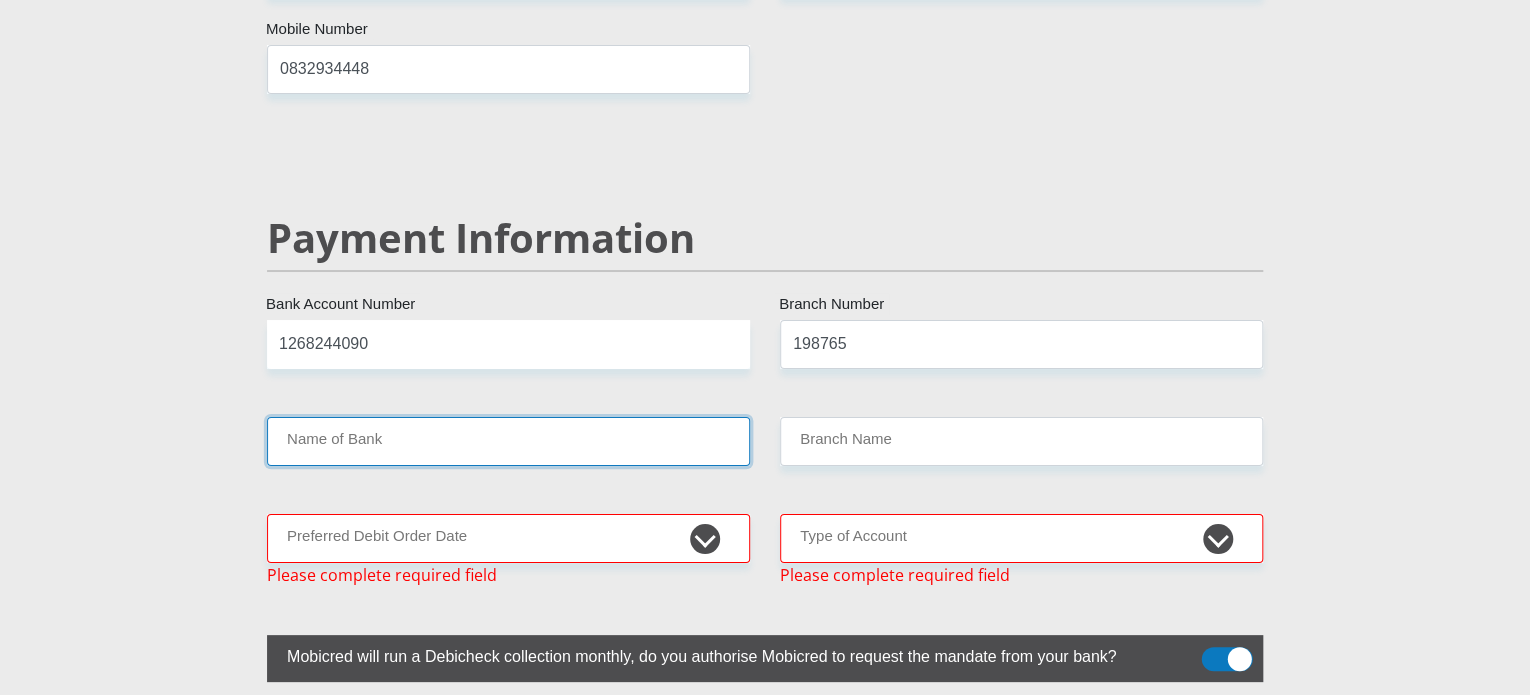 click on "Name of Bank" at bounding box center [508, 441] 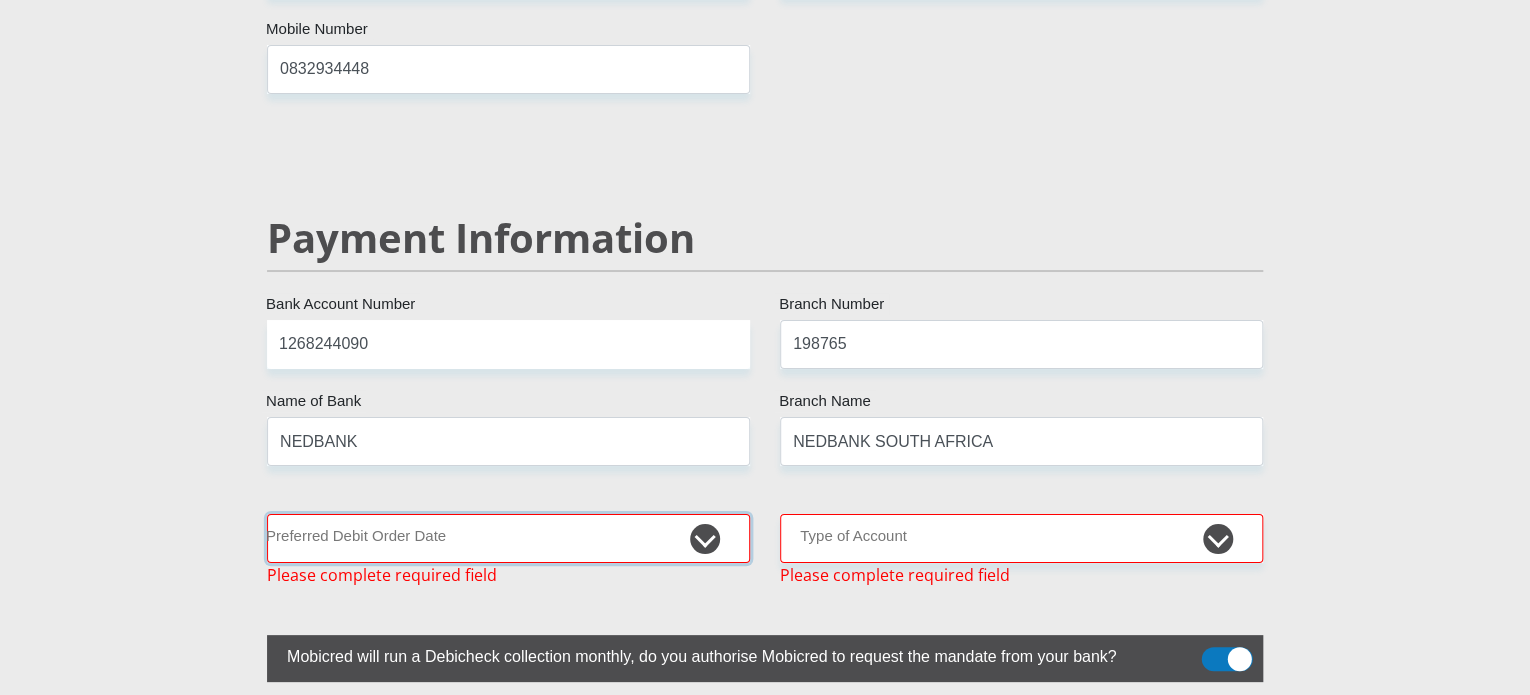 click on "1st
2nd
3rd
4th
5th
7th
18th
19th
20th
21st
22nd
23rd
24th
25th
26th
27th
28th
29th
30th" at bounding box center (508, 538) 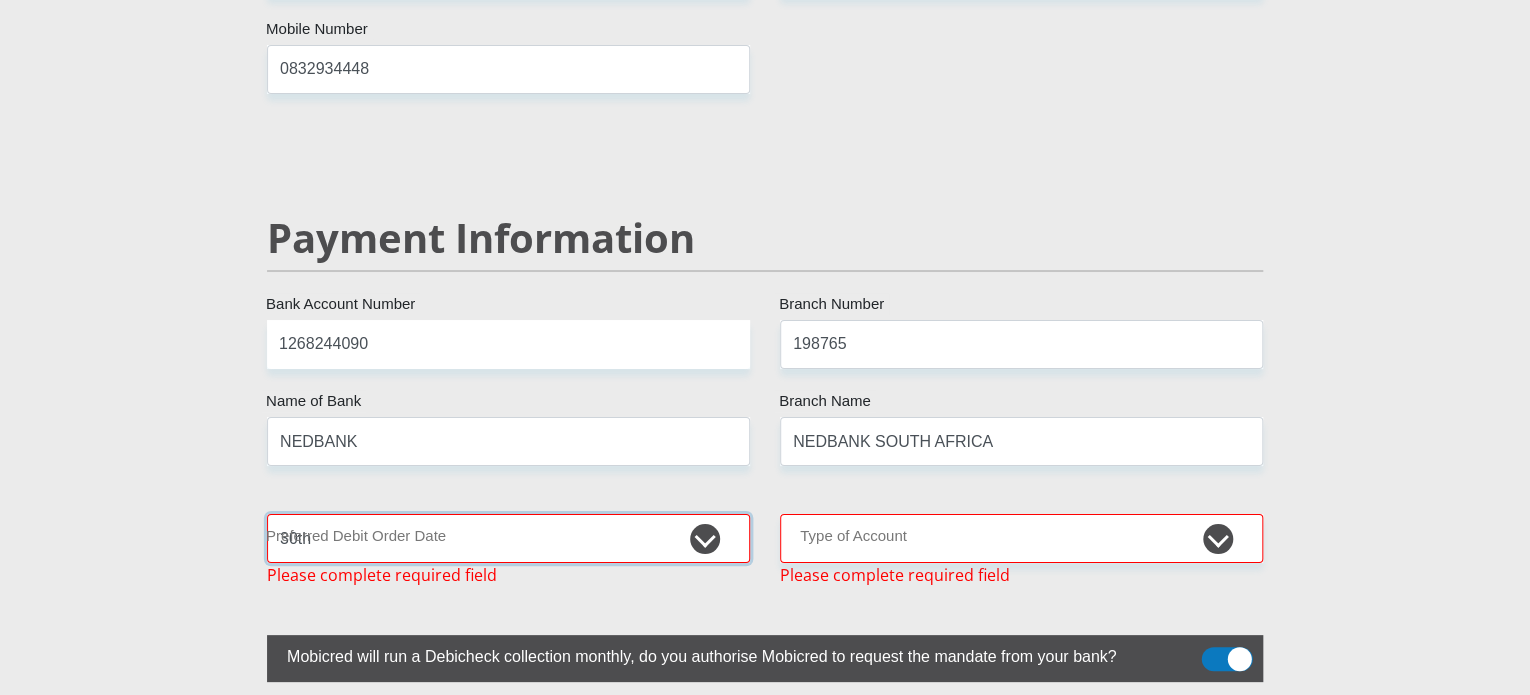 click on "1st
2nd
3rd
4th
5th
7th
18th
19th
20th
21st
22nd
23rd
24th
25th
26th
27th
28th
29th
30th" at bounding box center [508, 538] 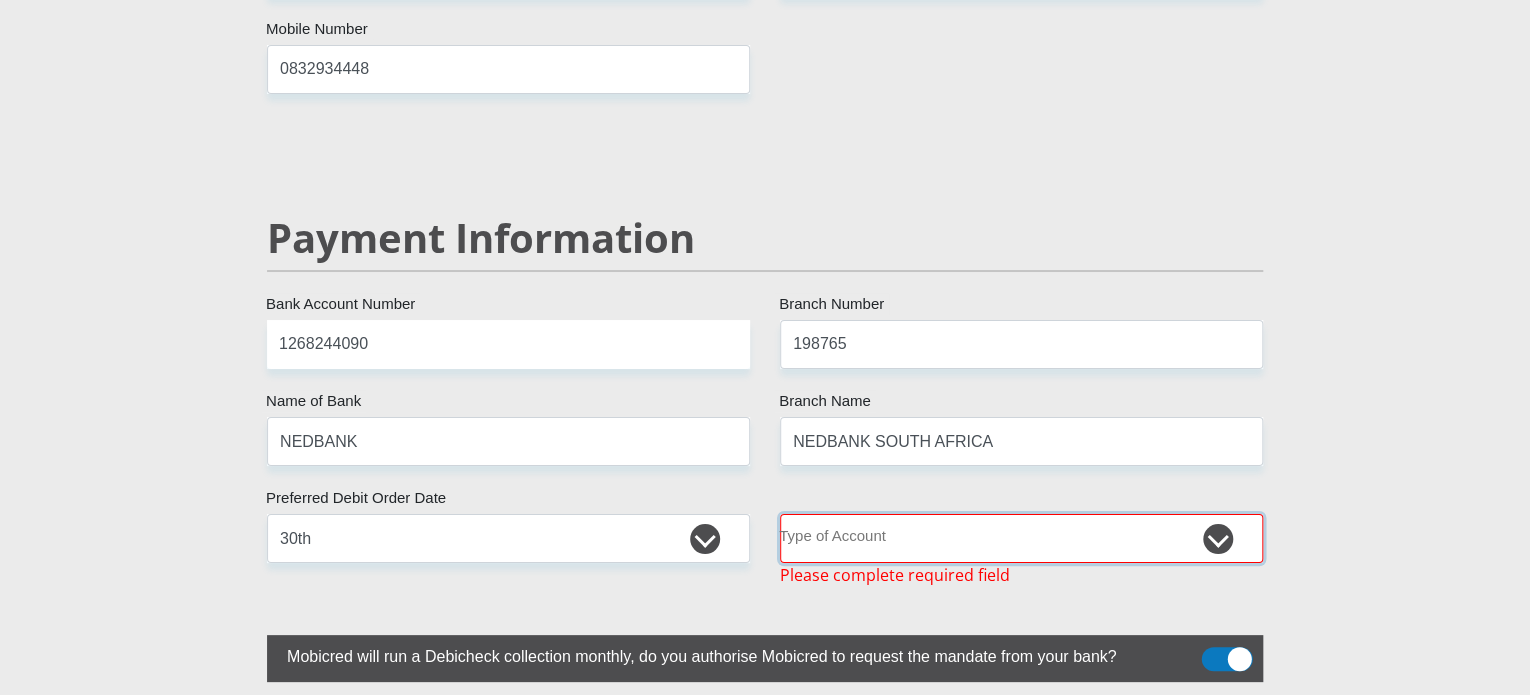 click on "Cheque
Savings" at bounding box center [1021, 538] 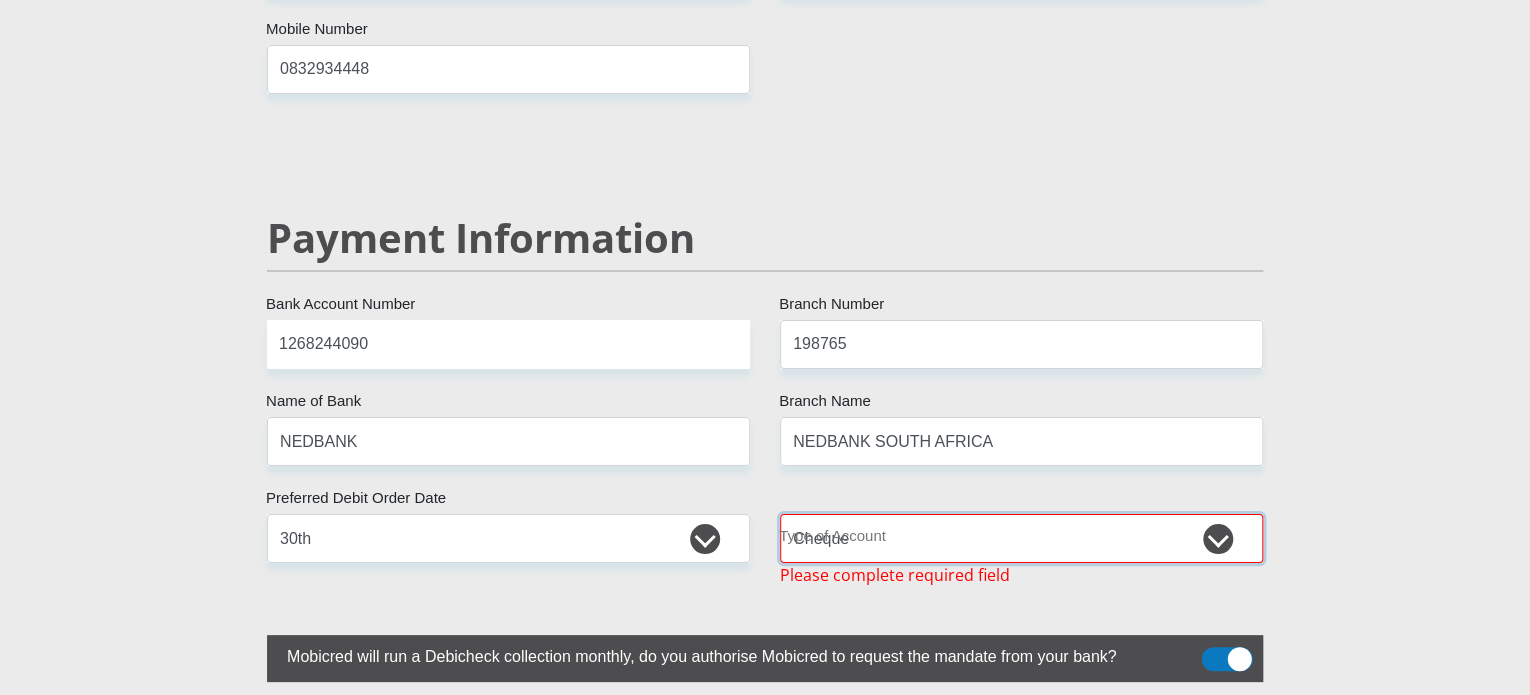 click on "Cheque
Savings" at bounding box center (1021, 538) 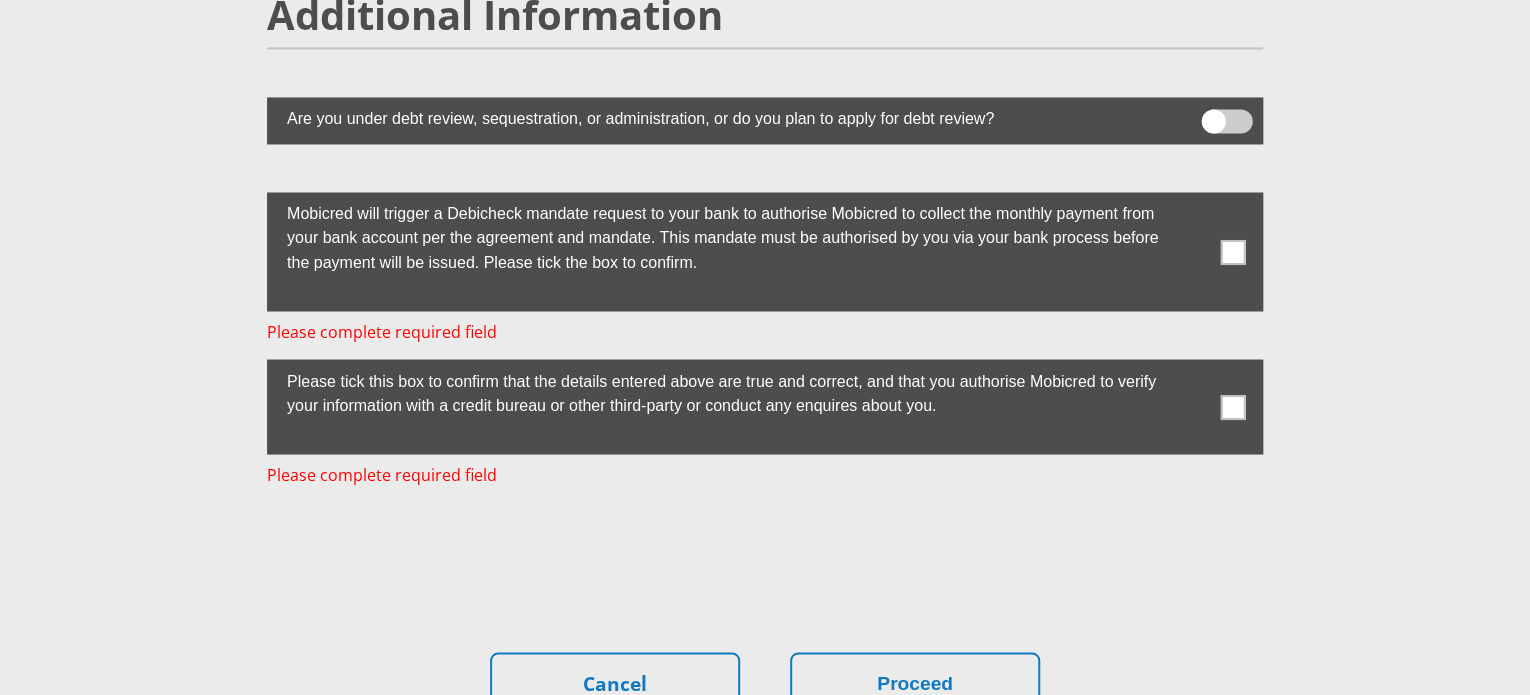 scroll, scrollTop: 5530, scrollLeft: 0, axis: vertical 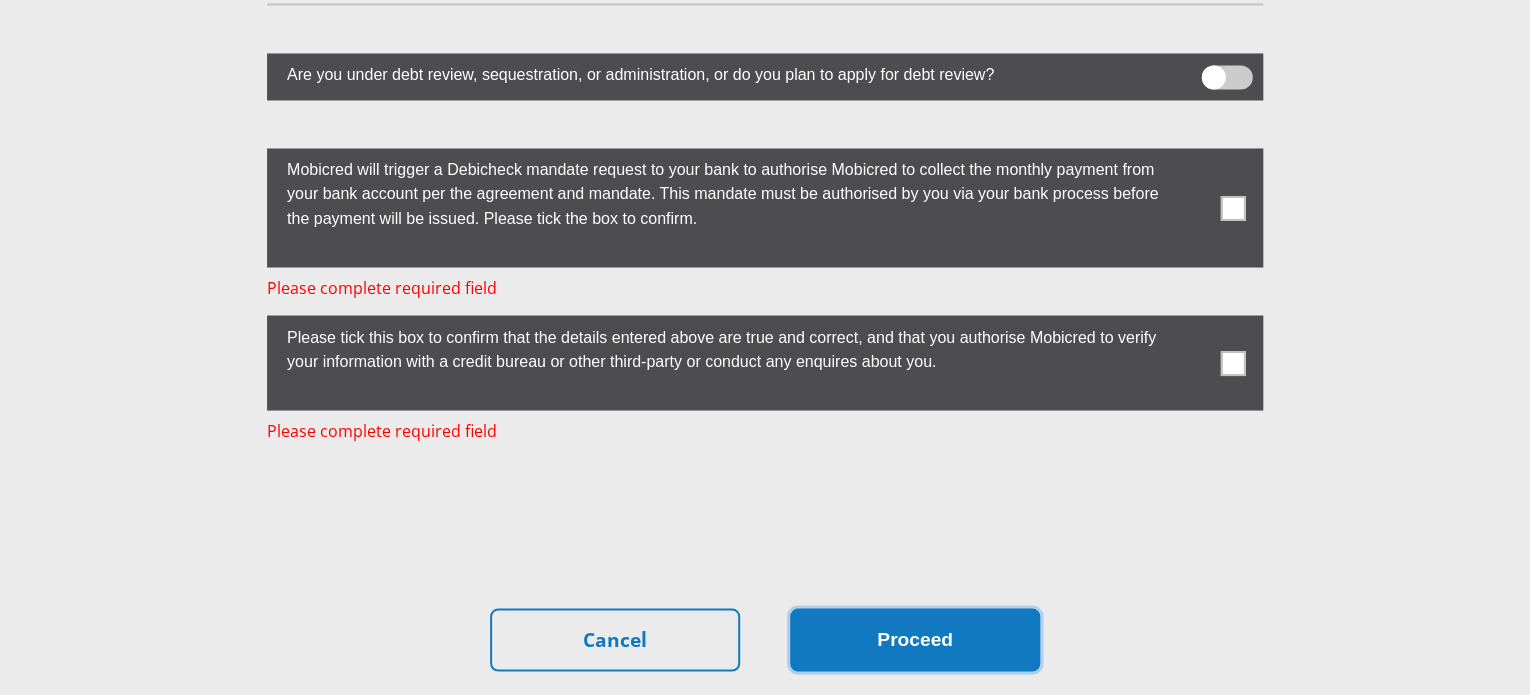 click on "Proceed" at bounding box center [915, 639] 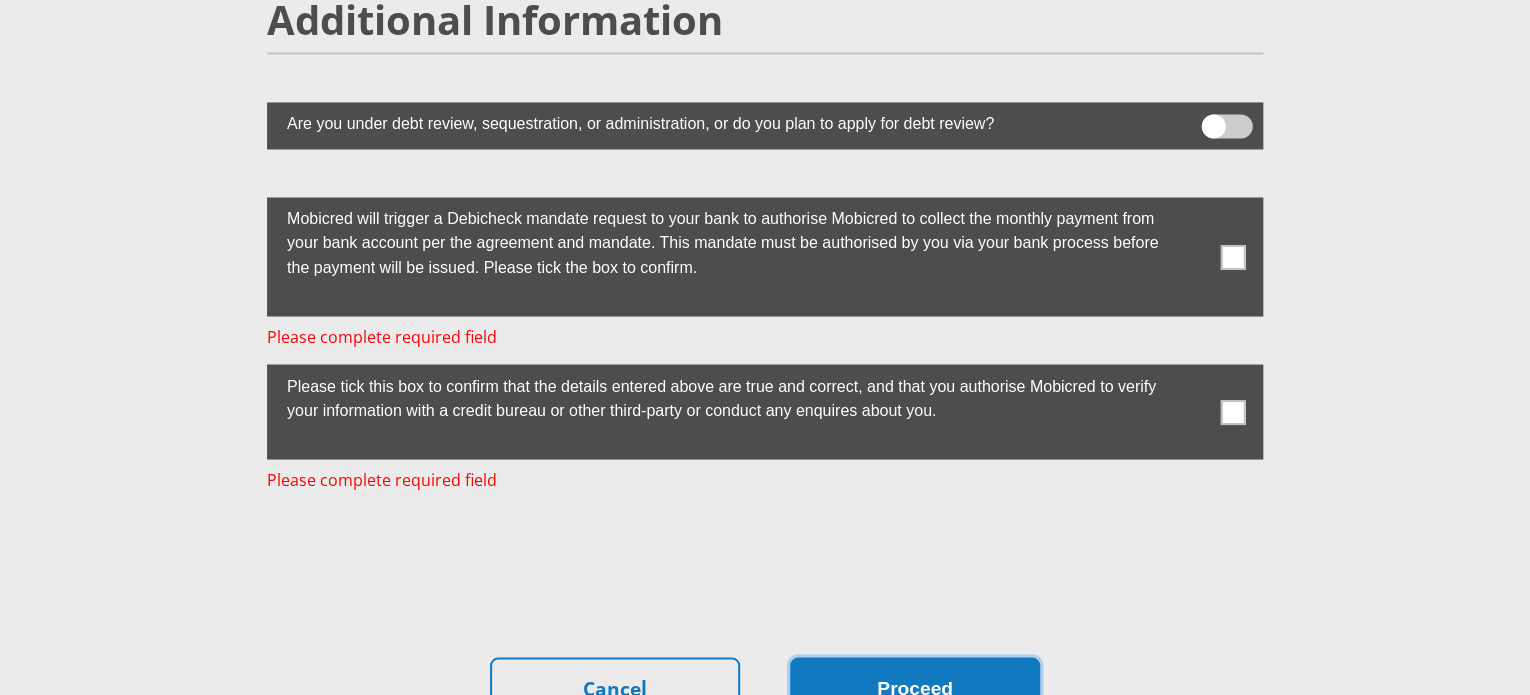 scroll, scrollTop: 5480, scrollLeft: 0, axis: vertical 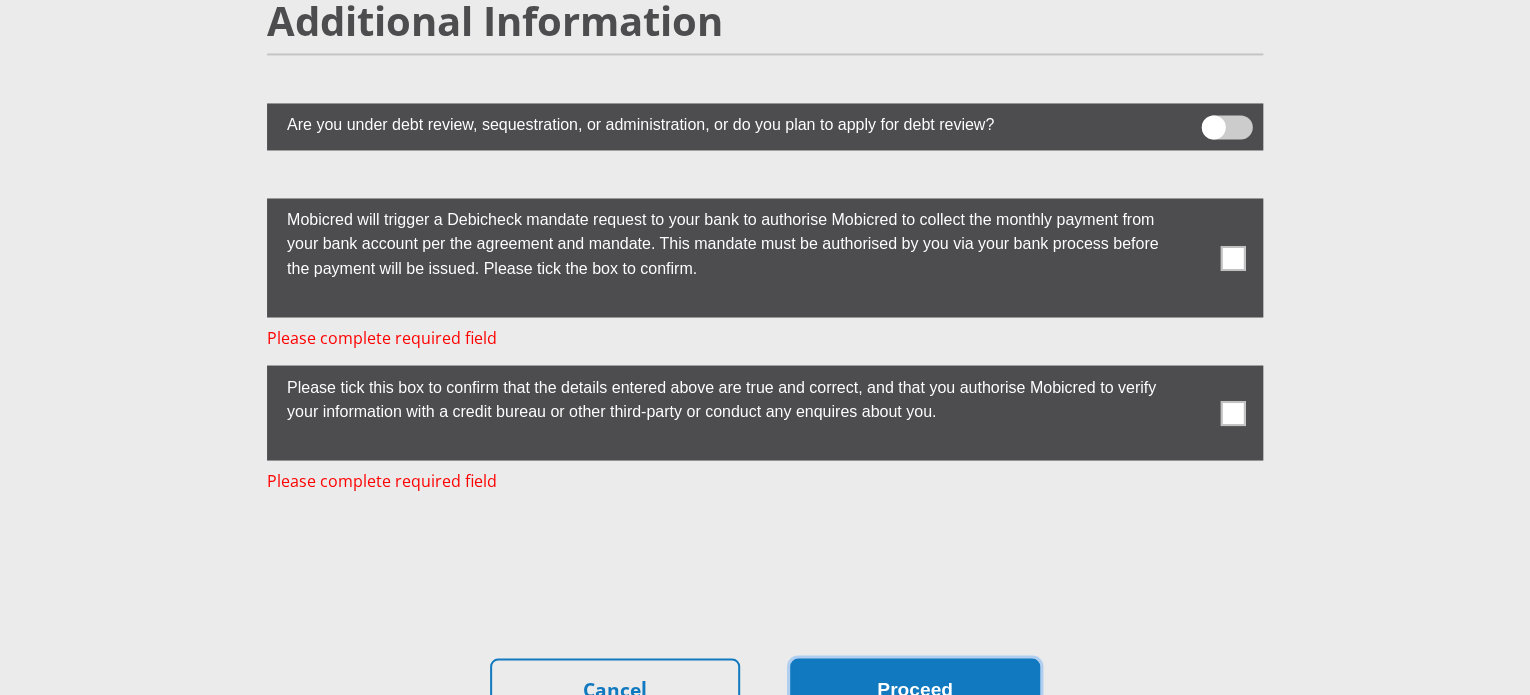 click on "Proceed" at bounding box center (915, 689) 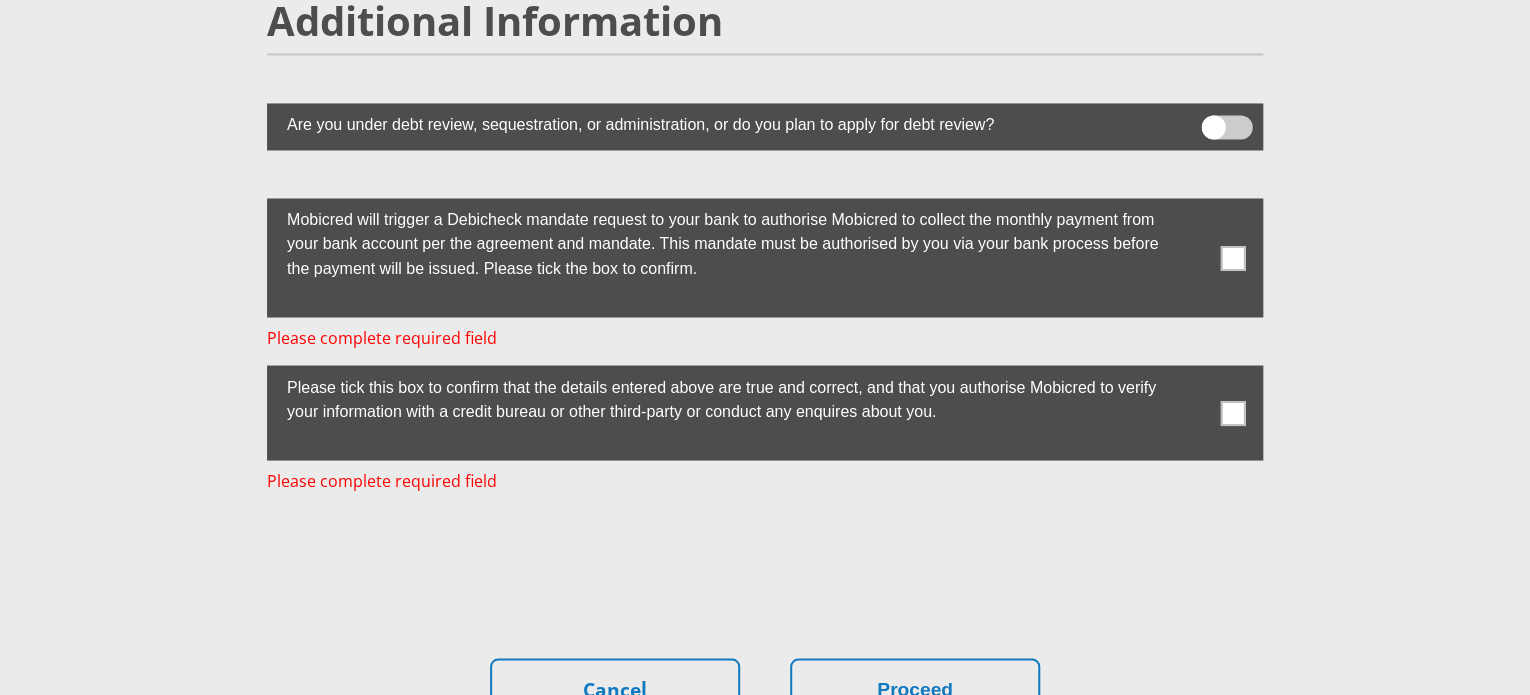 click at bounding box center (1233, 257) 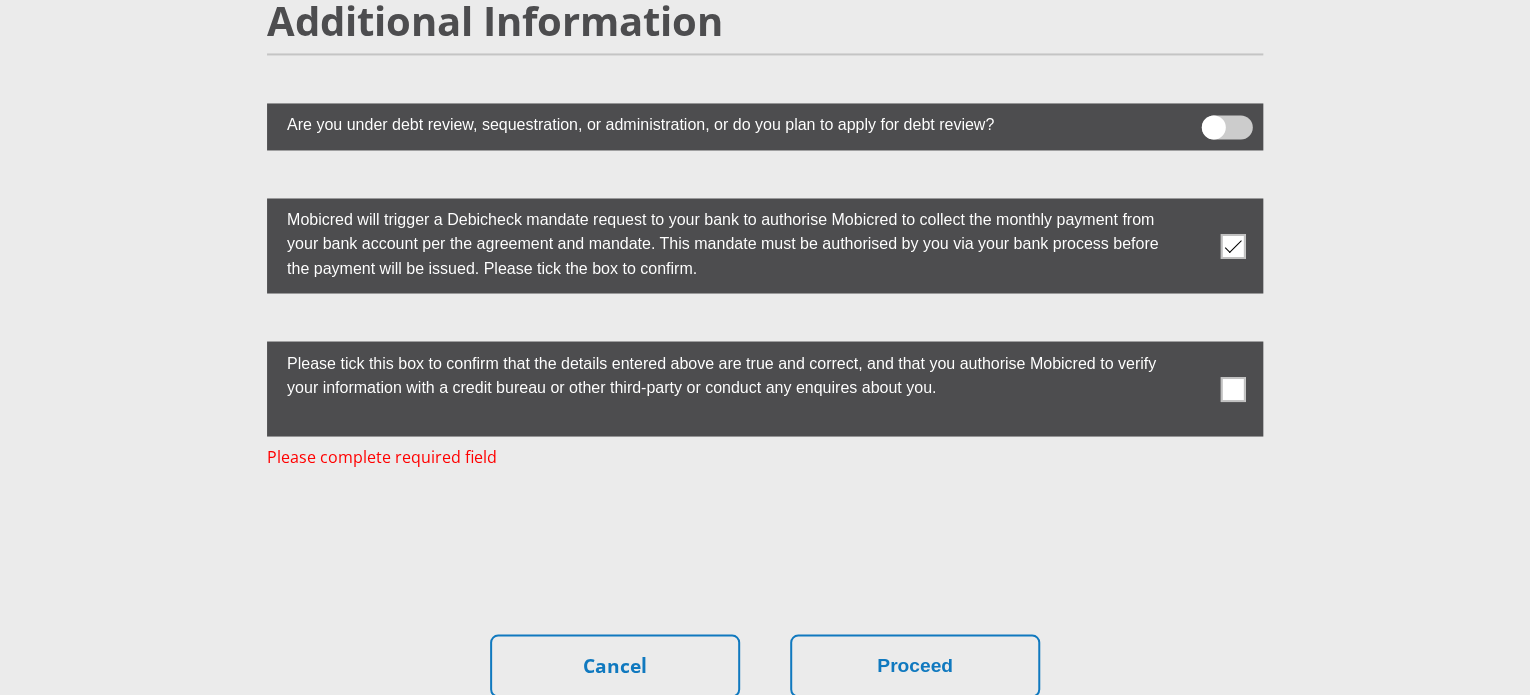 click at bounding box center [1233, 388] 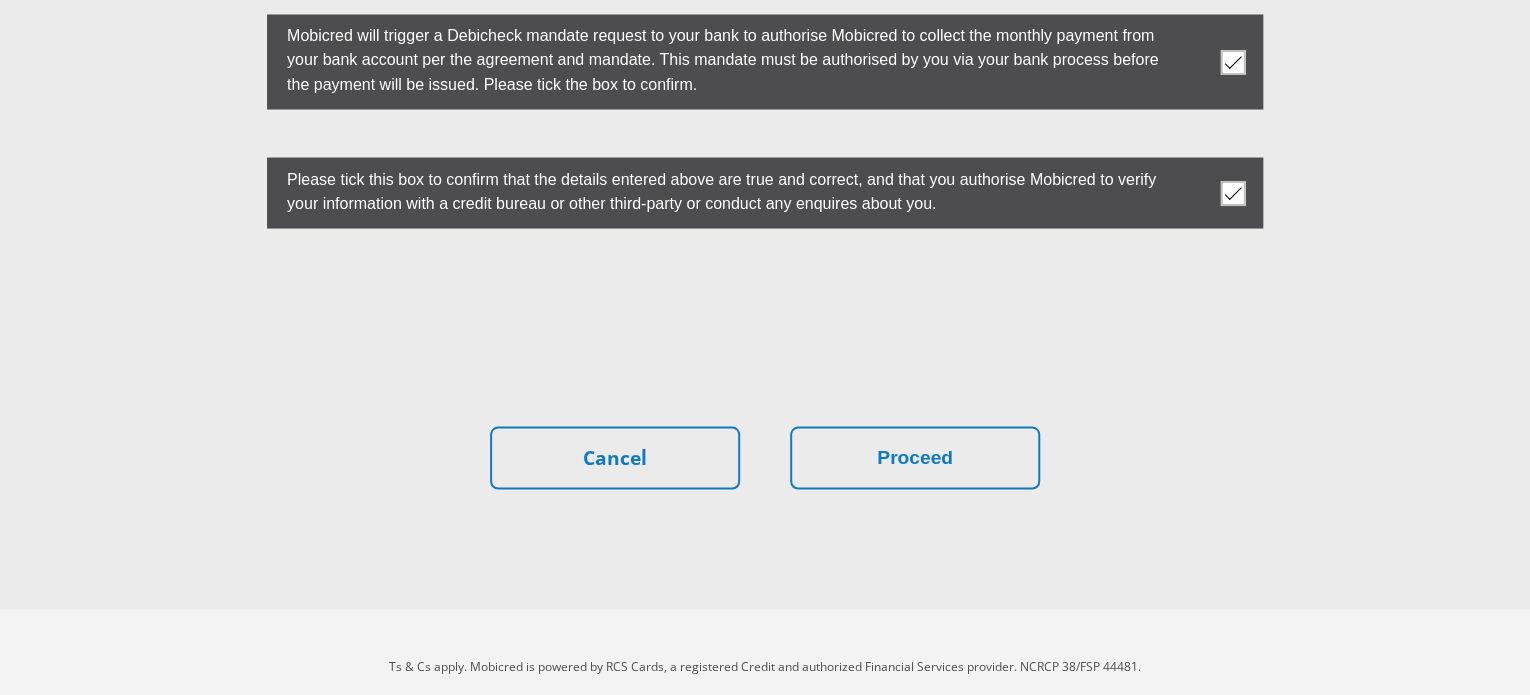 scroll, scrollTop: 5666, scrollLeft: 0, axis: vertical 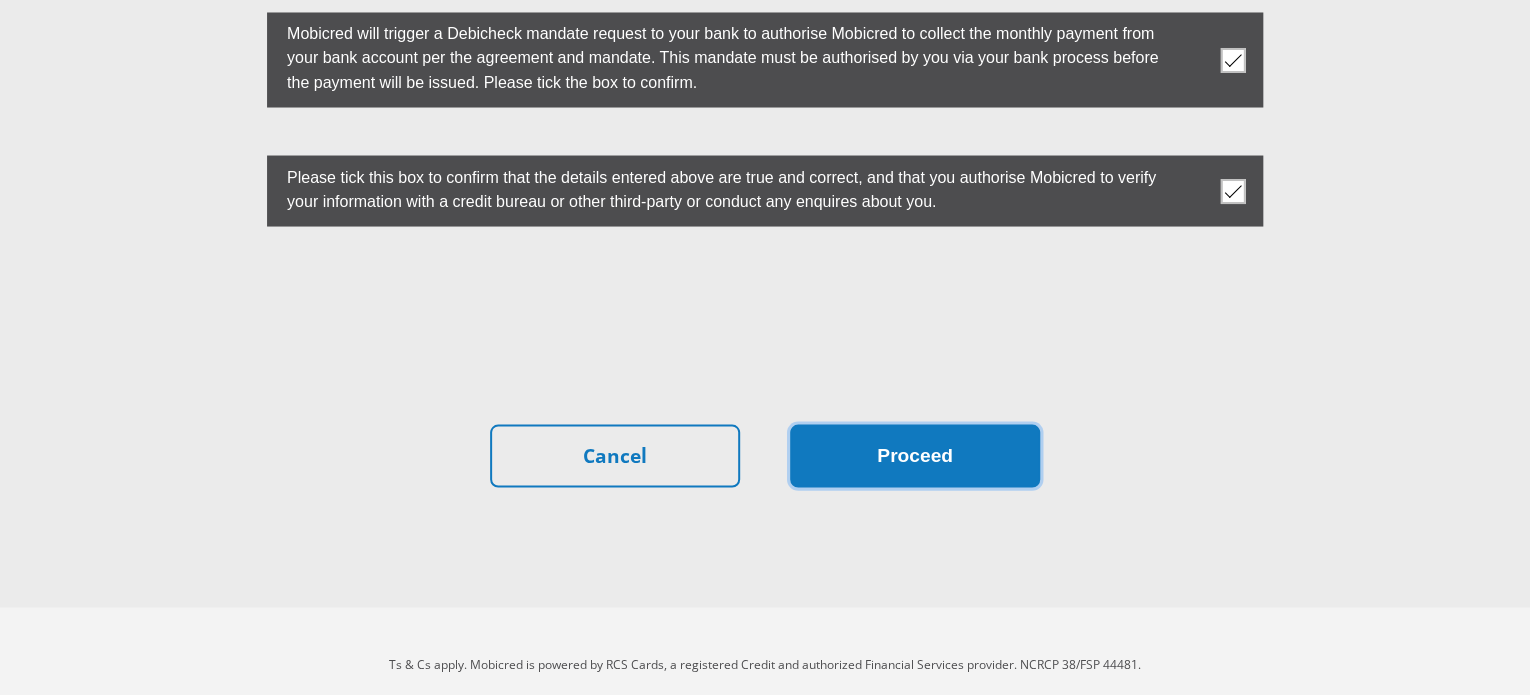 click on "Proceed" at bounding box center [915, 455] 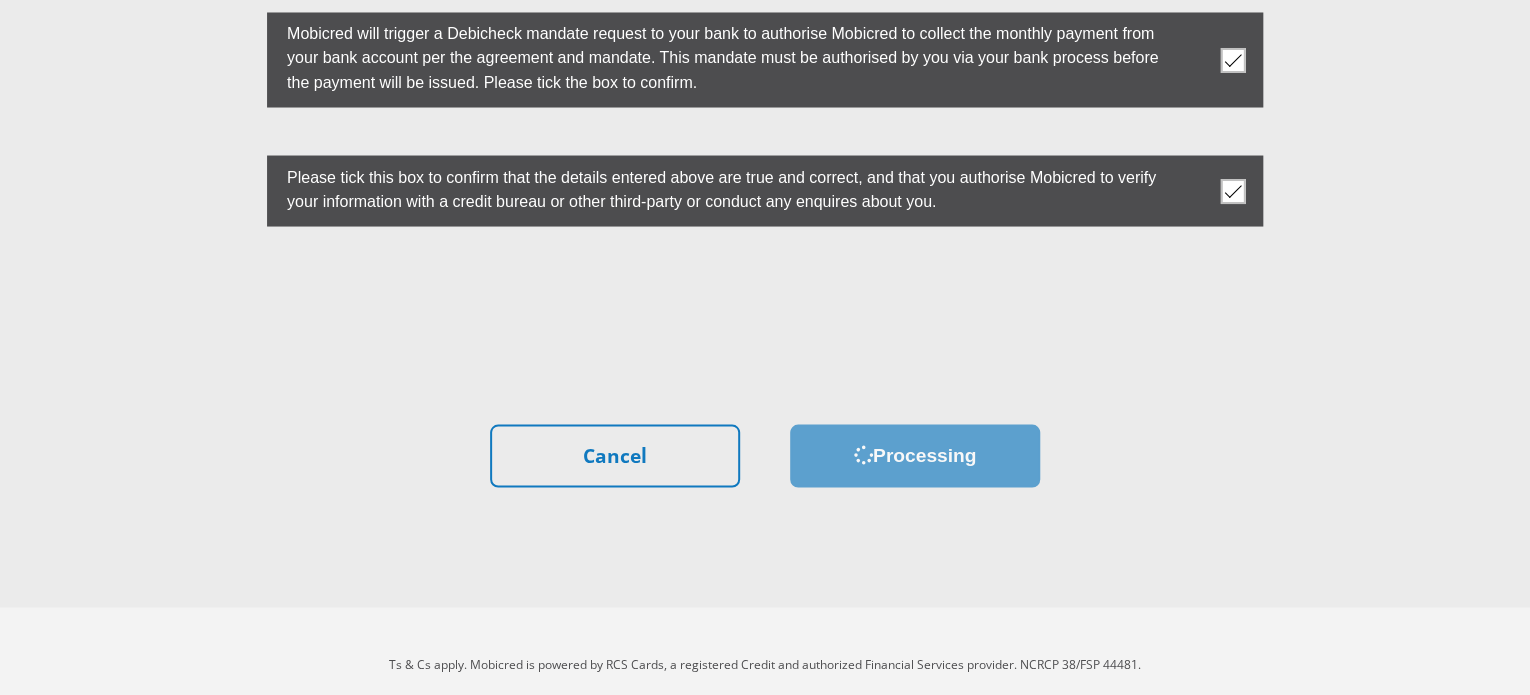 scroll, scrollTop: 0, scrollLeft: 0, axis: both 